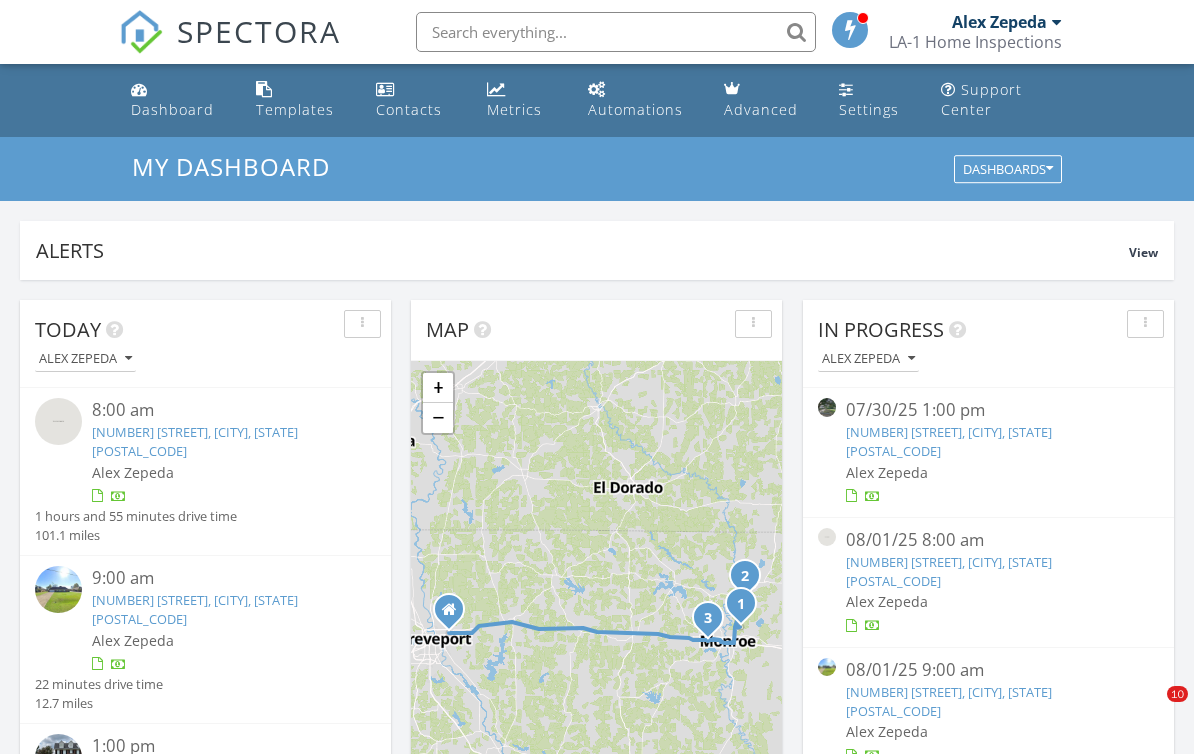 scroll, scrollTop: 0, scrollLeft: 0, axis: both 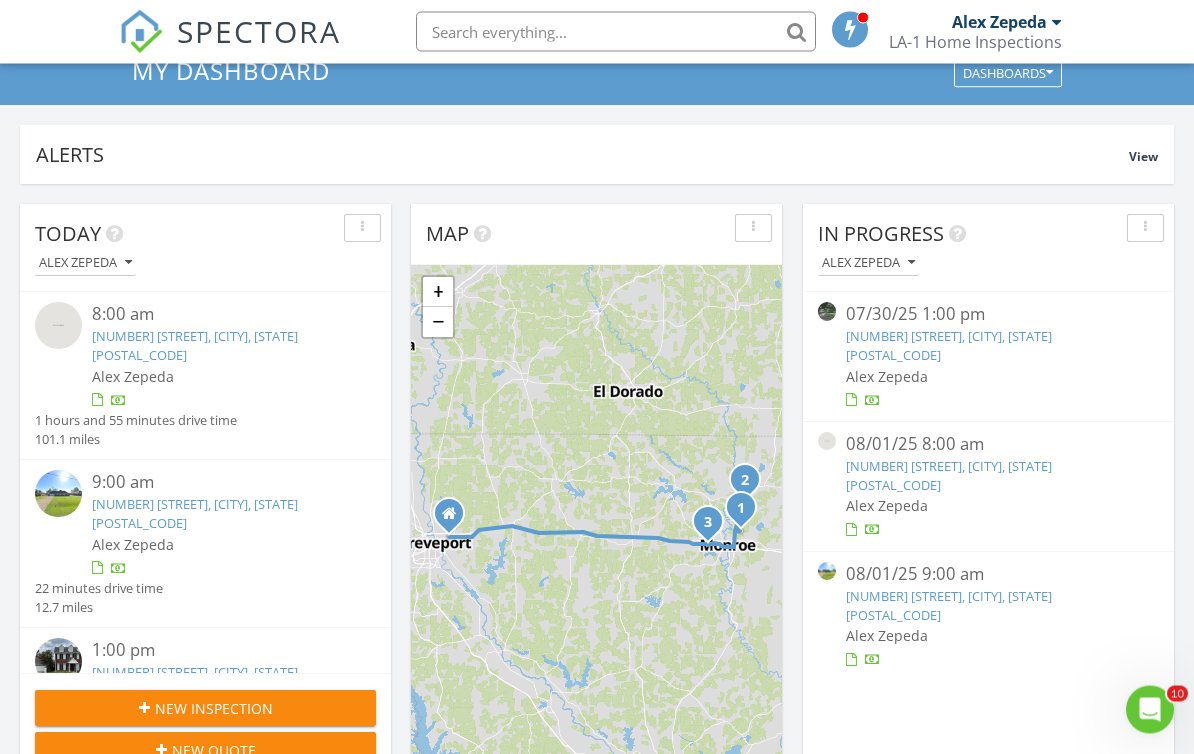 click on "[NUMBER] [STREET], [CITY], [STATE] [POSTAL_CODE]" at bounding box center [195, 514] 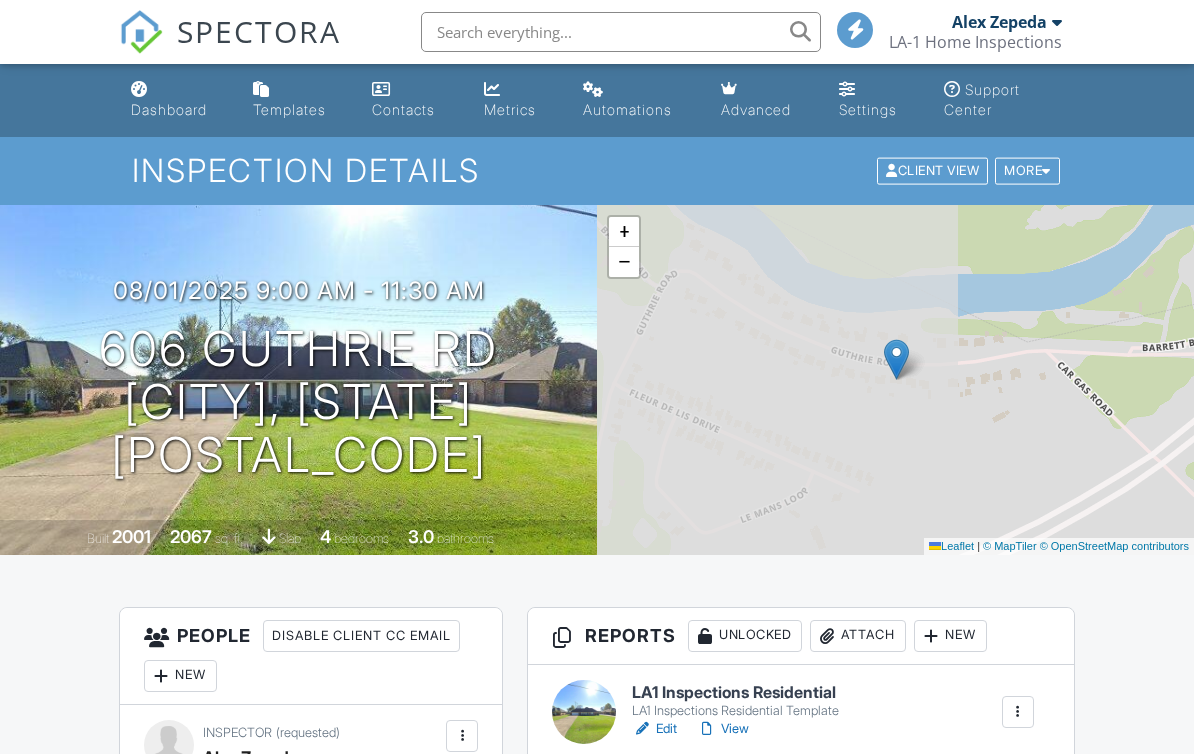 scroll, scrollTop: 416, scrollLeft: 0, axis: vertical 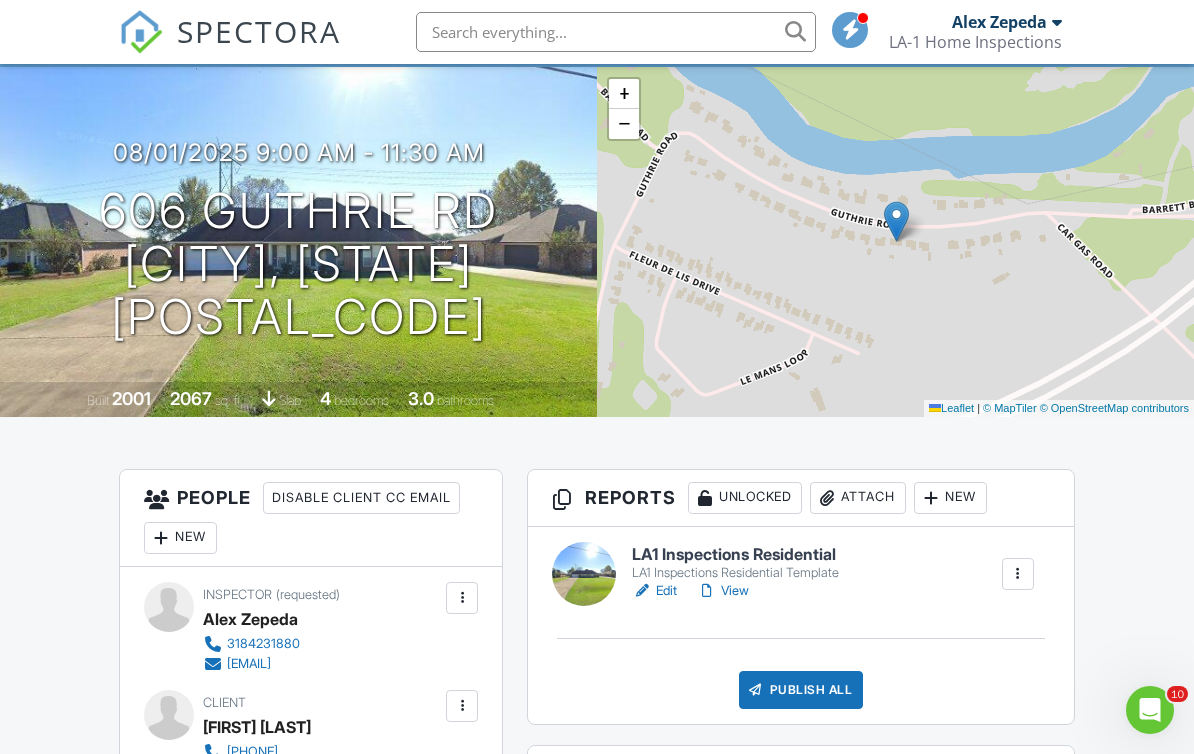 click on "Edit" at bounding box center (654, 591) 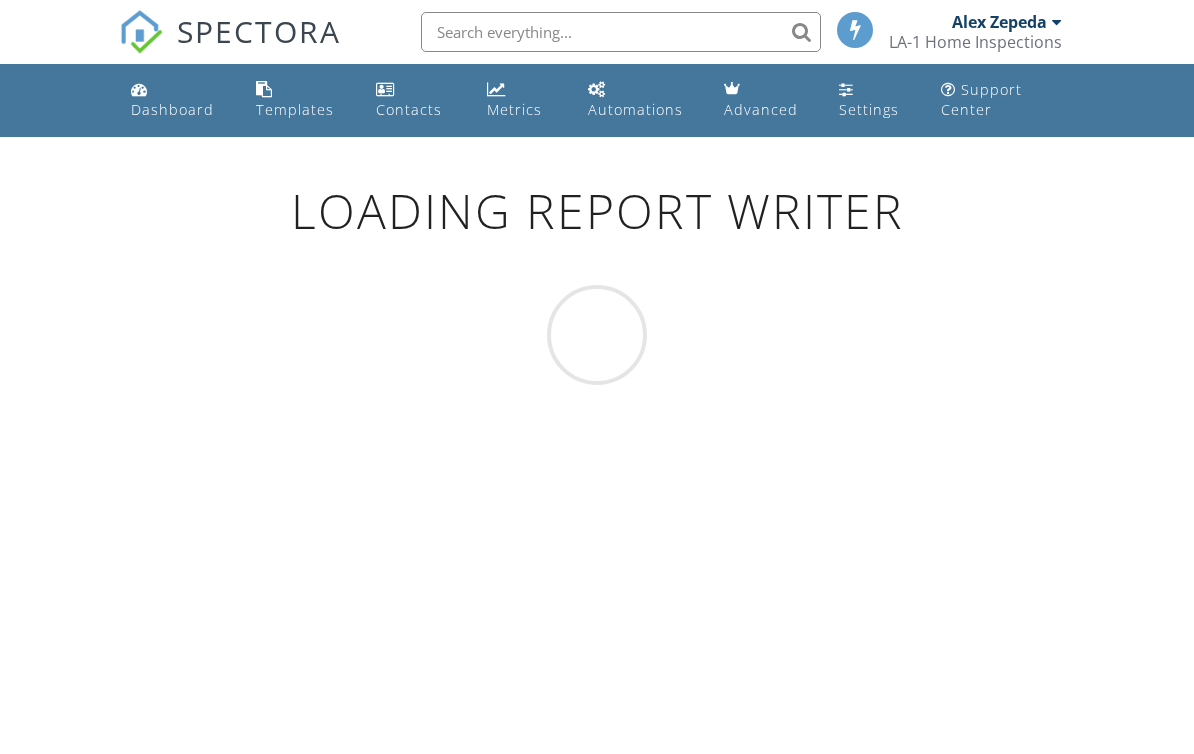 scroll, scrollTop: 0, scrollLeft: 0, axis: both 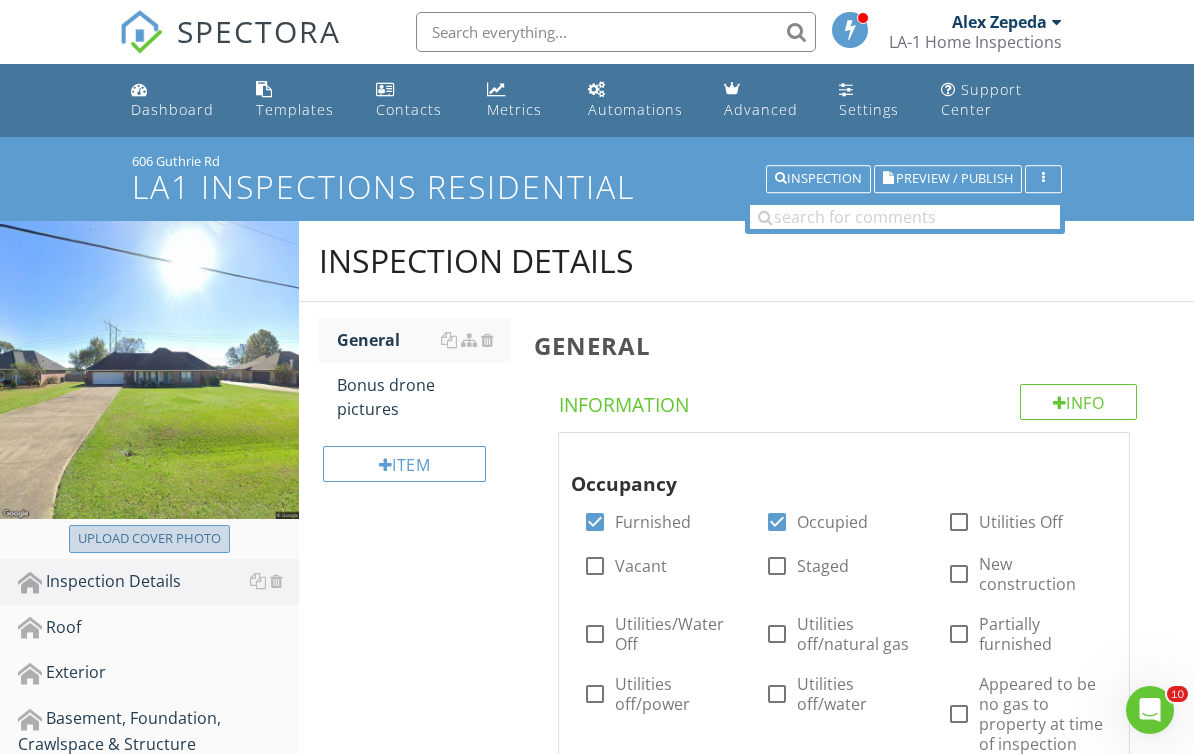 click on "Upload cover photo" at bounding box center (149, 539) 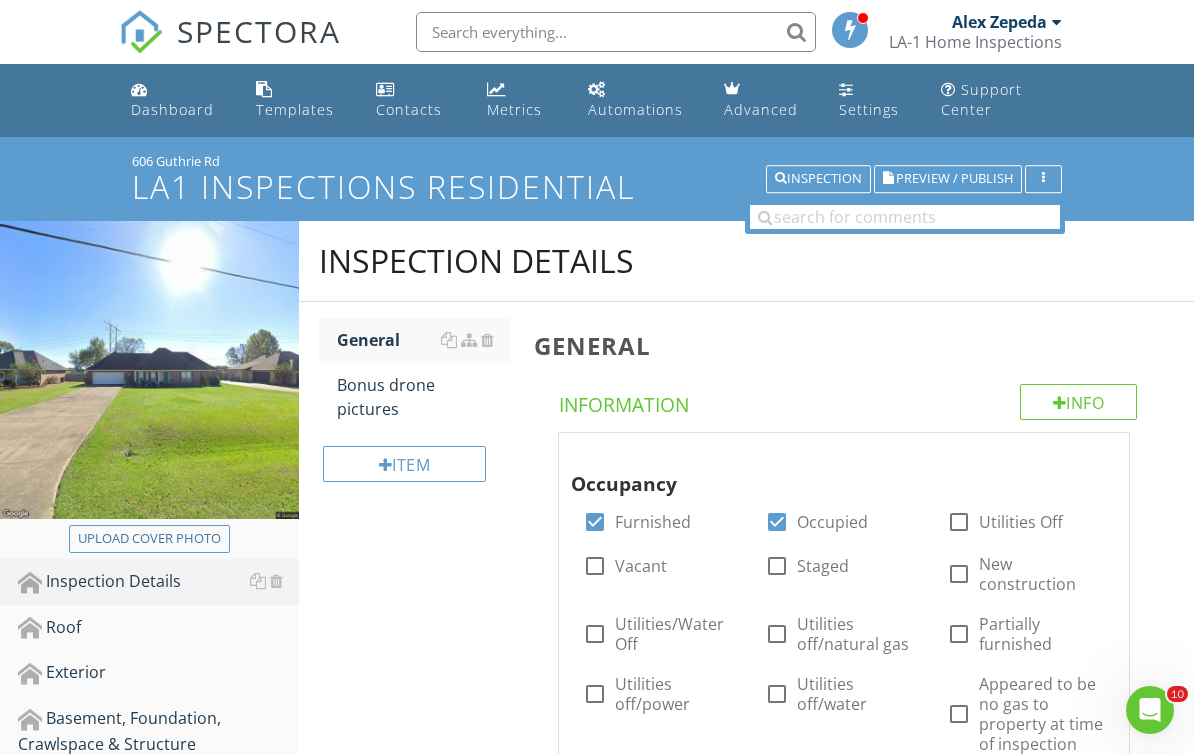 type on "C:\fakepath\IMG_0254.jpeg" 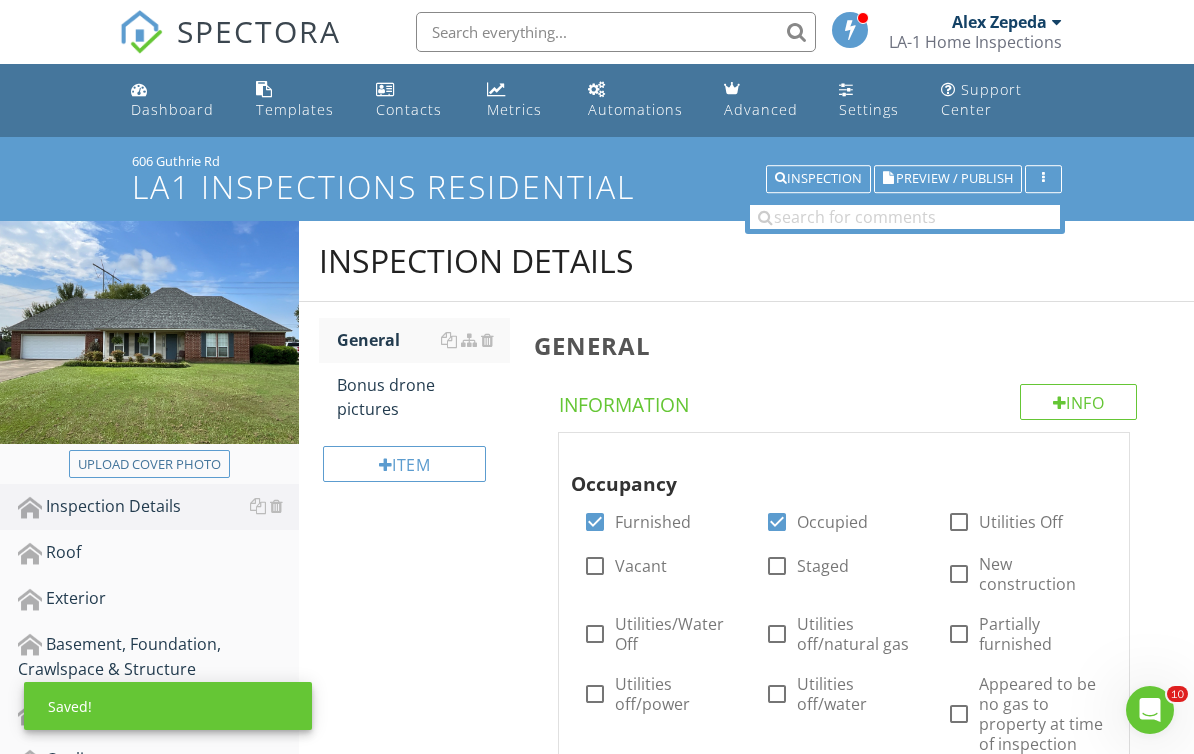 click on "Preview / Publish" at bounding box center (954, 179) 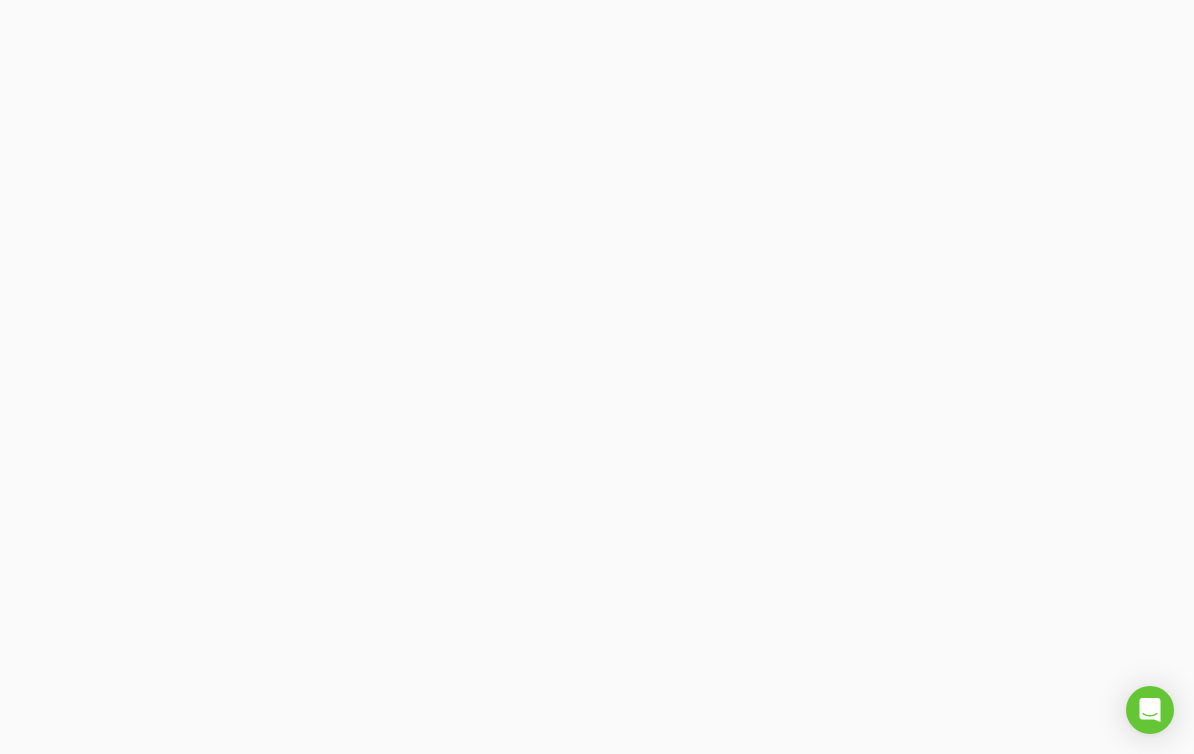 scroll, scrollTop: 0, scrollLeft: 0, axis: both 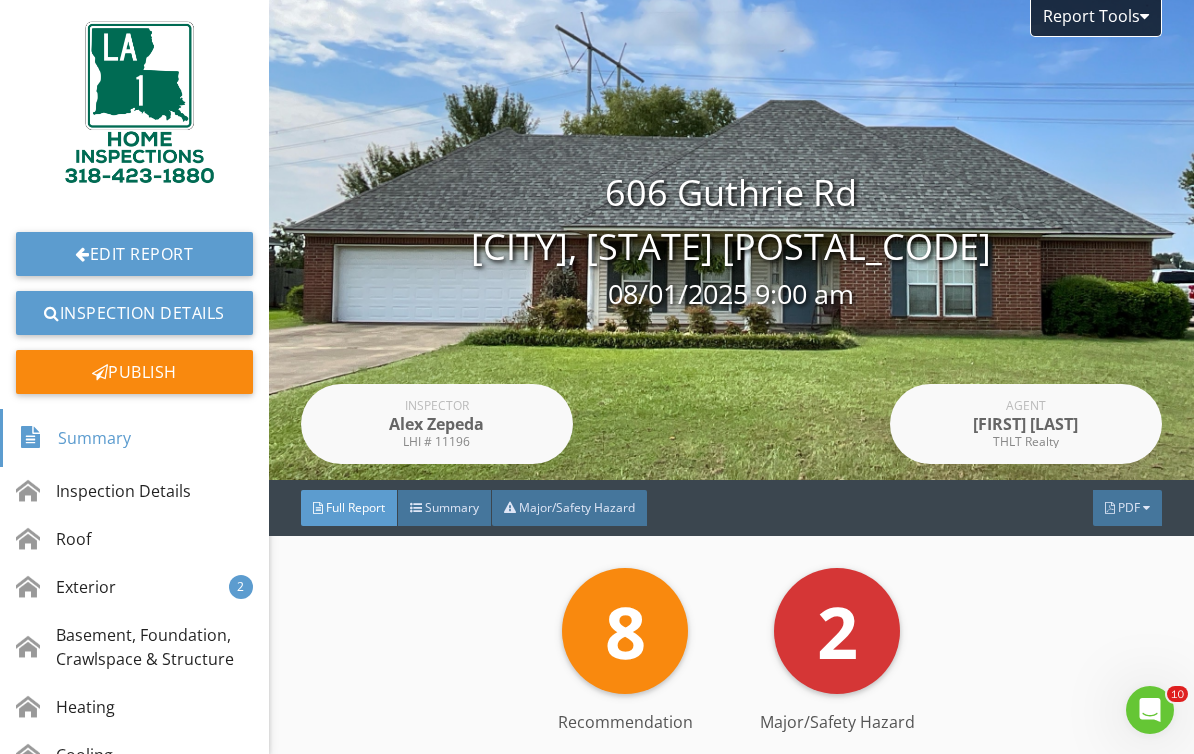 click on "Edit Report" at bounding box center [134, 254] 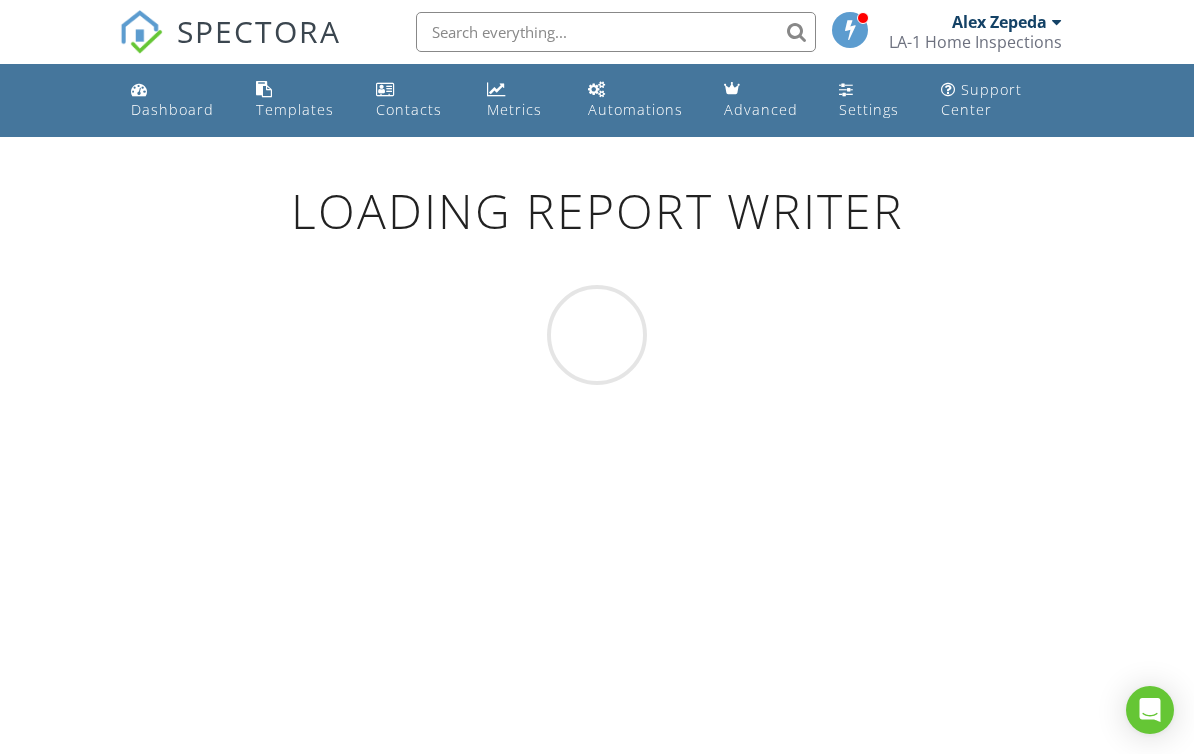 scroll, scrollTop: 0, scrollLeft: 0, axis: both 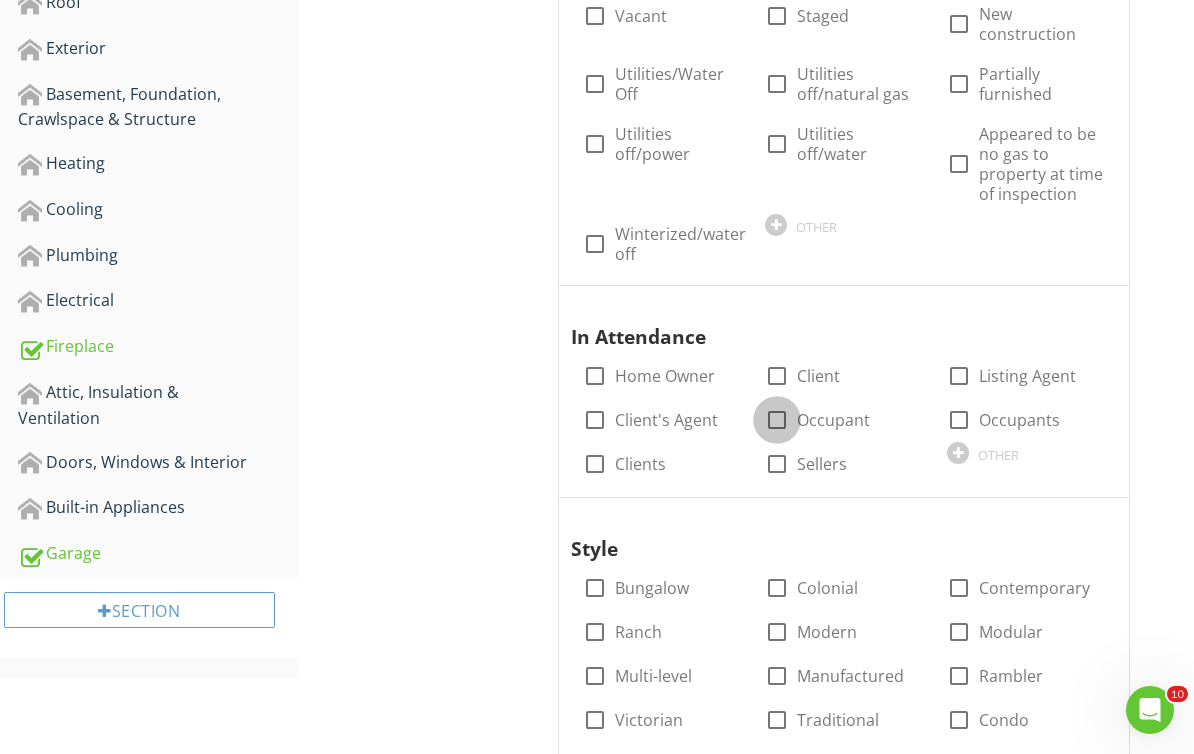 click at bounding box center (777, 420) 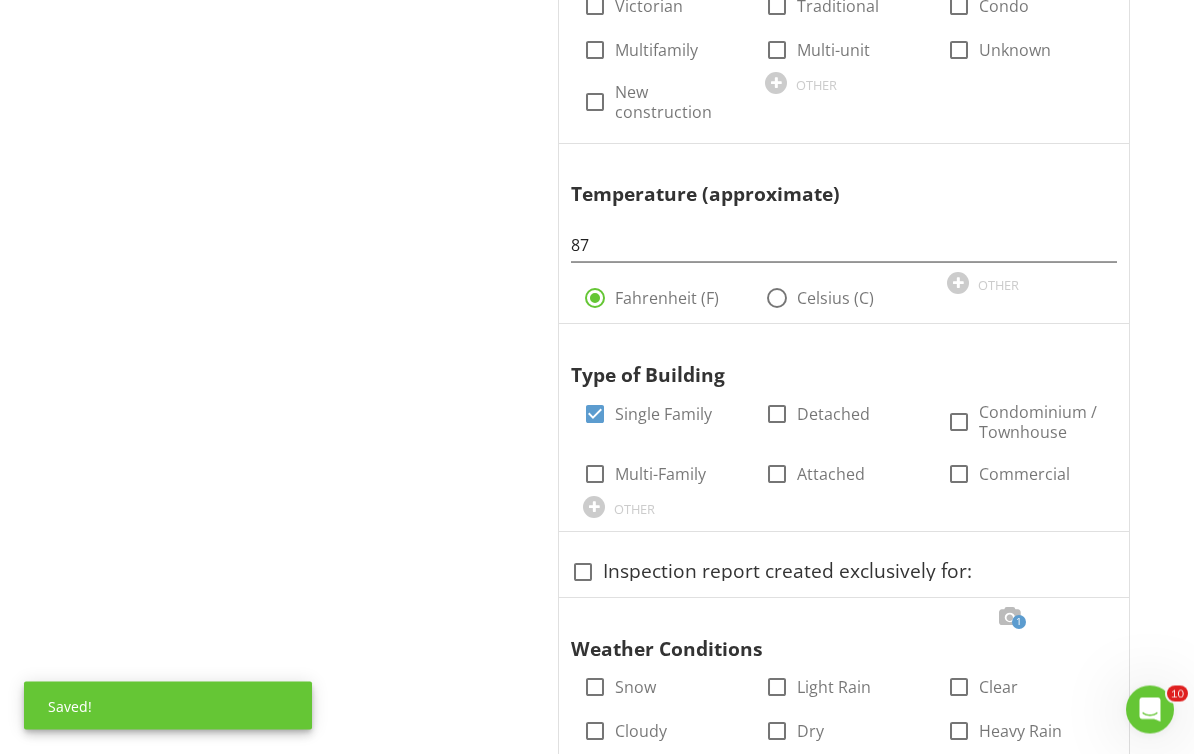 scroll, scrollTop: 1278, scrollLeft: 0, axis: vertical 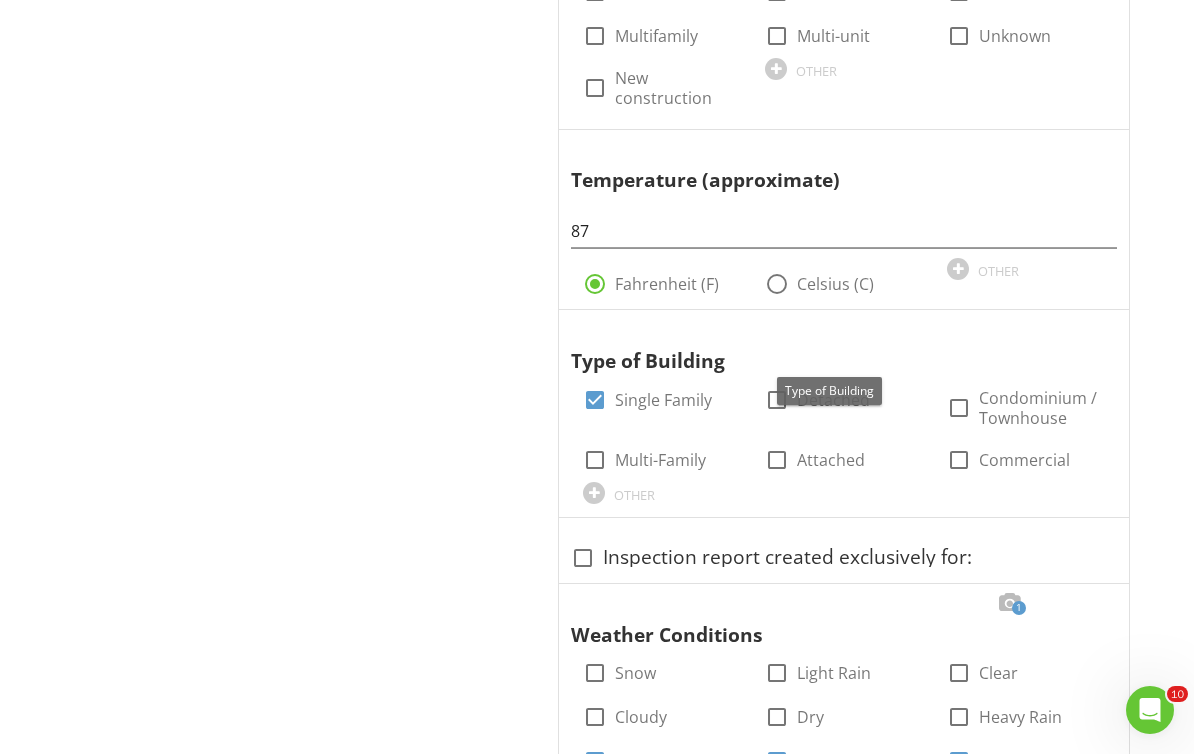 click at bounding box center [1093, 329] 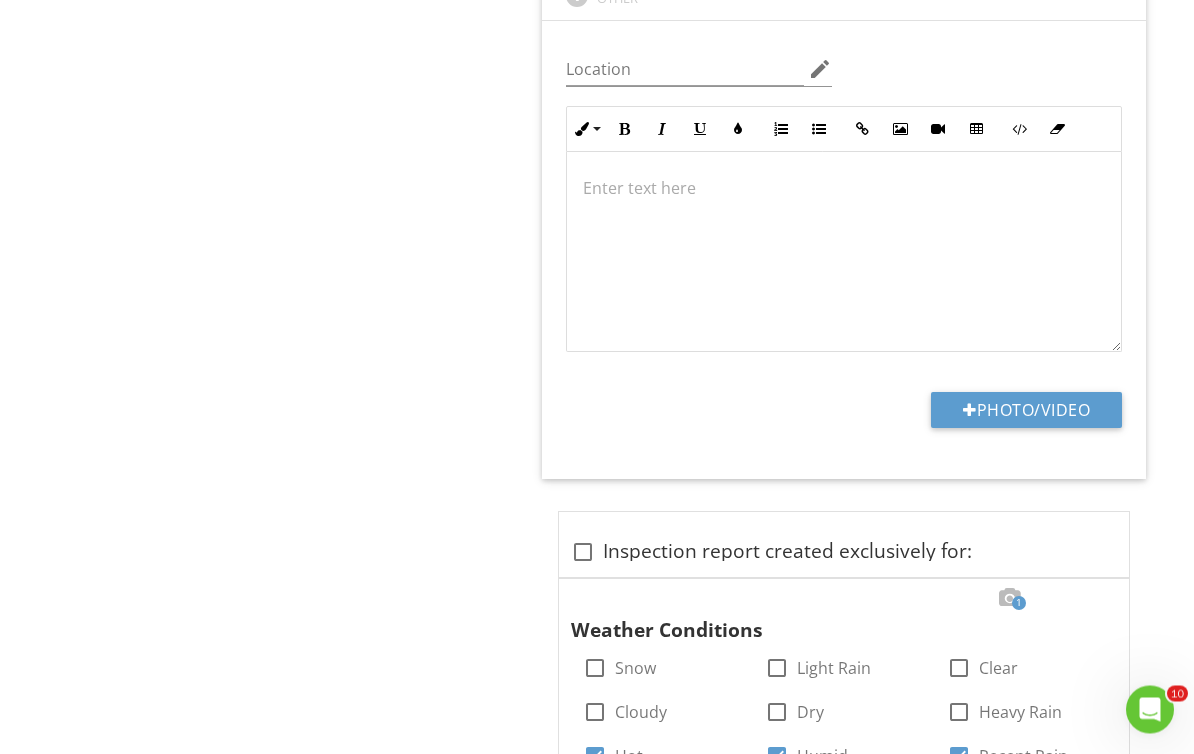 scroll, scrollTop: 1807, scrollLeft: 0, axis: vertical 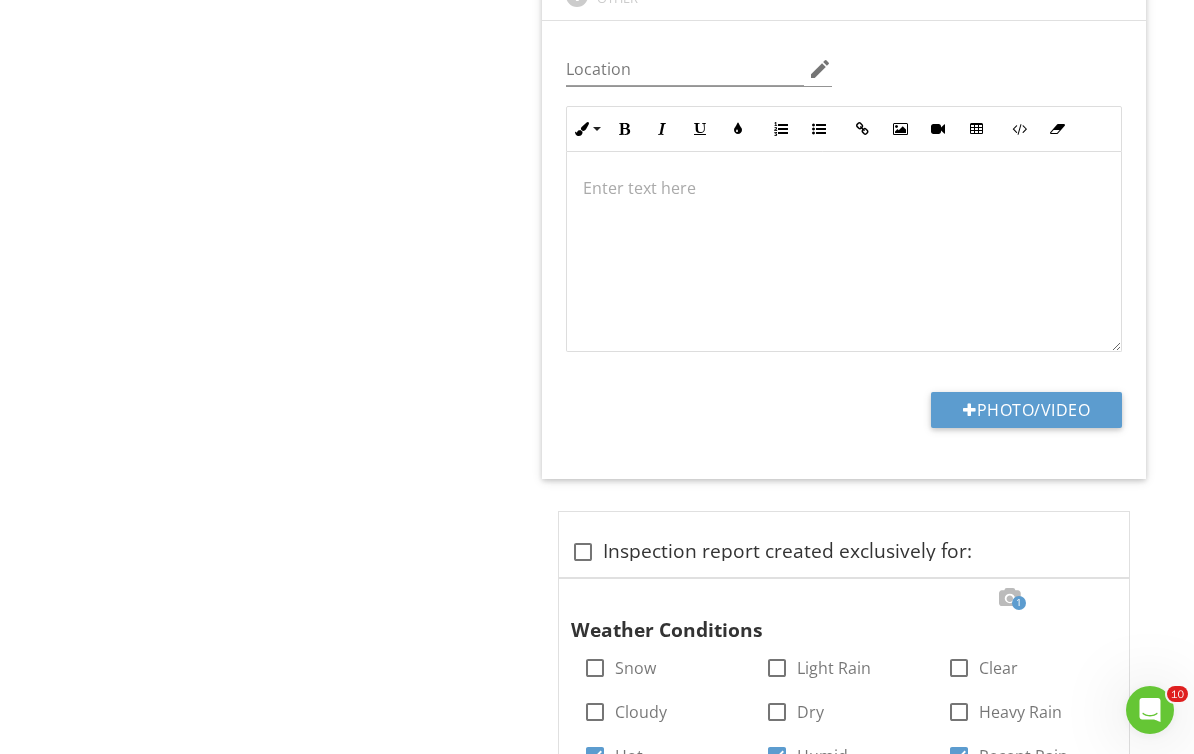 click on "Photo/Video" at bounding box center (1026, 410) 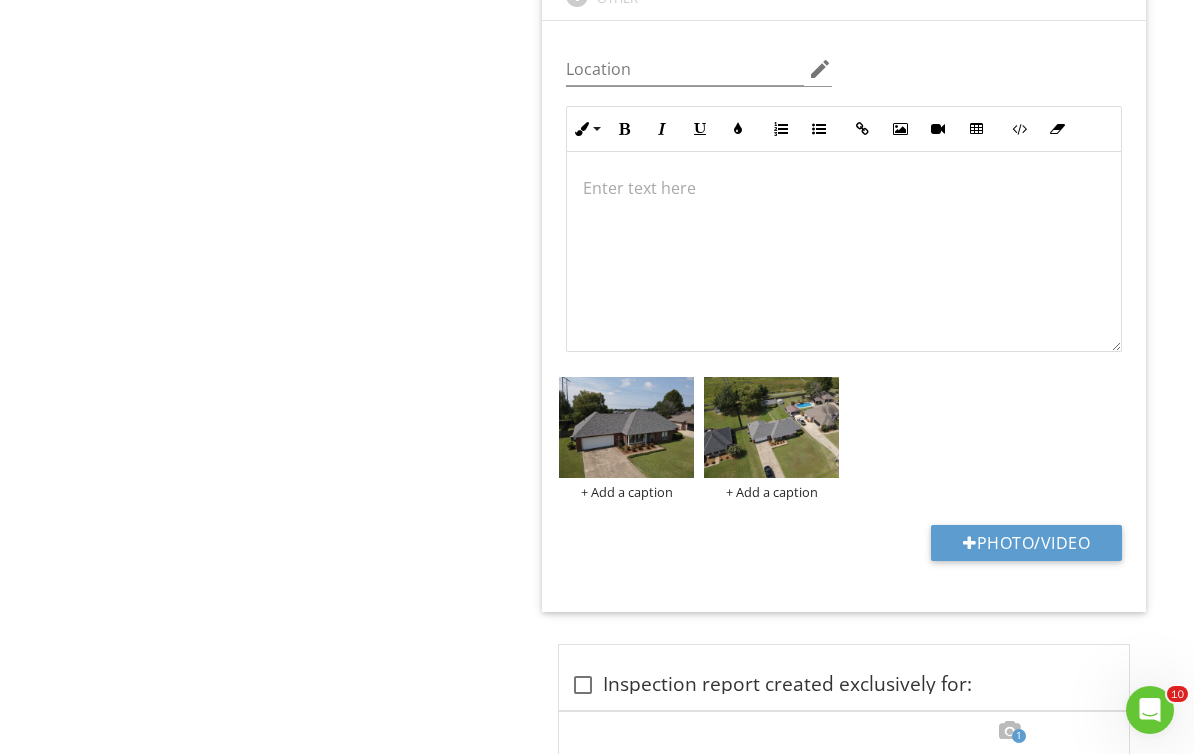 click at bounding box center [771, 427] 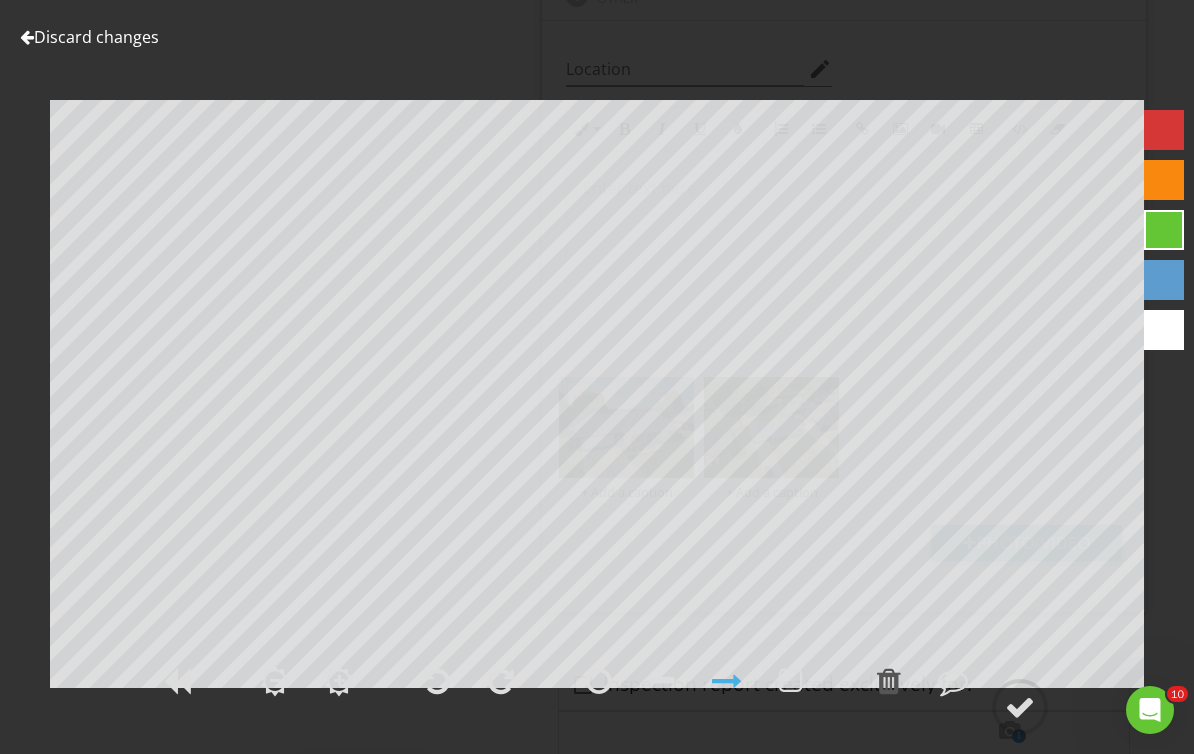 click on "Discard changes" at bounding box center [89, 37] 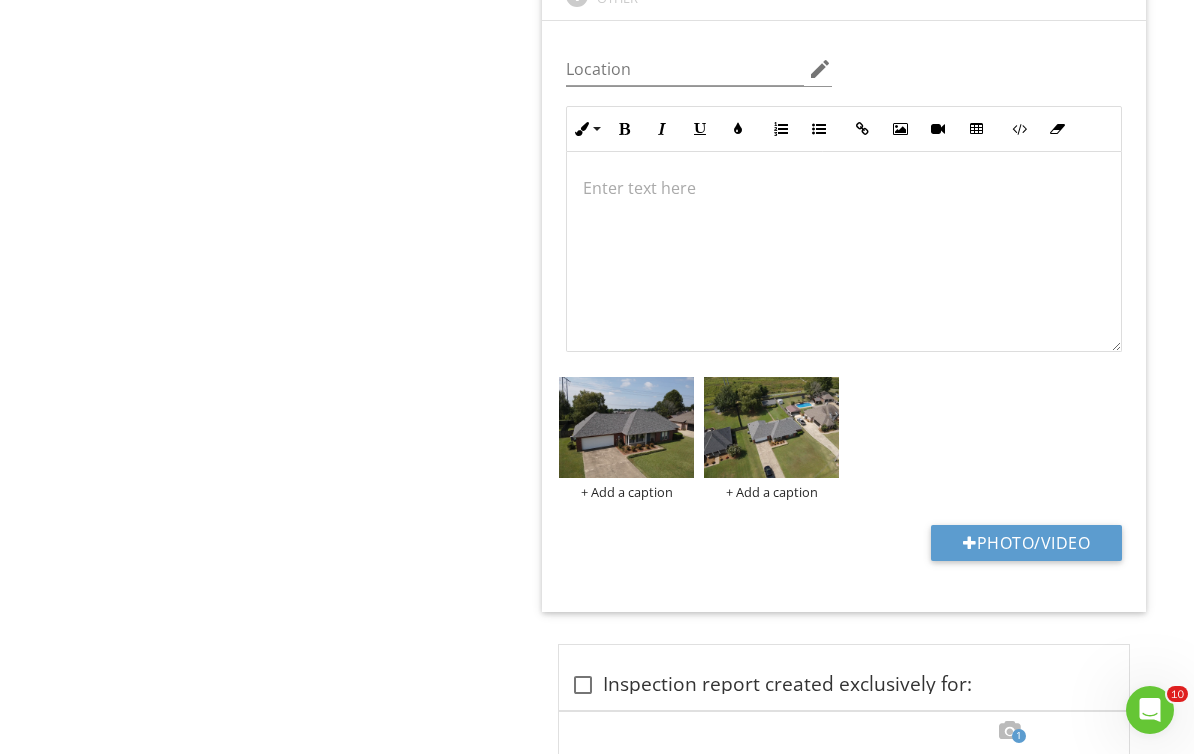click at bounding box center (626, 427) 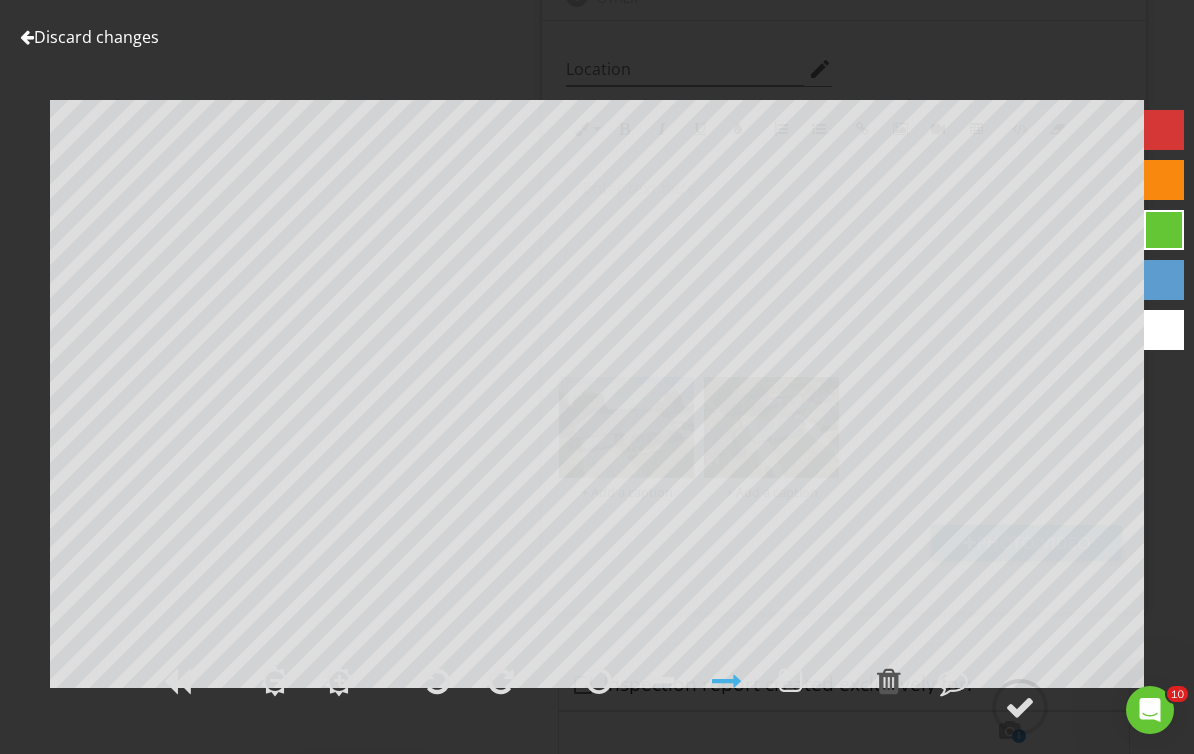 click on "Discard changes" at bounding box center [89, 37] 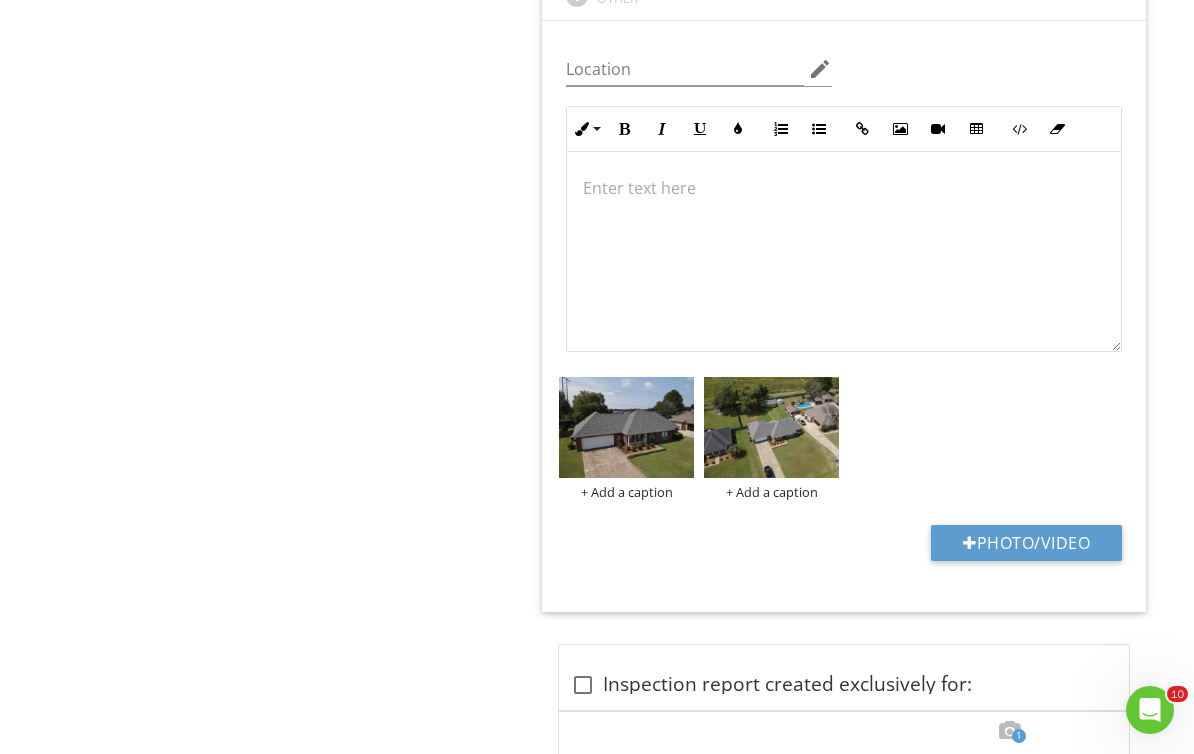 click at bounding box center [0, 0] 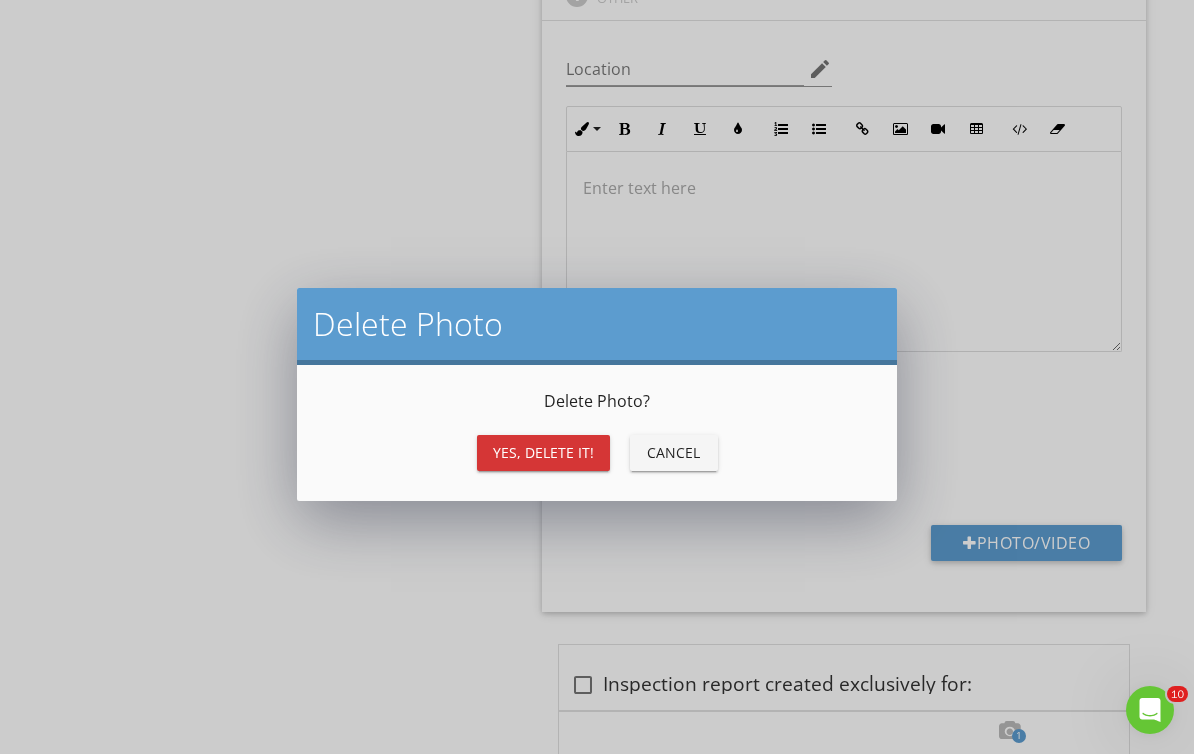 click on "Yes, Delete it!" at bounding box center (543, 453) 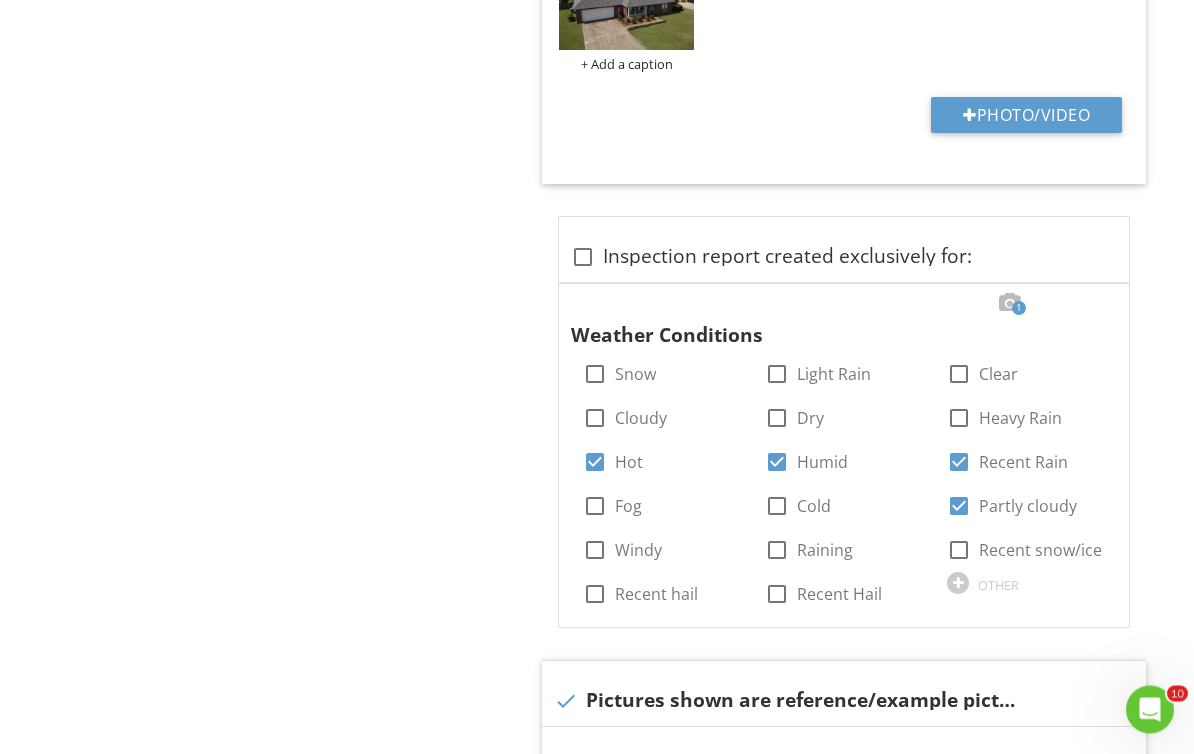 scroll, scrollTop: 2246, scrollLeft: 0, axis: vertical 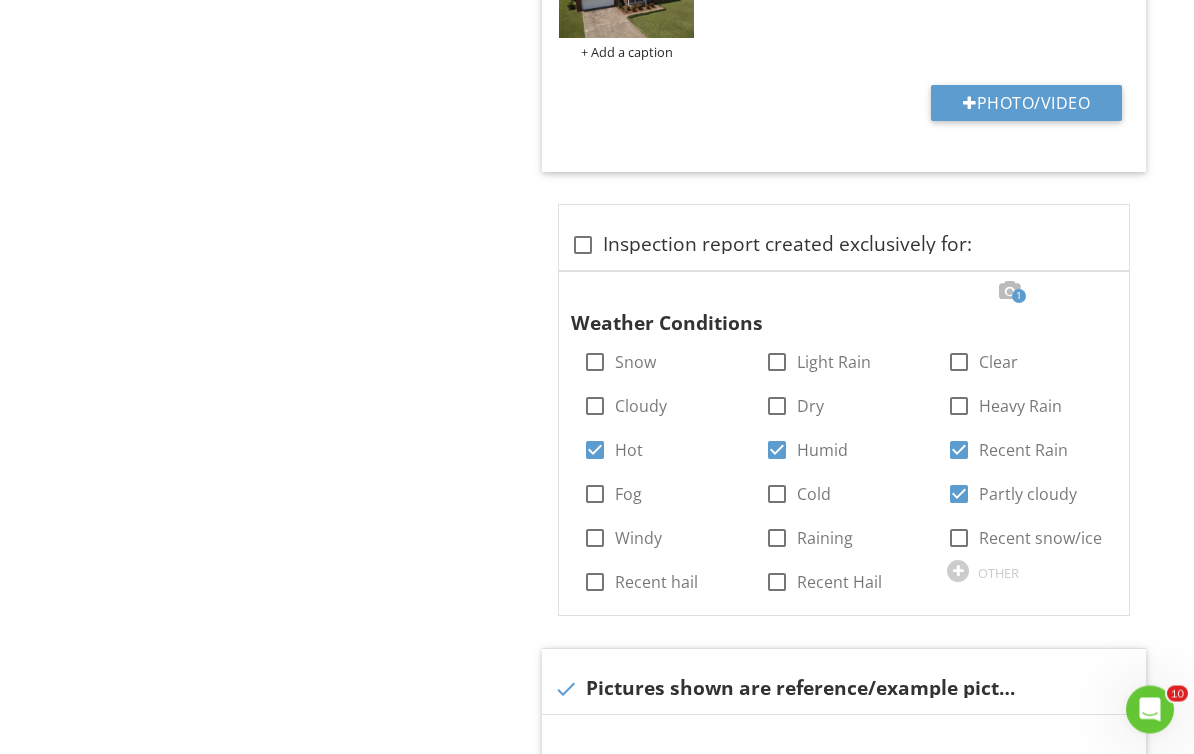 click on "Occupancy
check_box Furnished   check_box Occupied   check_box_outline_blank Utilities Off   check_box_outline_blank Vacant   check_box_outline_blank Staged   check_box_outline_blank New construction   check_box_outline_blank Utilities/Water Off   check_box_outline_blank Utilities off/natural gas   check_box_outline_blank Partially furnished   check_box_outline_blank Utilities off/power   check_box_outline_blank Utilities off/water   check_box_outline_blank Appeared to be no gas to property at time of inspection   check_box_outline_blank Winterized/water off         OTHER
In Attendance
check_box_outline_blank Home Owner   check_box_outline_blank Client   check_box_outline_blank Listing Agent   check_box_outline_blank Client's Agent   check_box Occupant   check_box_outline_blank Occupants   check_box_outline_blank Clients   check_box_outline_blank Sellers         OTHER" at bounding box center [848, -320] 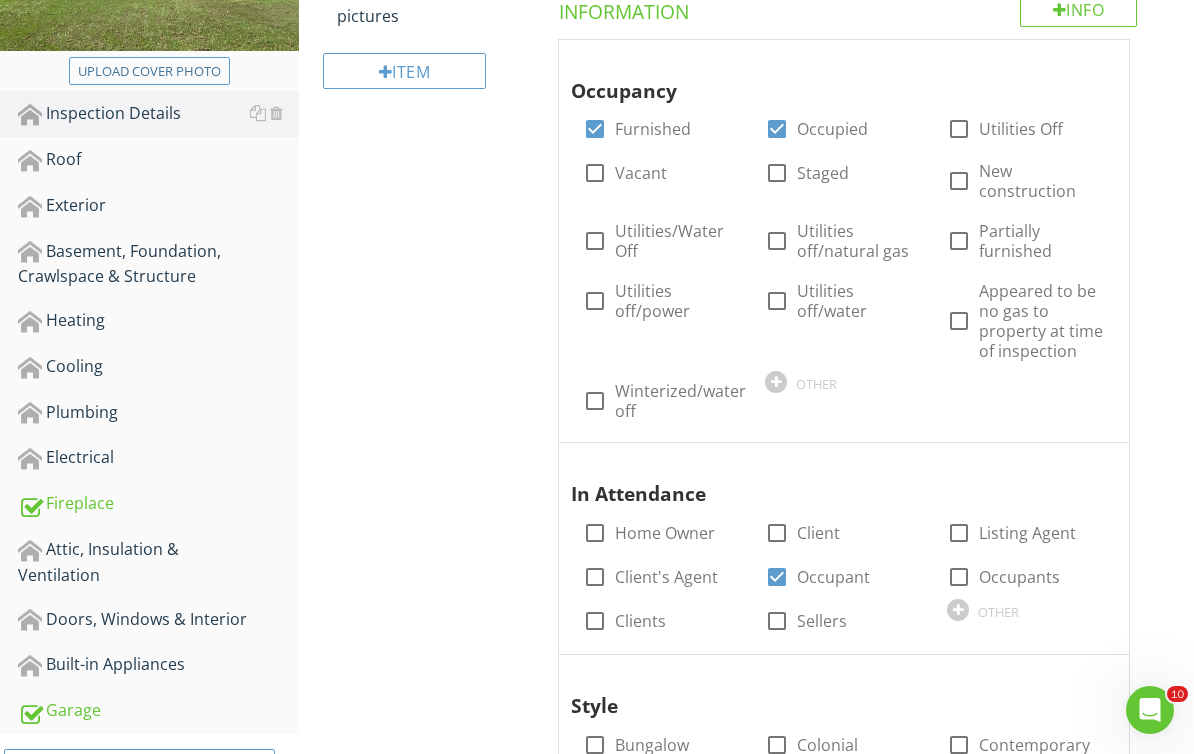 scroll, scrollTop: 0, scrollLeft: 0, axis: both 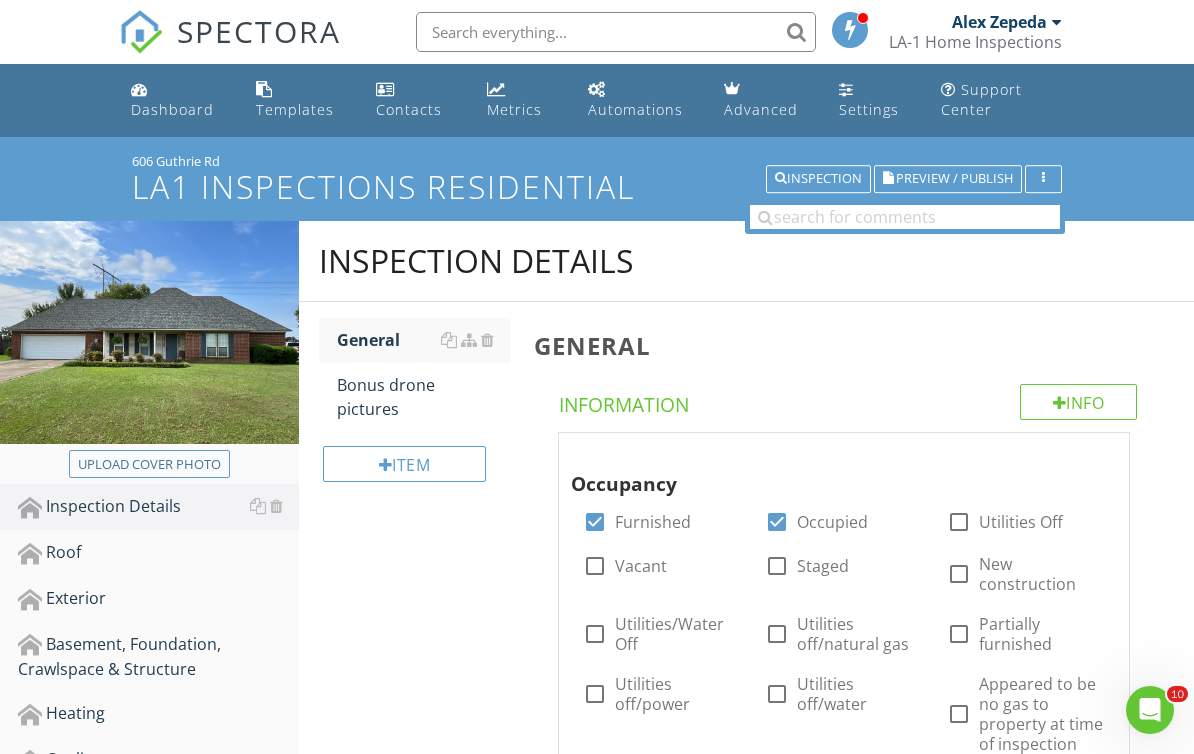 click on "Bonus drone pictures" at bounding box center (424, 397) 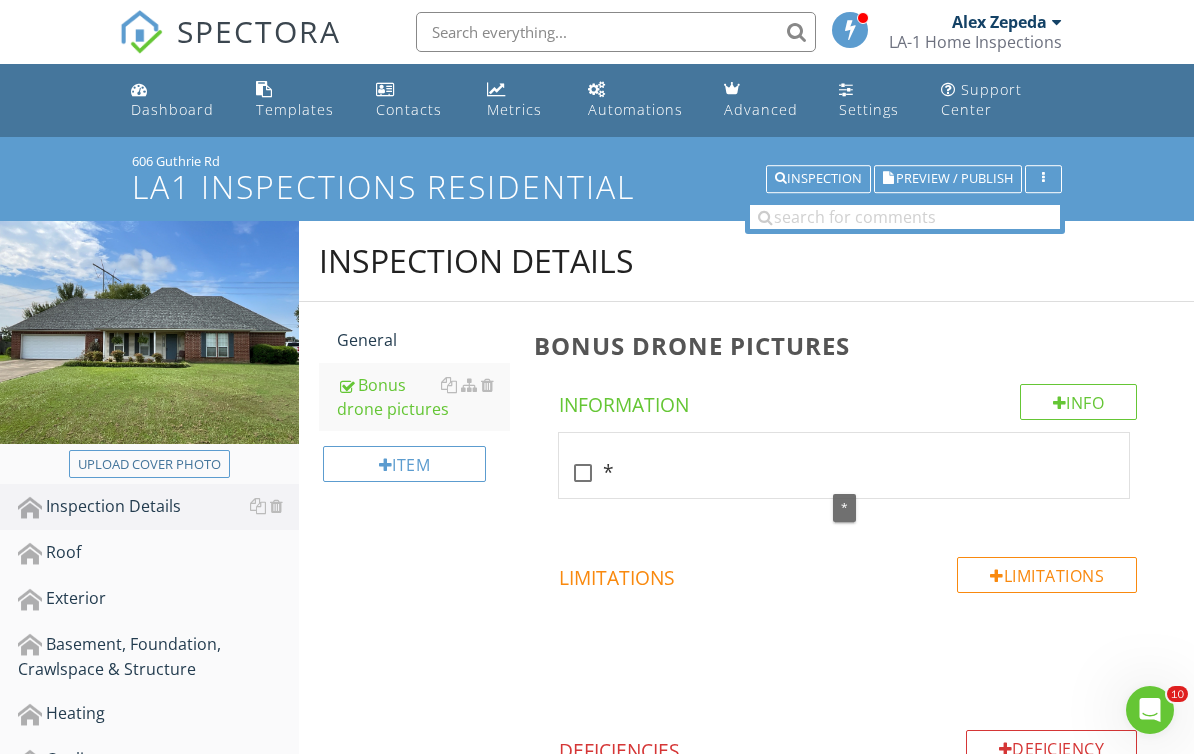 click at bounding box center (583, 473) 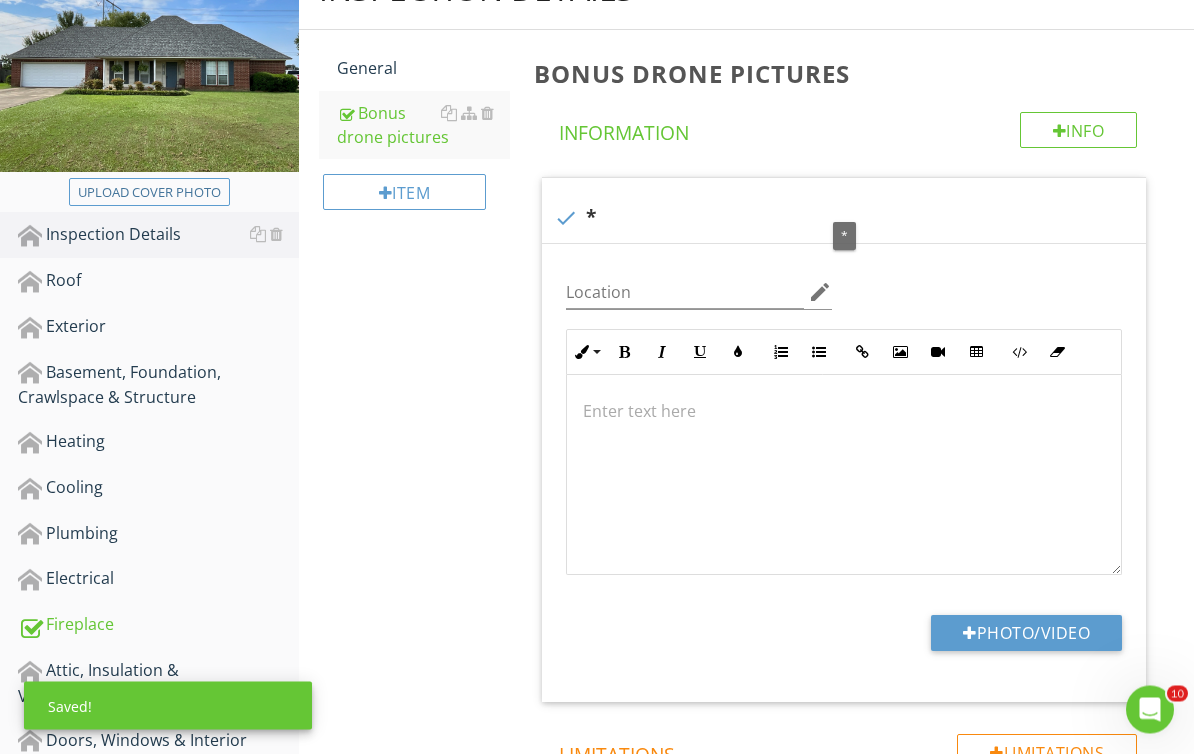 scroll, scrollTop: 298, scrollLeft: 0, axis: vertical 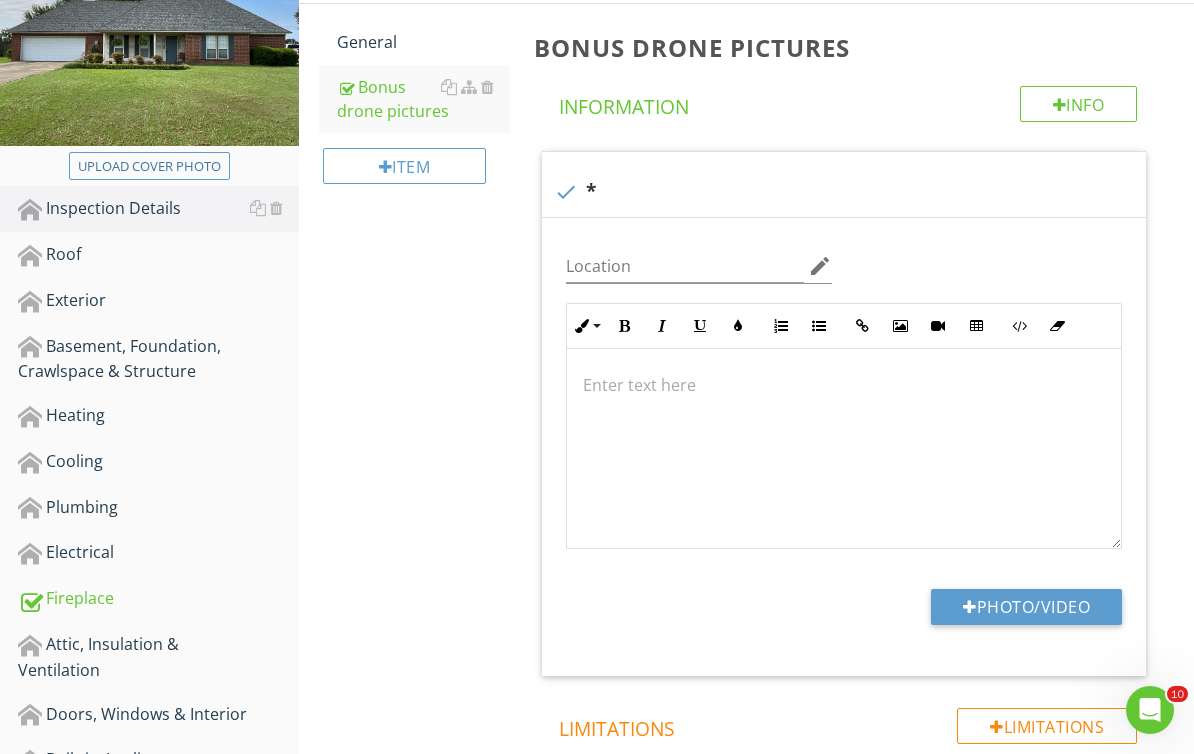 click on "Photo/Video" at bounding box center (1026, 607) 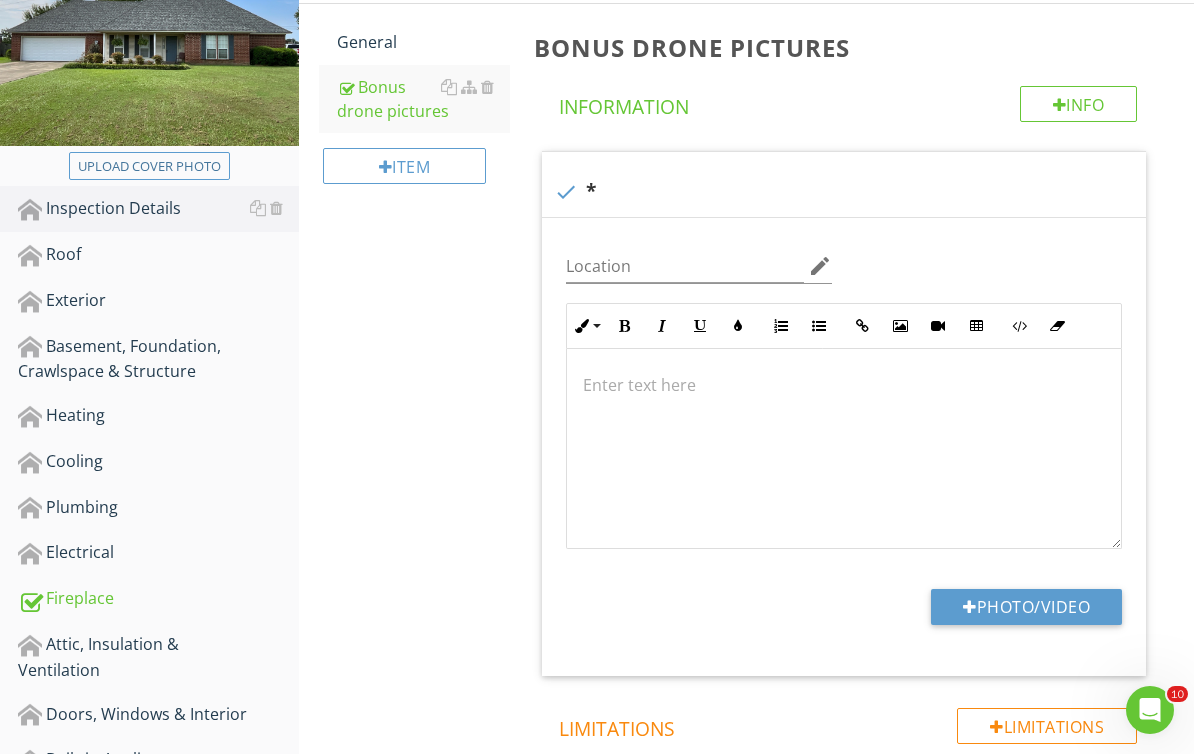 type on "C:\fakepath\2025-08-01-11-18-40-907.png" 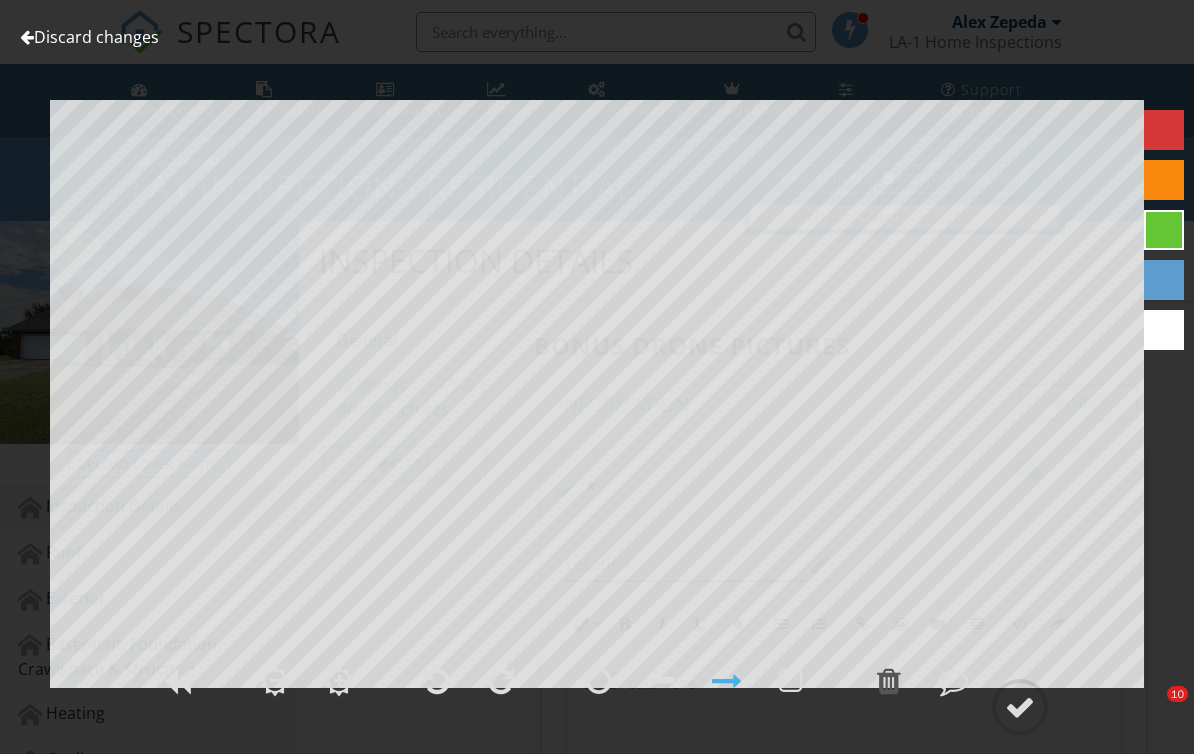 scroll, scrollTop: 298, scrollLeft: 0, axis: vertical 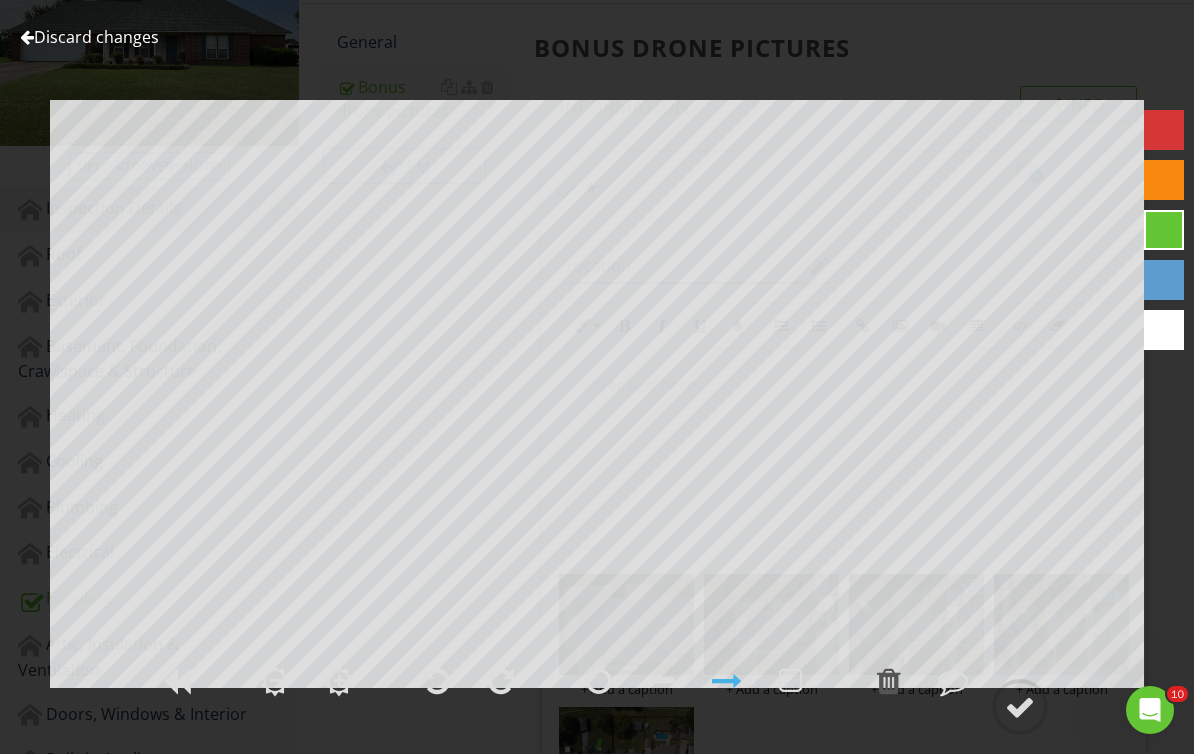 click on "Discard changes" at bounding box center [89, 37] 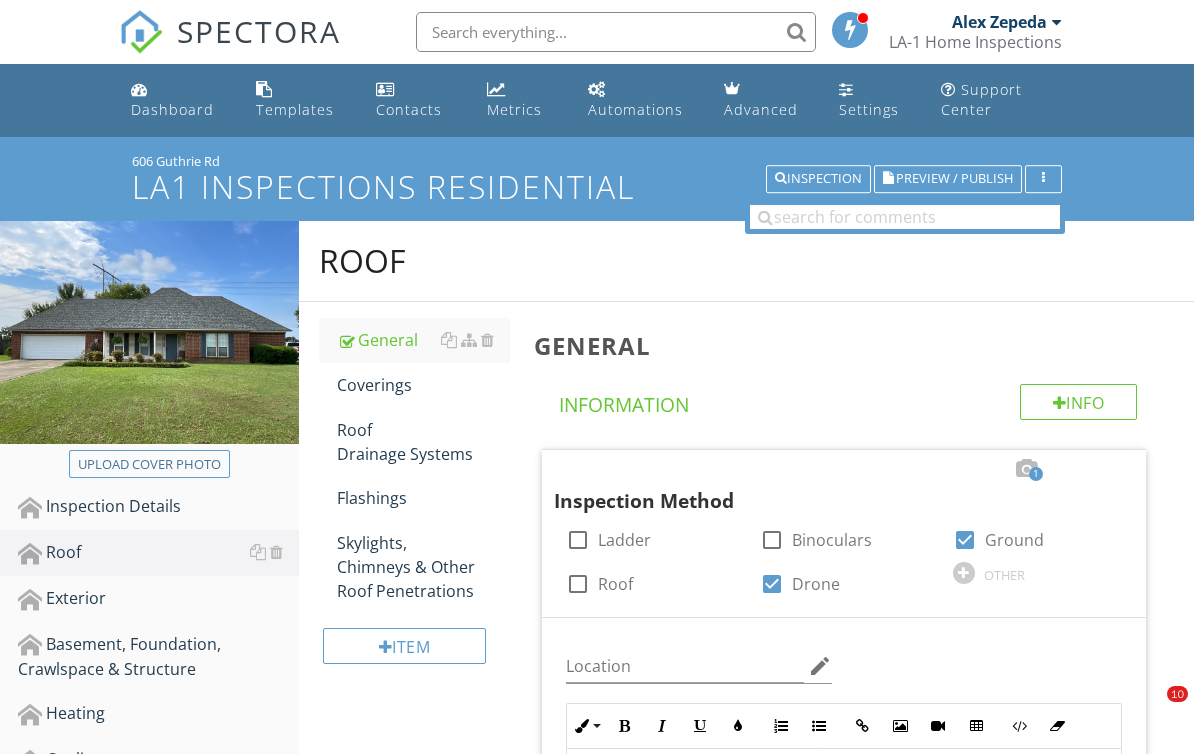scroll, scrollTop: 1409, scrollLeft: 0, axis: vertical 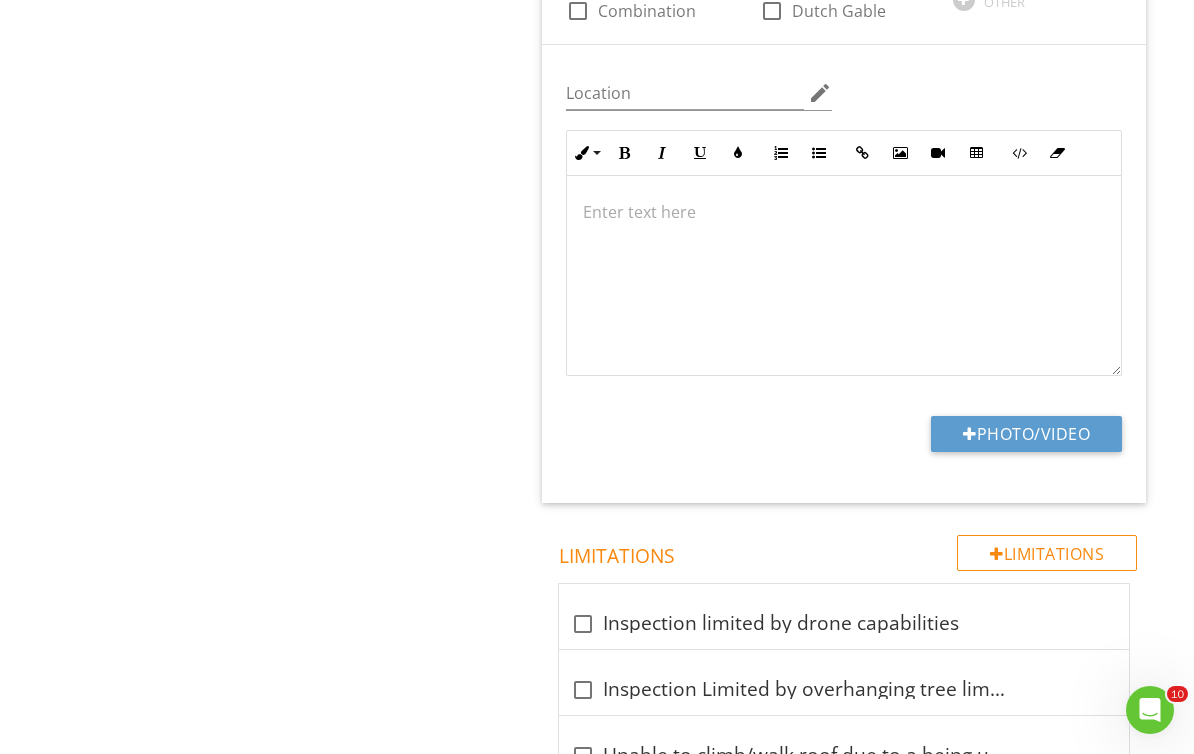 type on "C:\fakepath\2025-08-01-11-18-40-907.png" 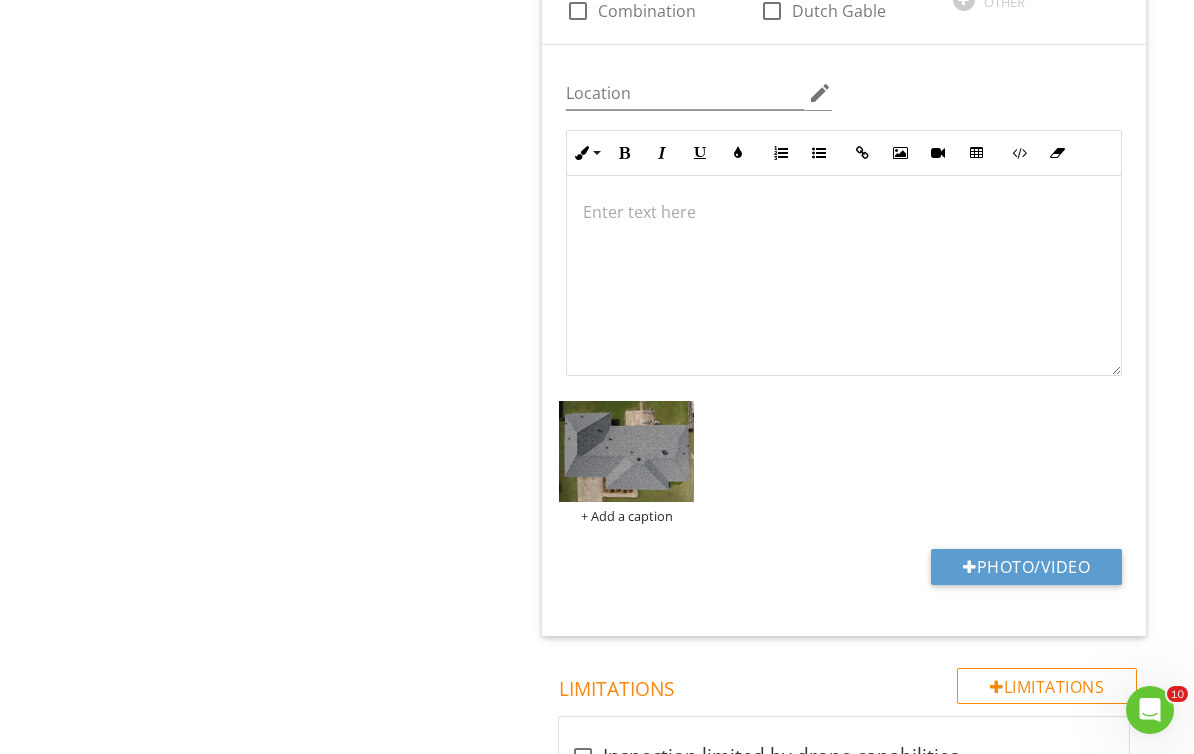 click at bounding box center [626, 451] 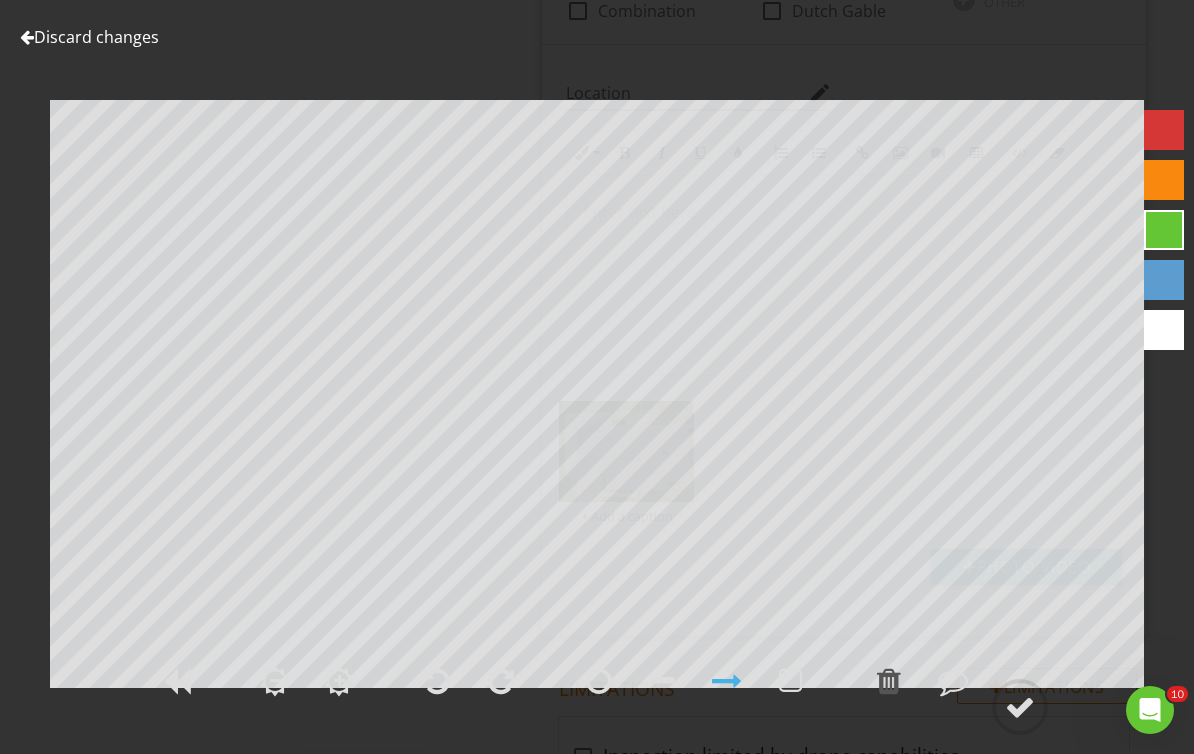 click on "Discard changes" at bounding box center (89, 37) 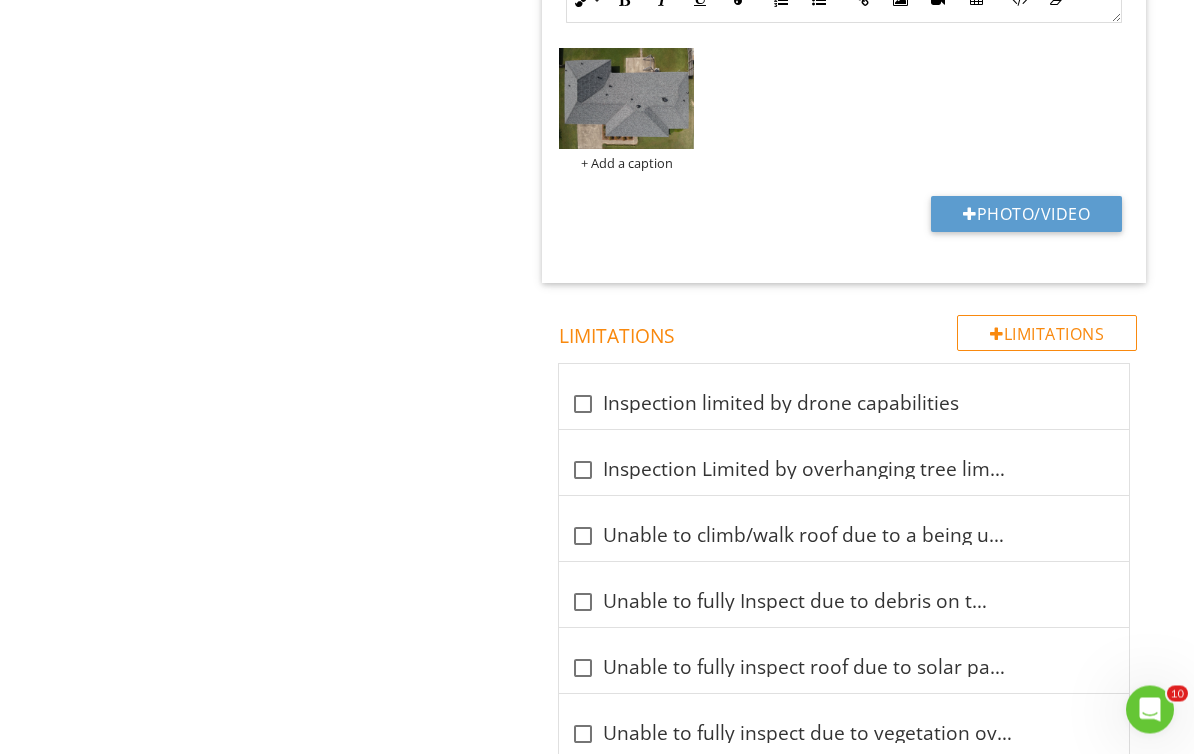 scroll, scrollTop: 1816, scrollLeft: 0, axis: vertical 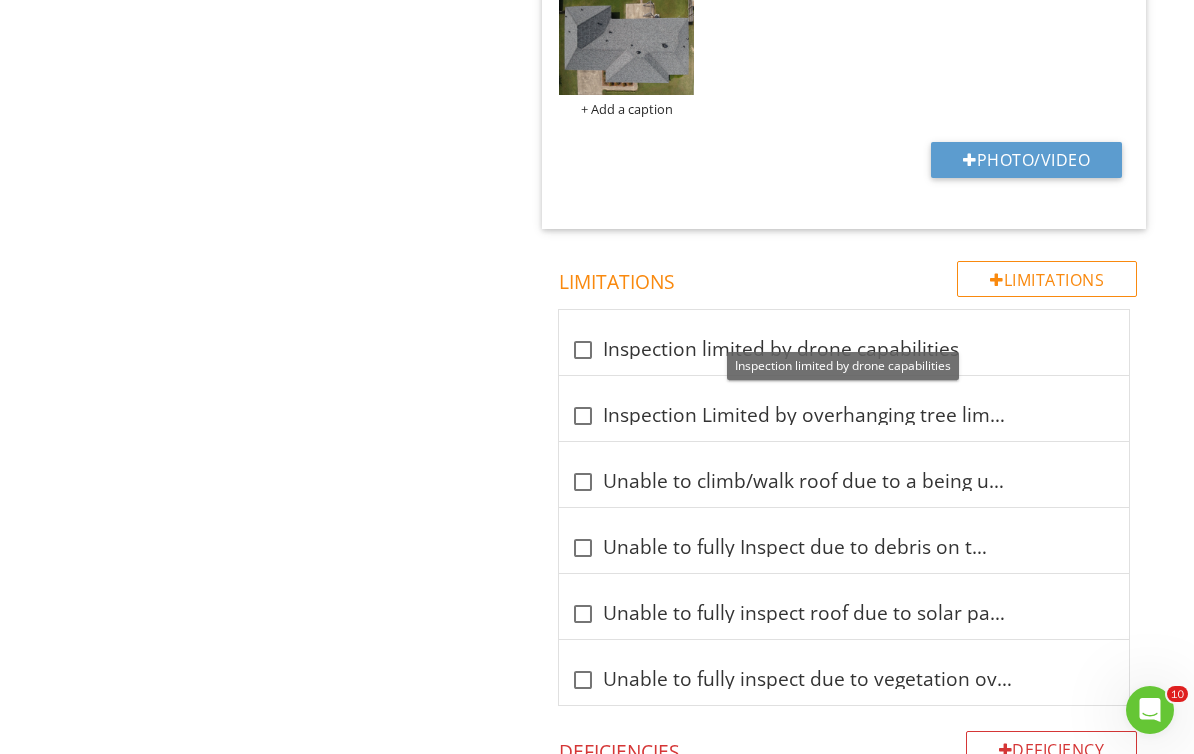 click at bounding box center [583, 350] 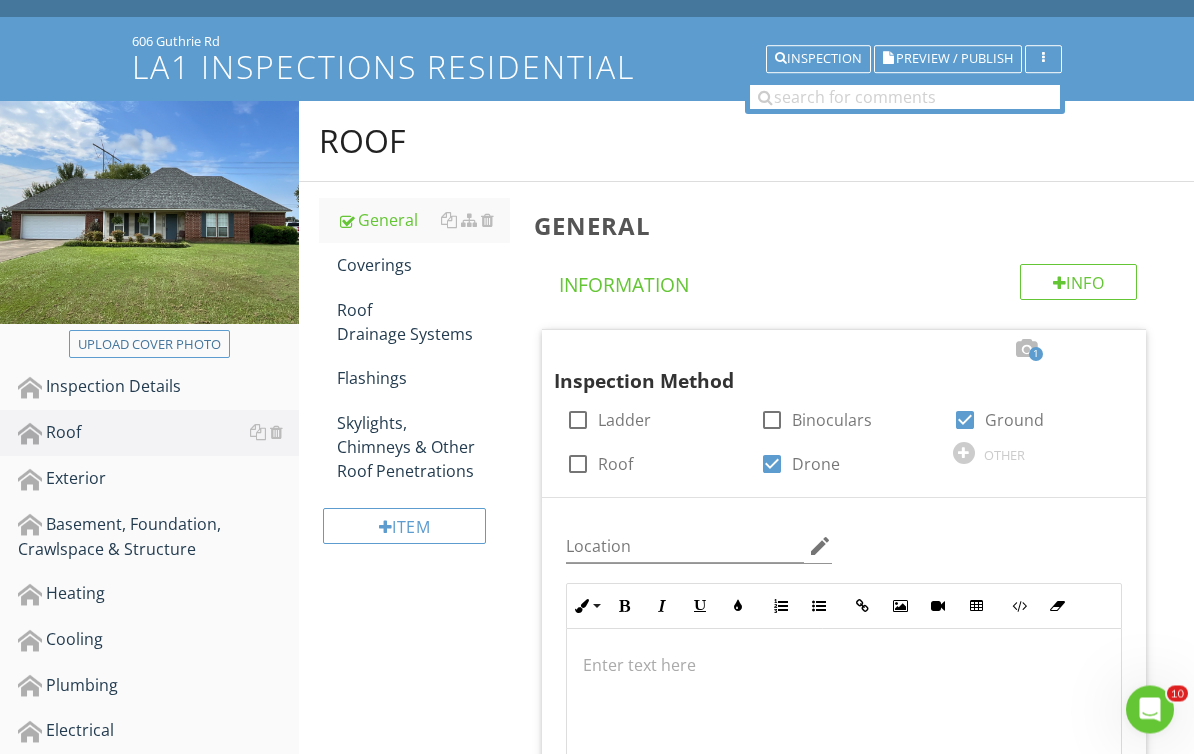scroll, scrollTop: 0, scrollLeft: 0, axis: both 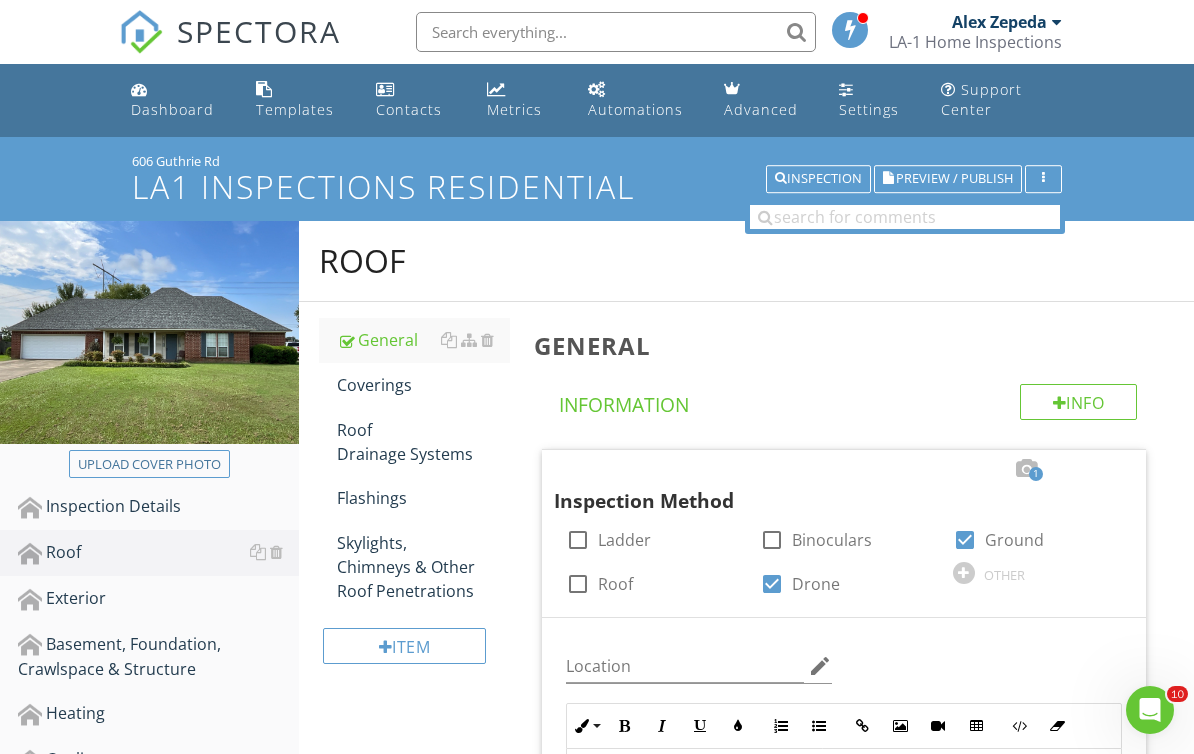 click on "Coverings" at bounding box center [424, 385] 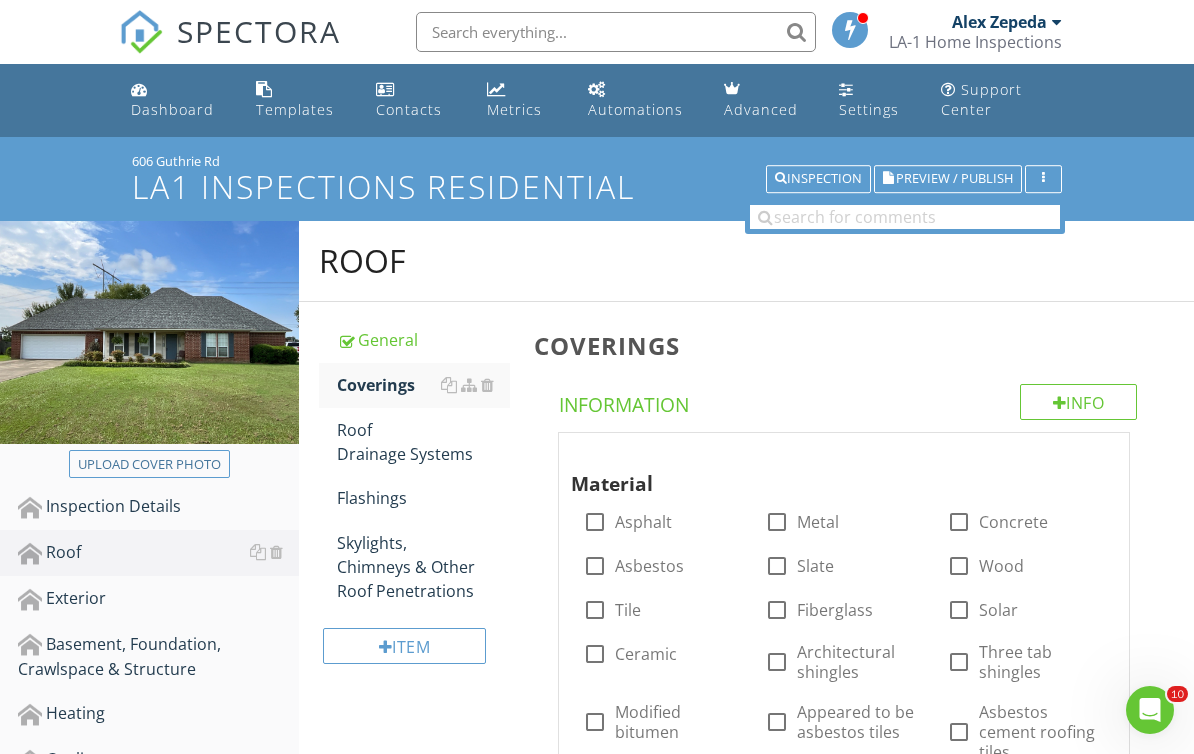 click at bounding box center (595, 522) 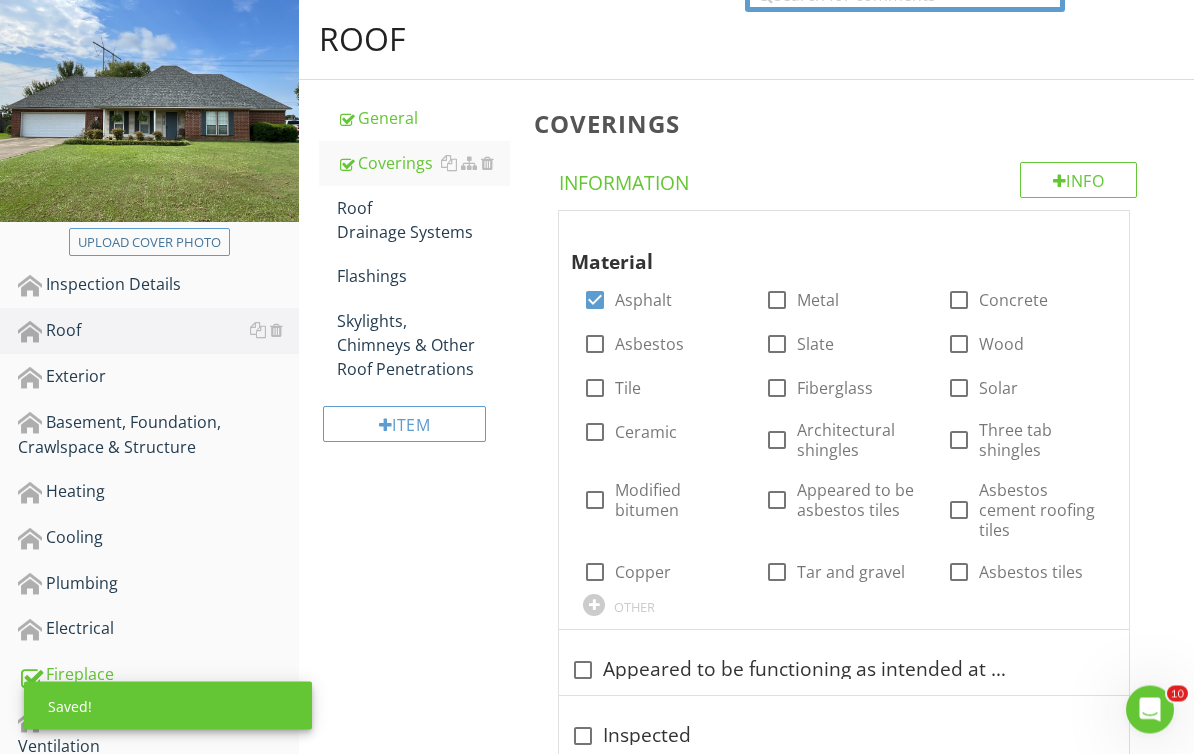 scroll, scrollTop: 224, scrollLeft: 0, axis: vertical 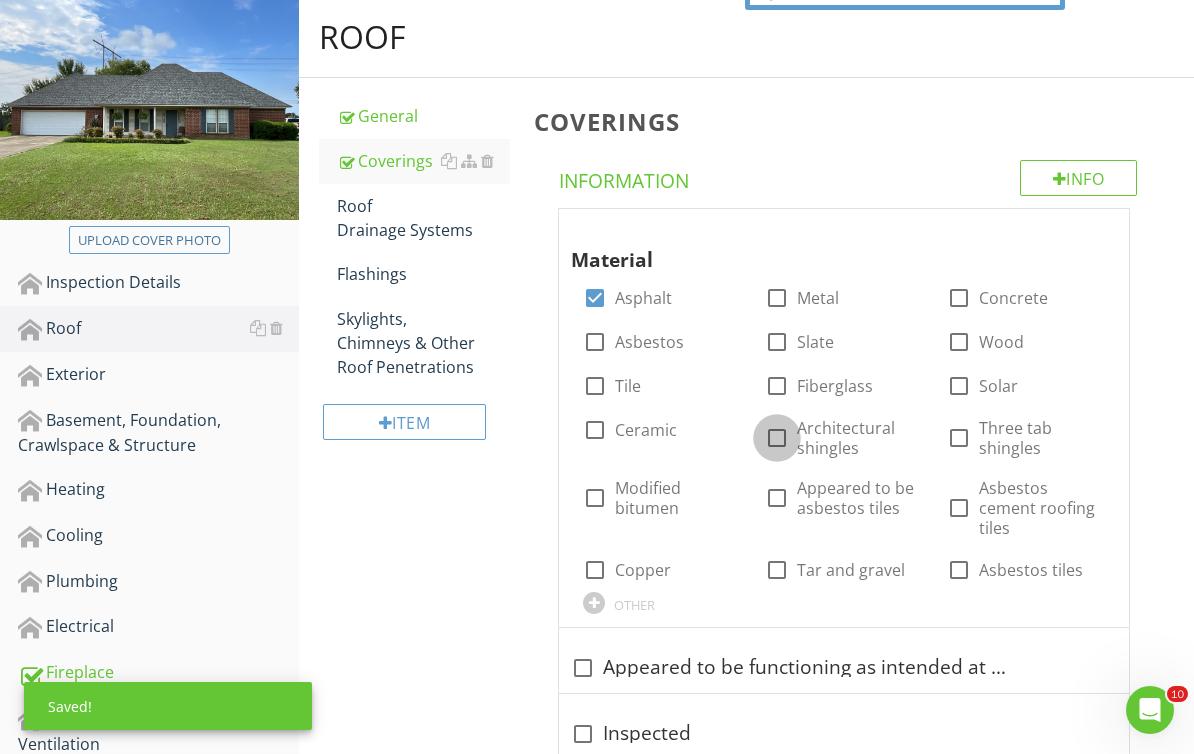 click at bounding box center [777, 438] 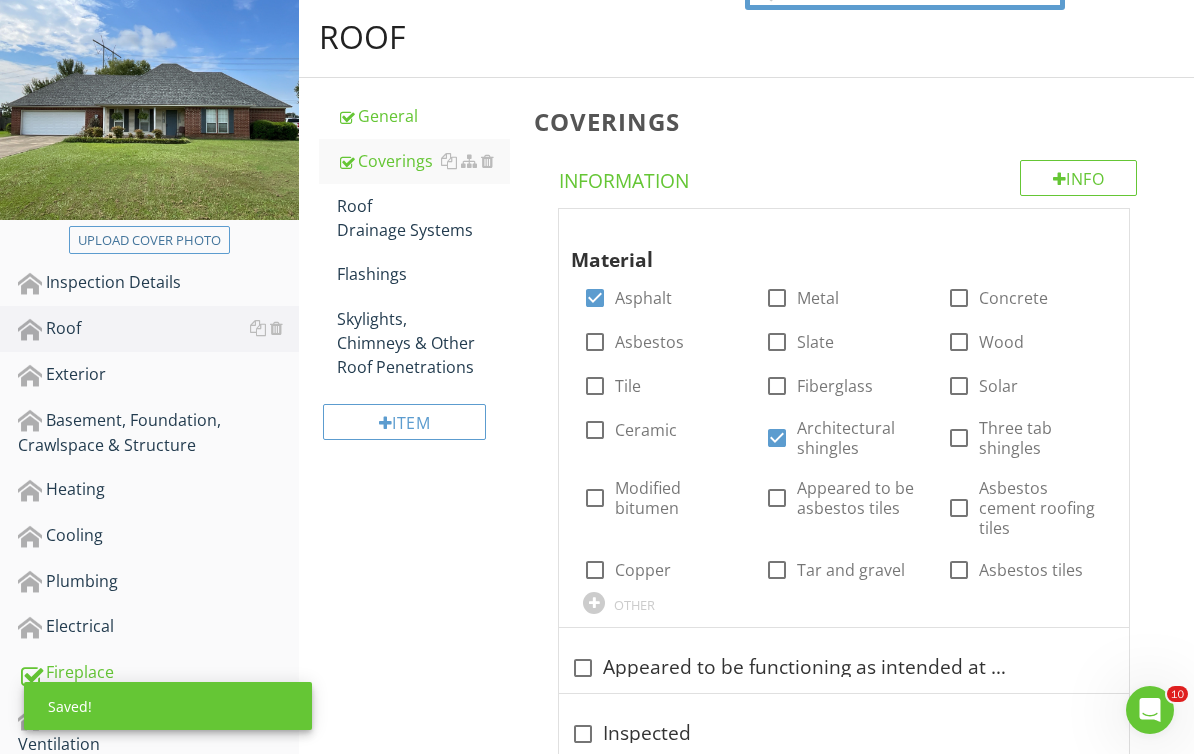 click at bounding box center [1093, 228] 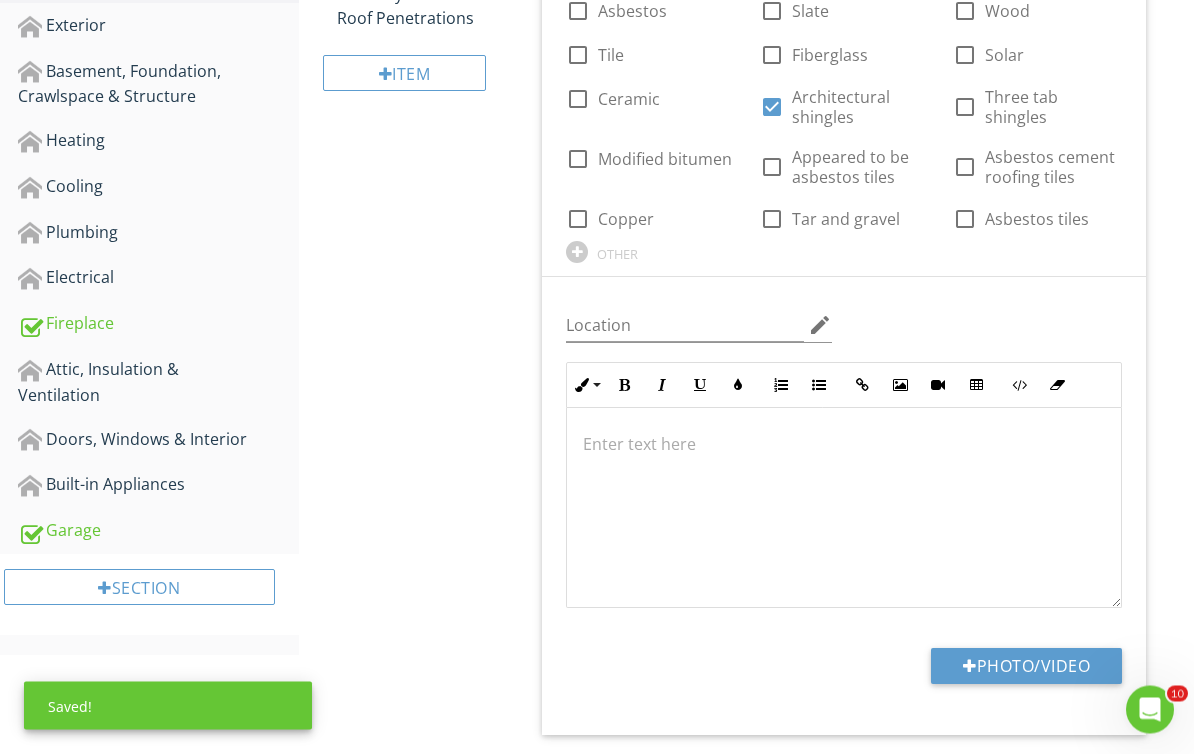 scroll, scrollTop: 639, scrollLeft: 0, axis: vertical 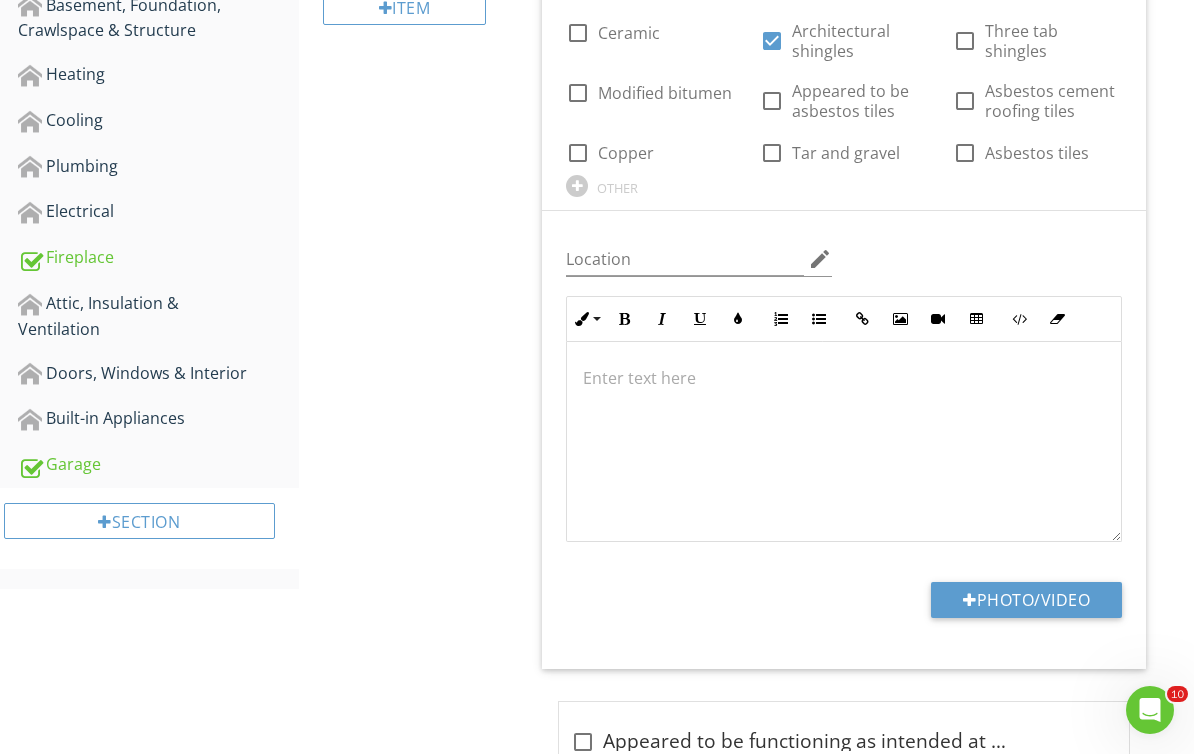 click on "Photo/Video" at bounding box center [1026, 600] 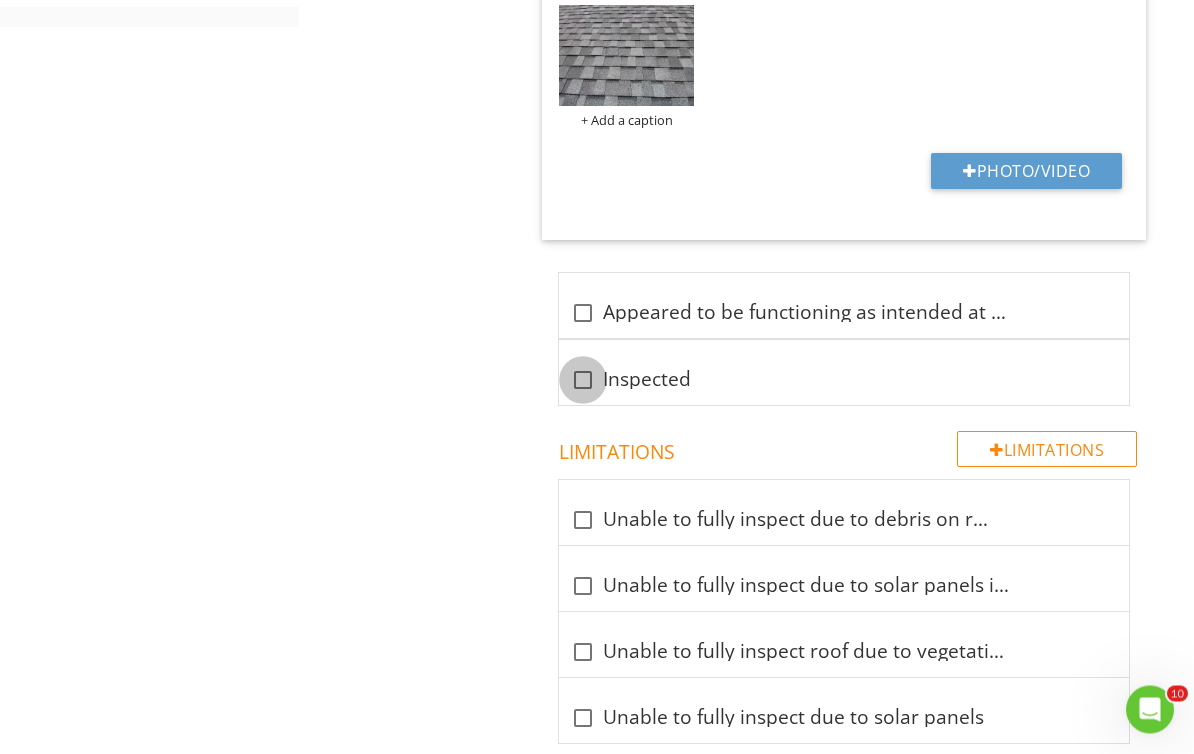 scroll, scrollTop: 1201, scrollLeft: 0, axis: vertical 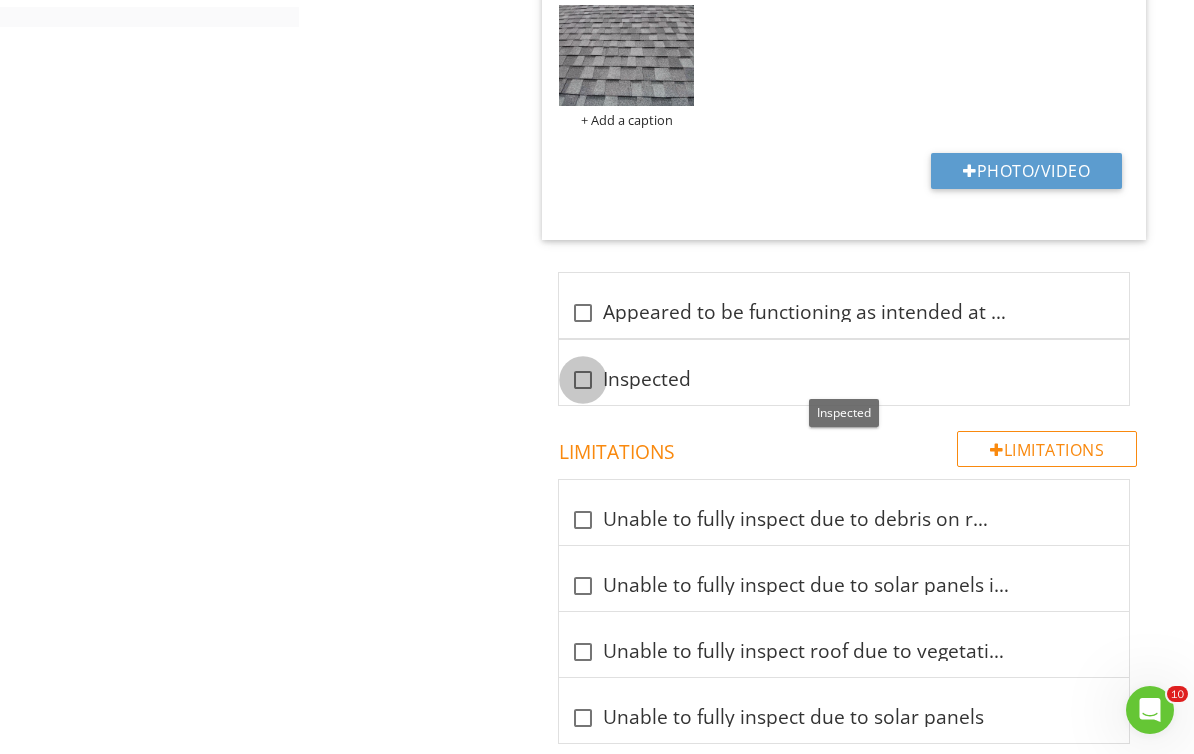 click at bounding box center [583, 380] 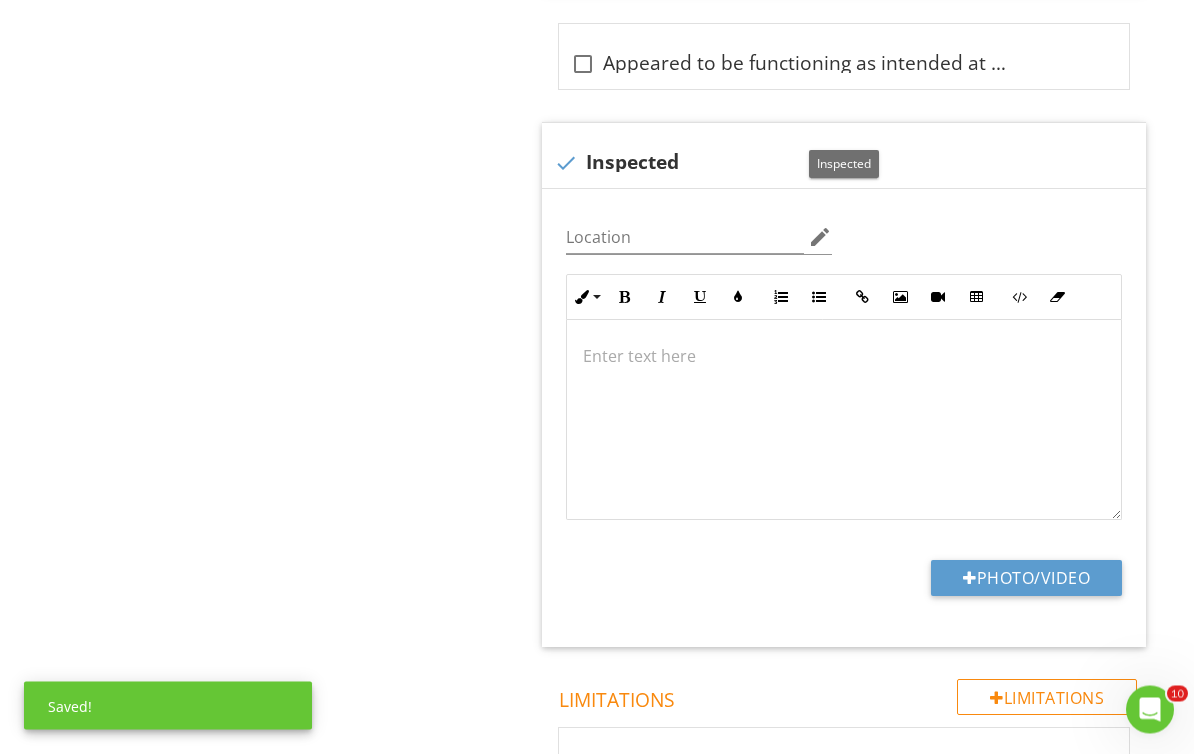 scroll, scrollTop: 1516, scrollLeft: 0, axis: vertical 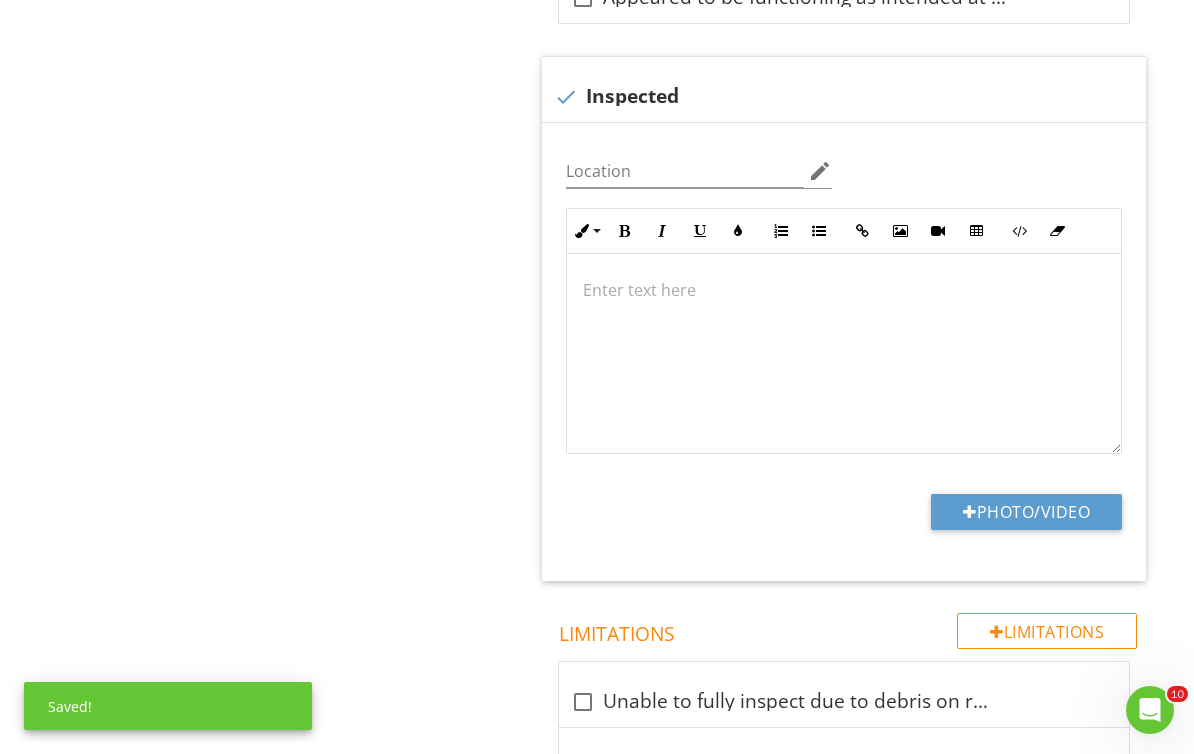 click on "Photo/Video" at bounding box center (1026, 512) 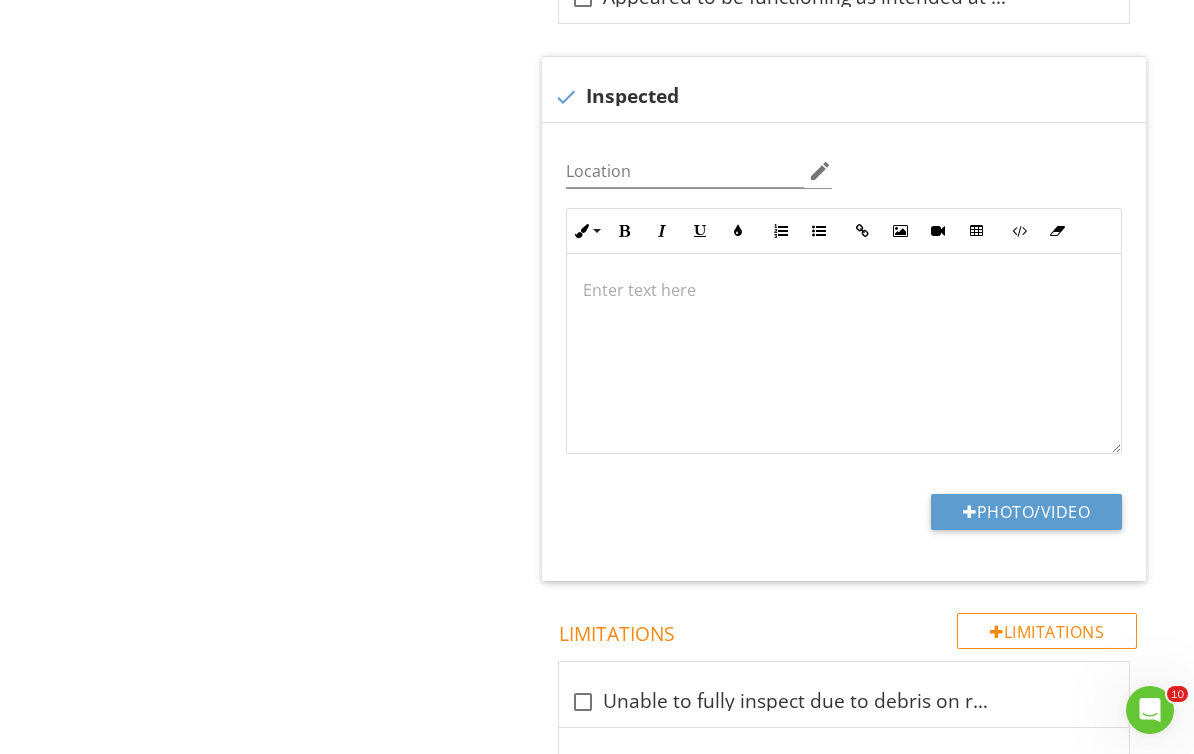 type on "C:\fakepath\YYYY-MM-DD-HH-MM-SS-MS.png" 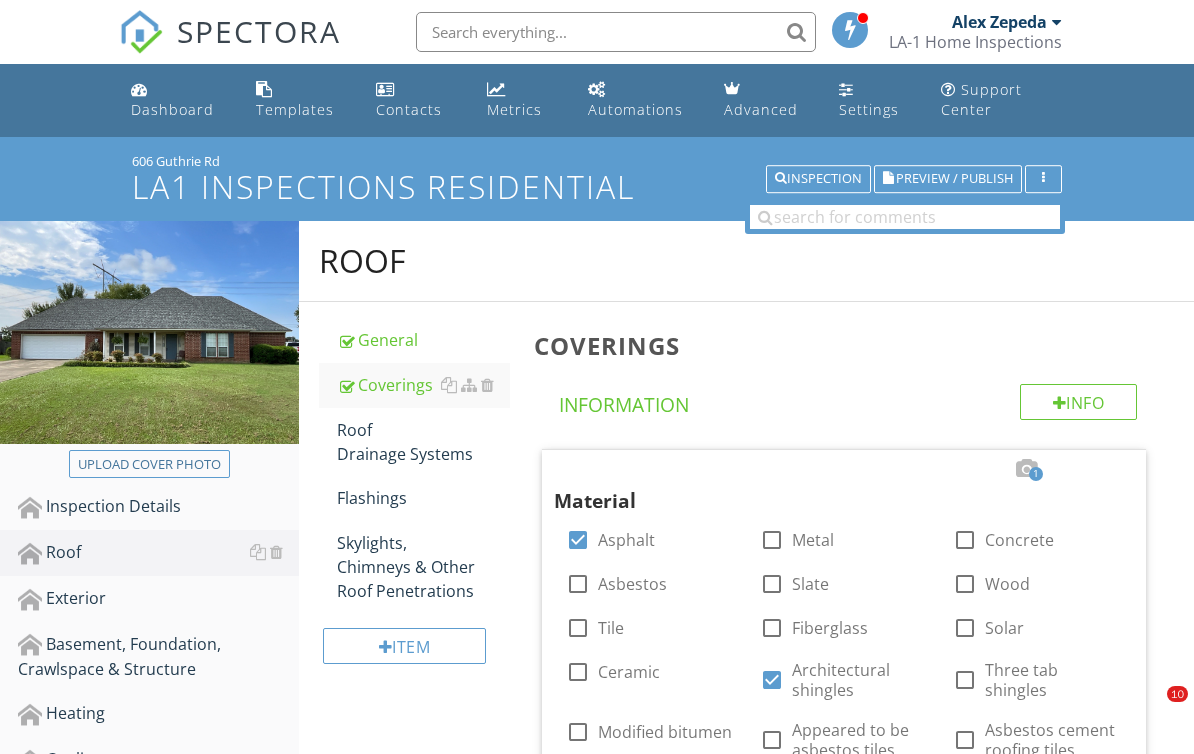 scroll, scrollTop: 1516, scrollLeft: 0, axis: vertical 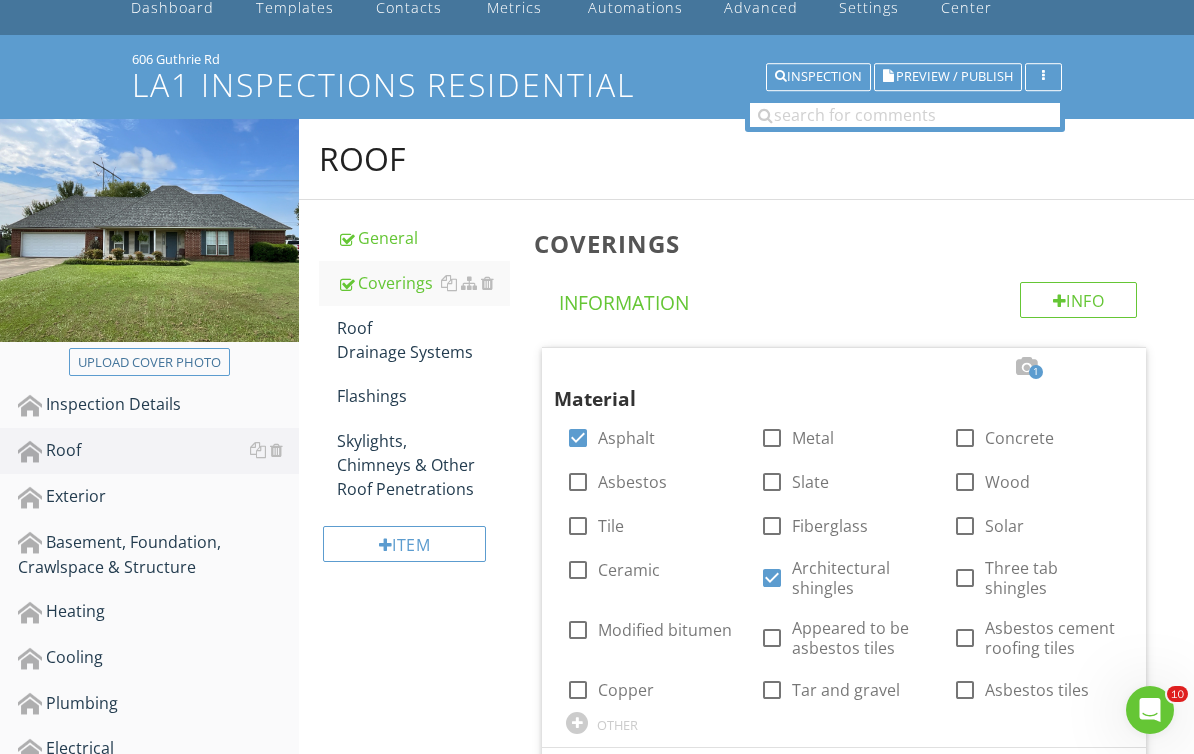 click on "Roof Drainage Systems" at bounding box center (424, 340) 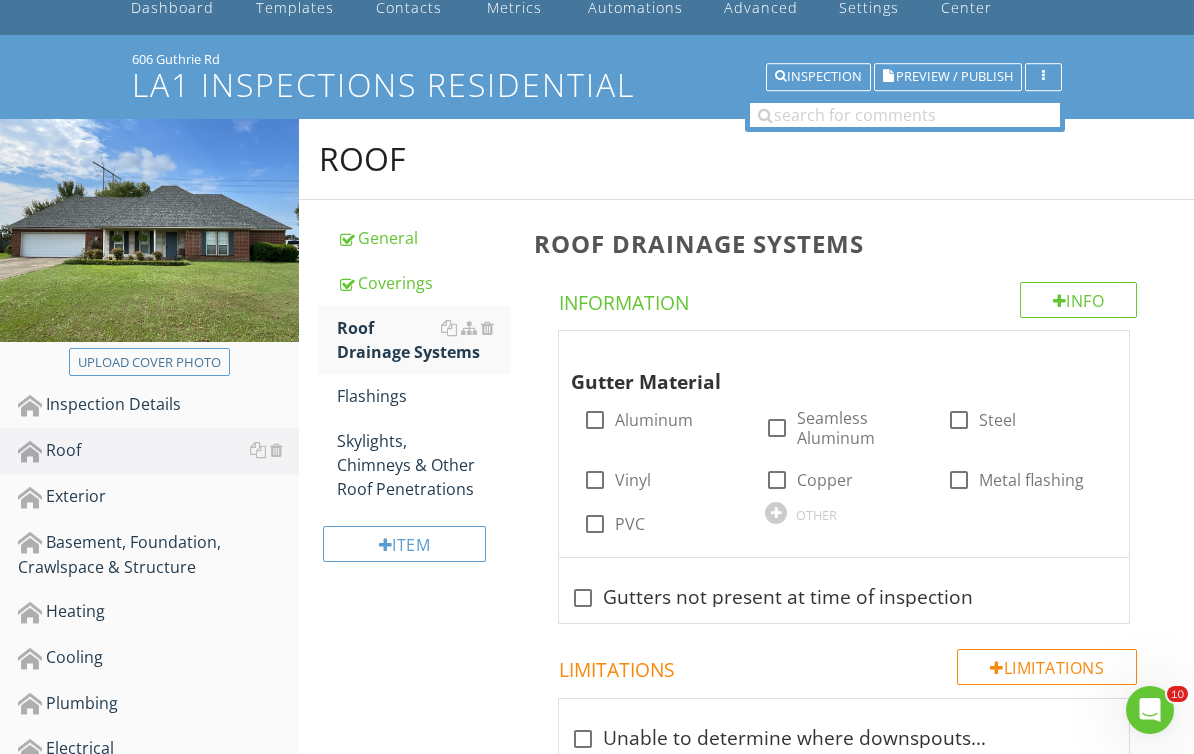 click on "Flashings" at bounding box center [424, 396] 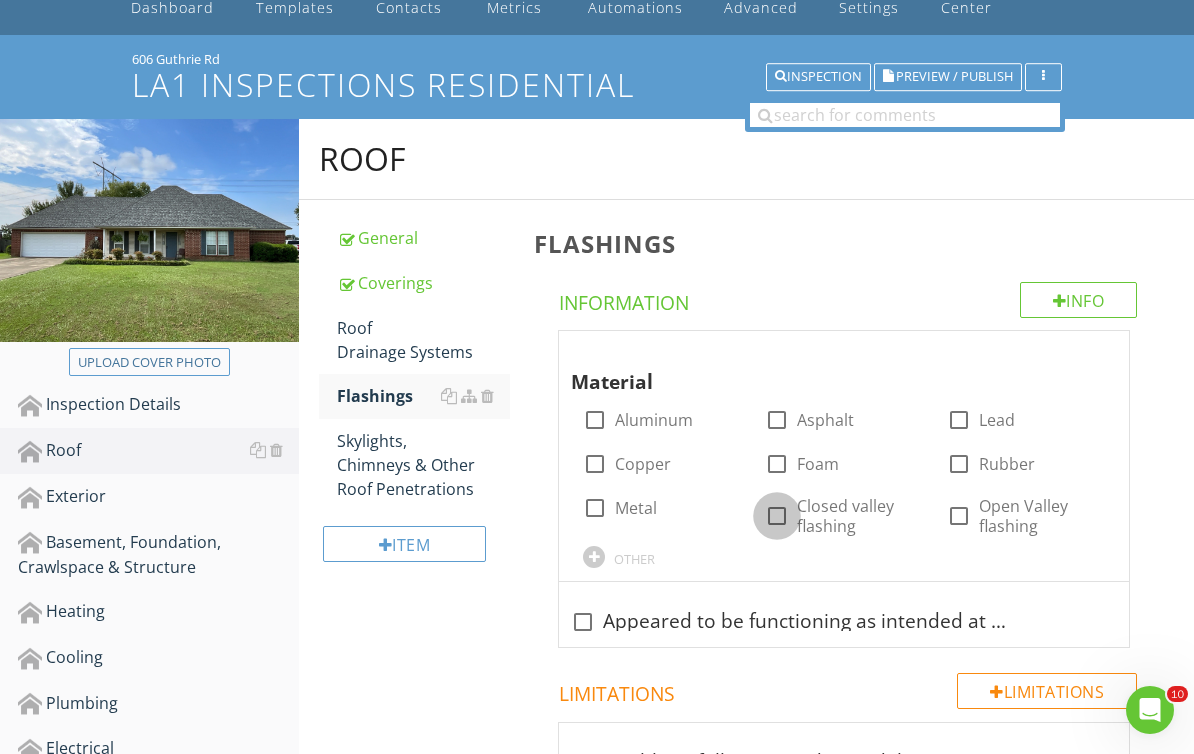 click at bounding box center (777, 516) 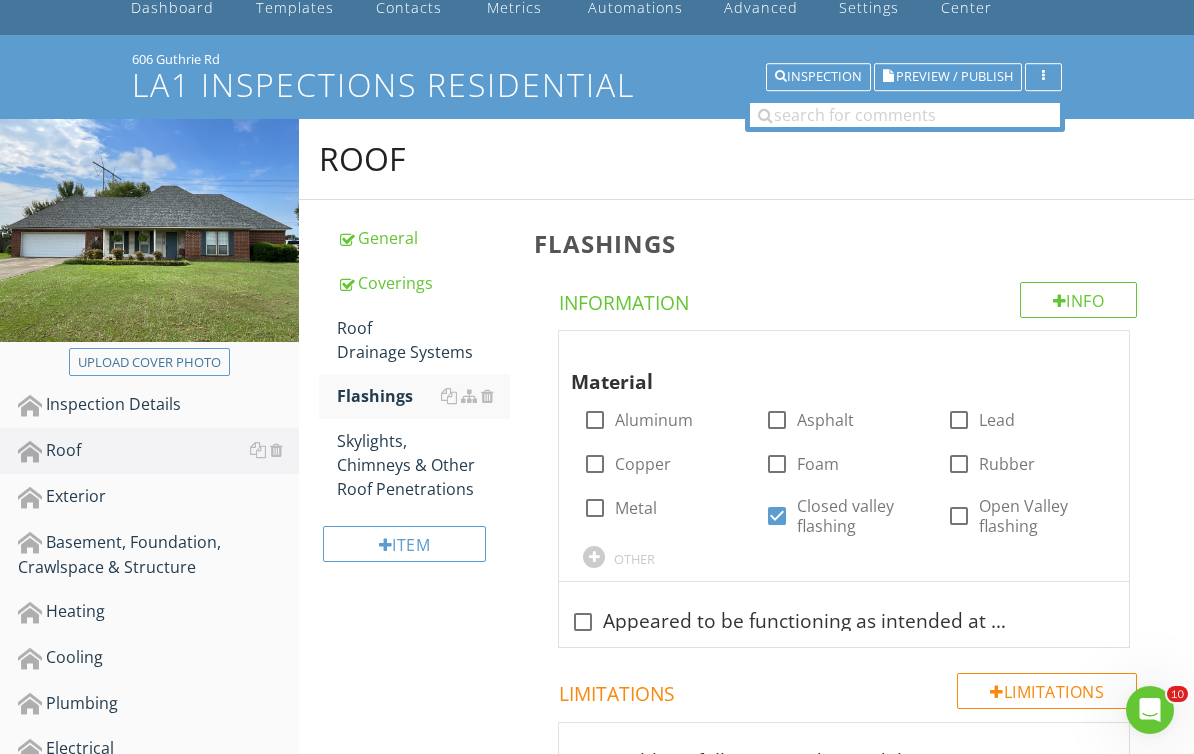 click at bounding box center (1093, 350) 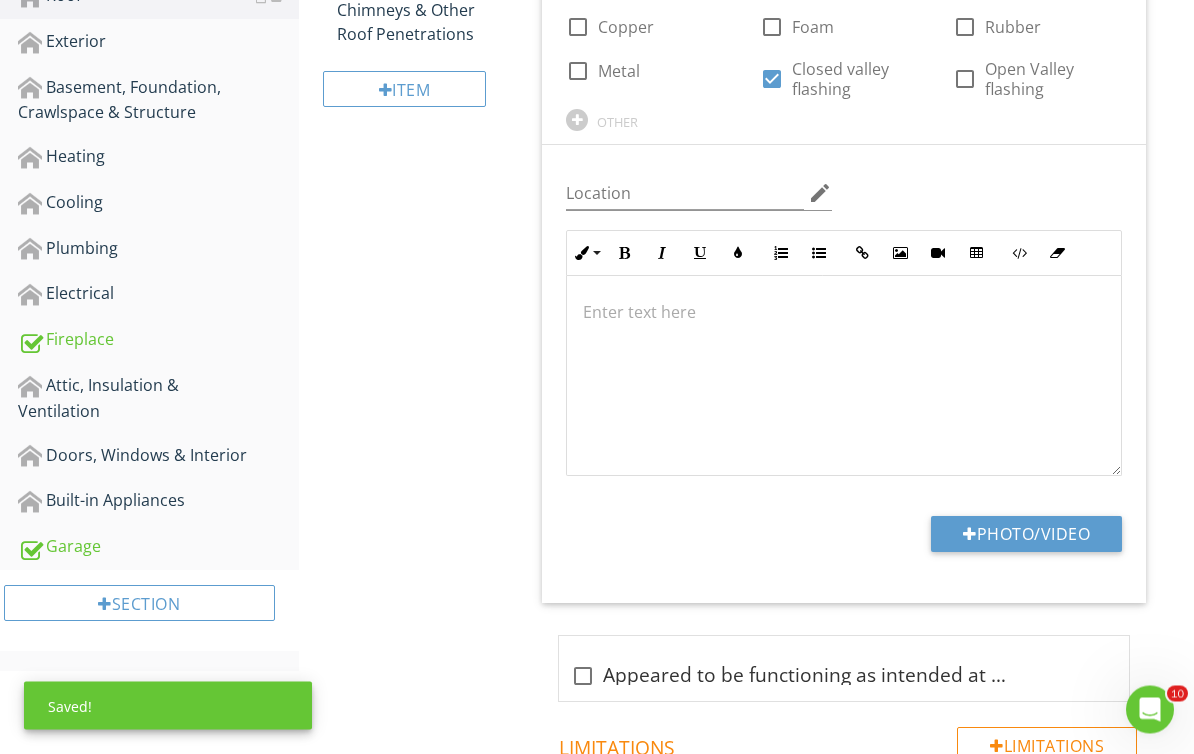 scroll, scrollTop: 557, scrollLeft: 0, axis: vertical 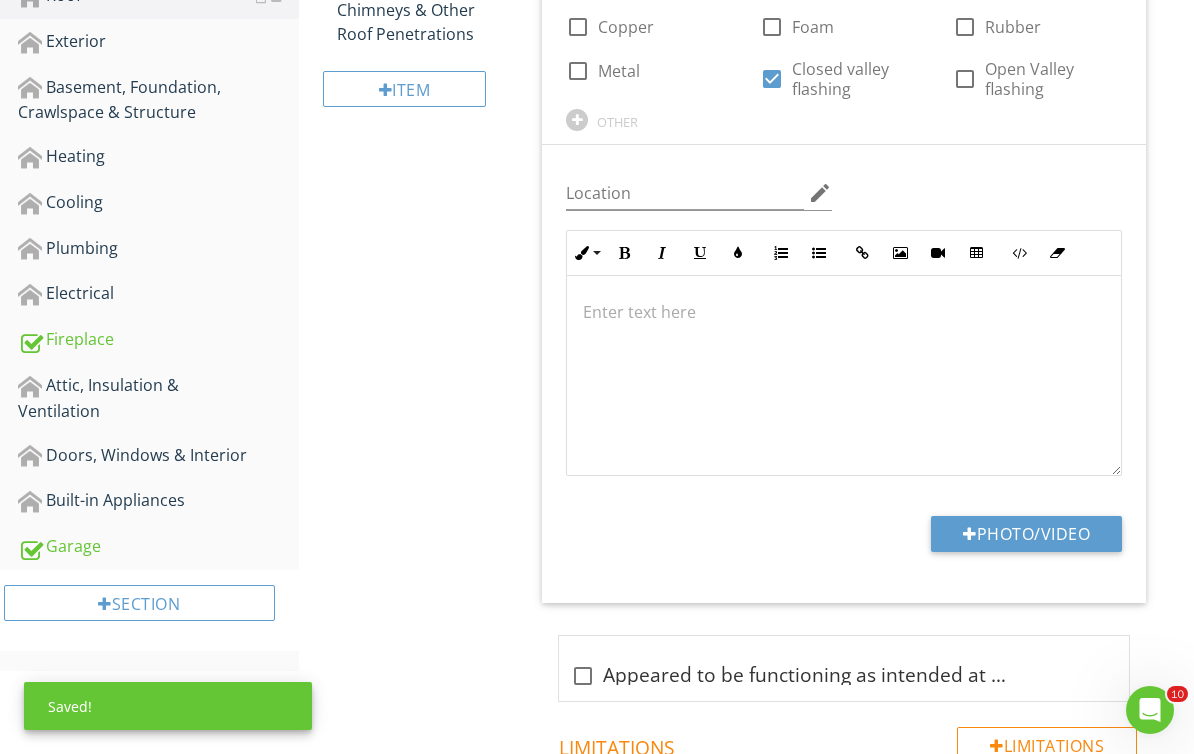 click on "Photo/Video" at bounding box center [1026, 534] 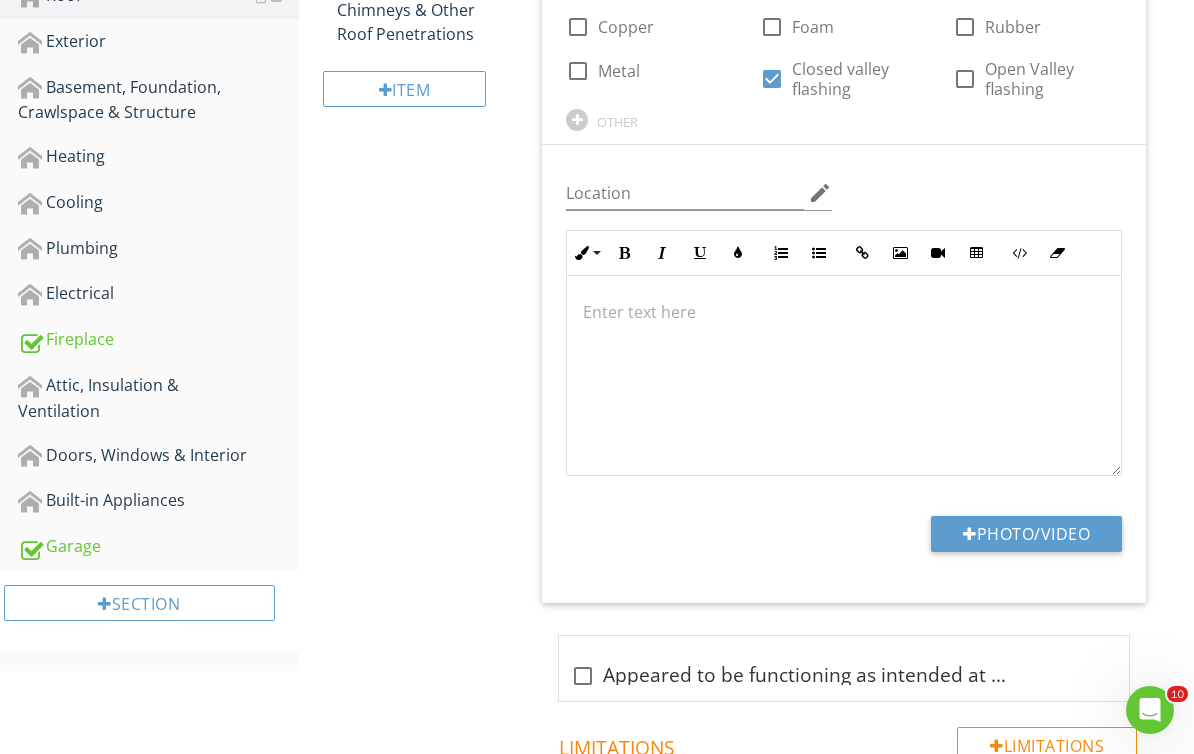 type on "C:\fakepath\2025-08-01-11-15-09-440.png" 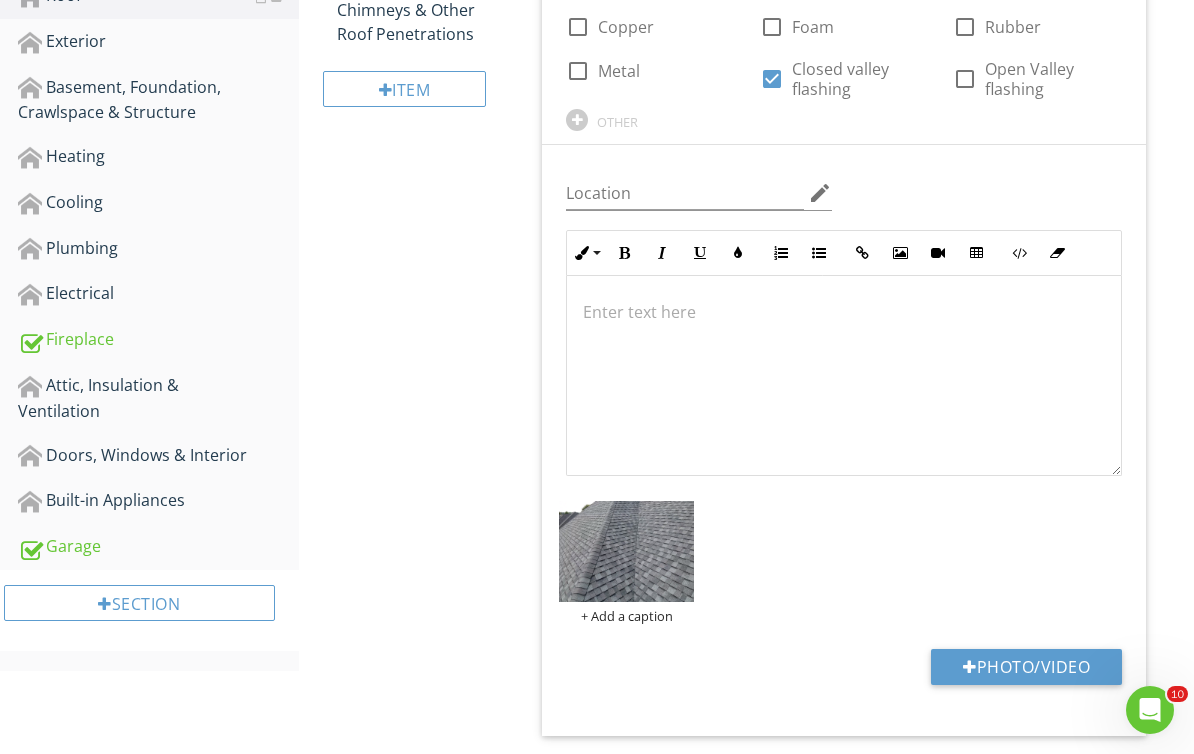 click at bounding box center (626, 551) 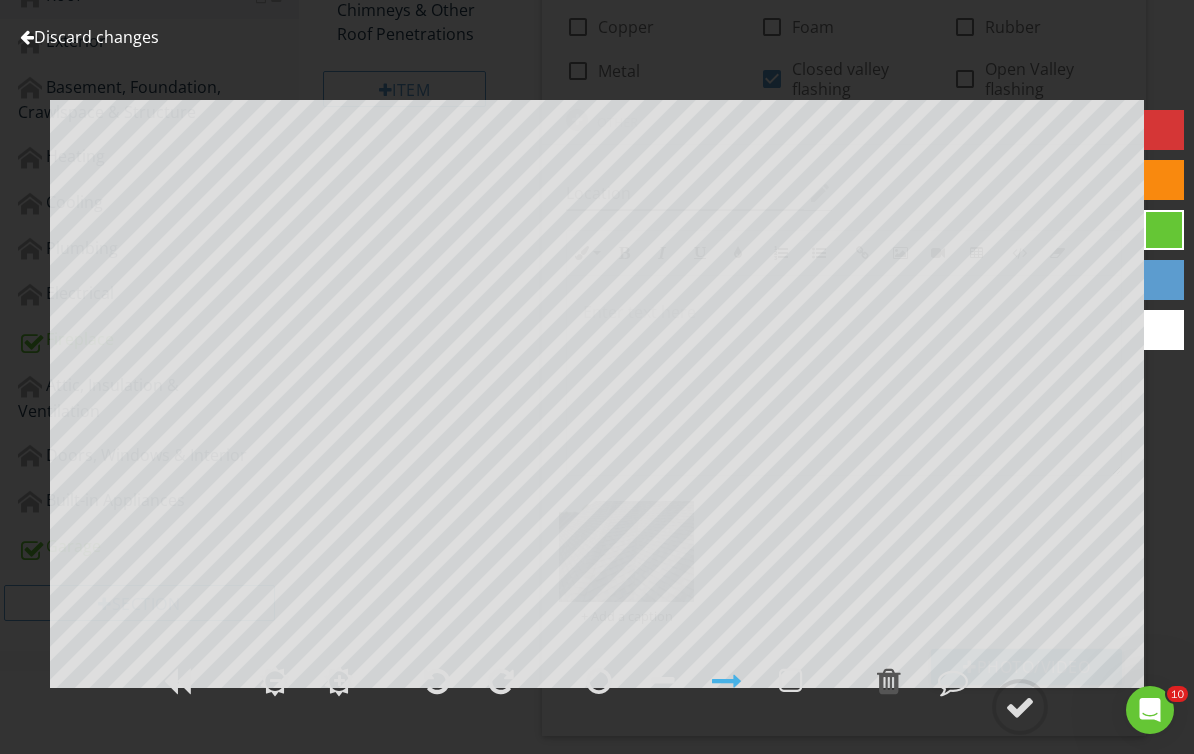 click at bounding box center [1164, 330] 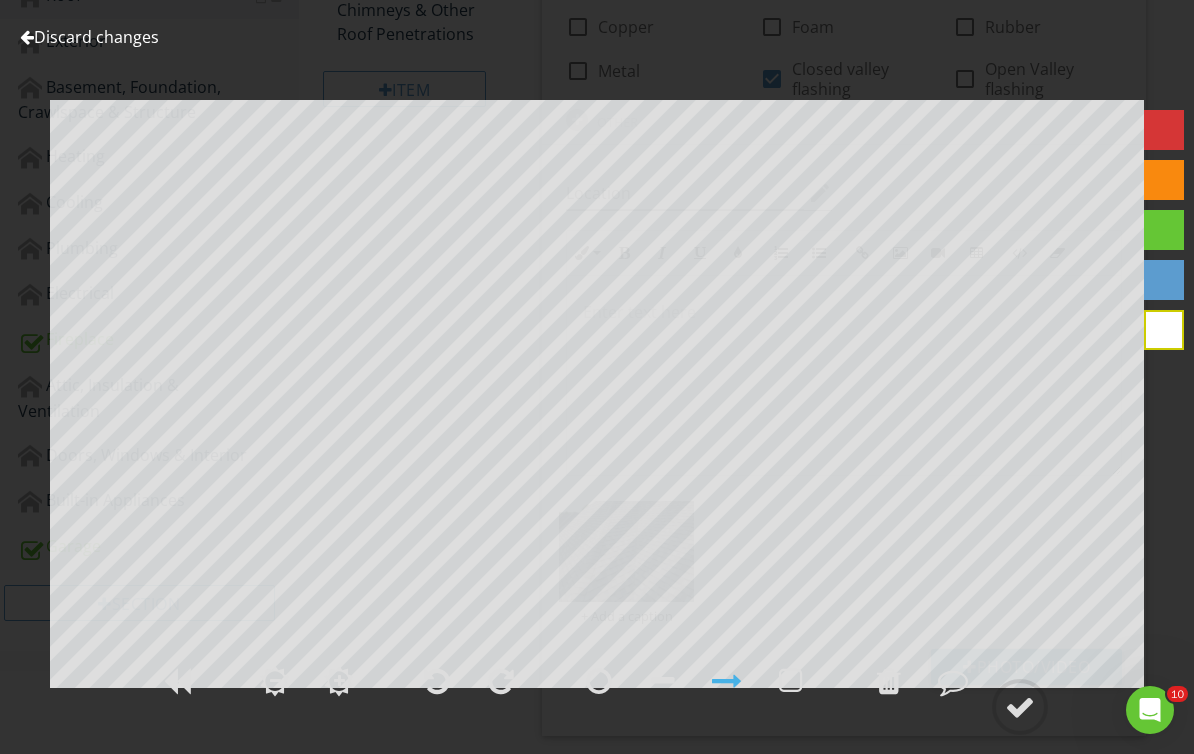 click at bounding box center (1020, 707) 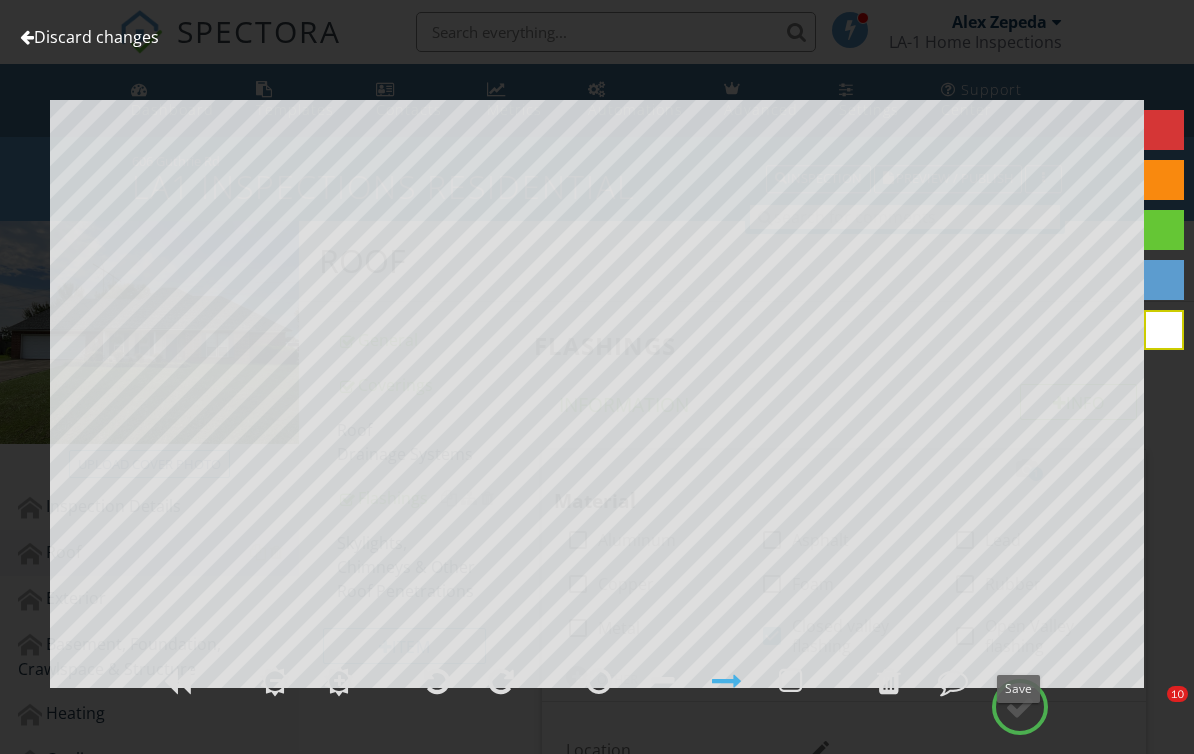scroll, scrollTop: 557, scrollLeft: 0, axis: vertical 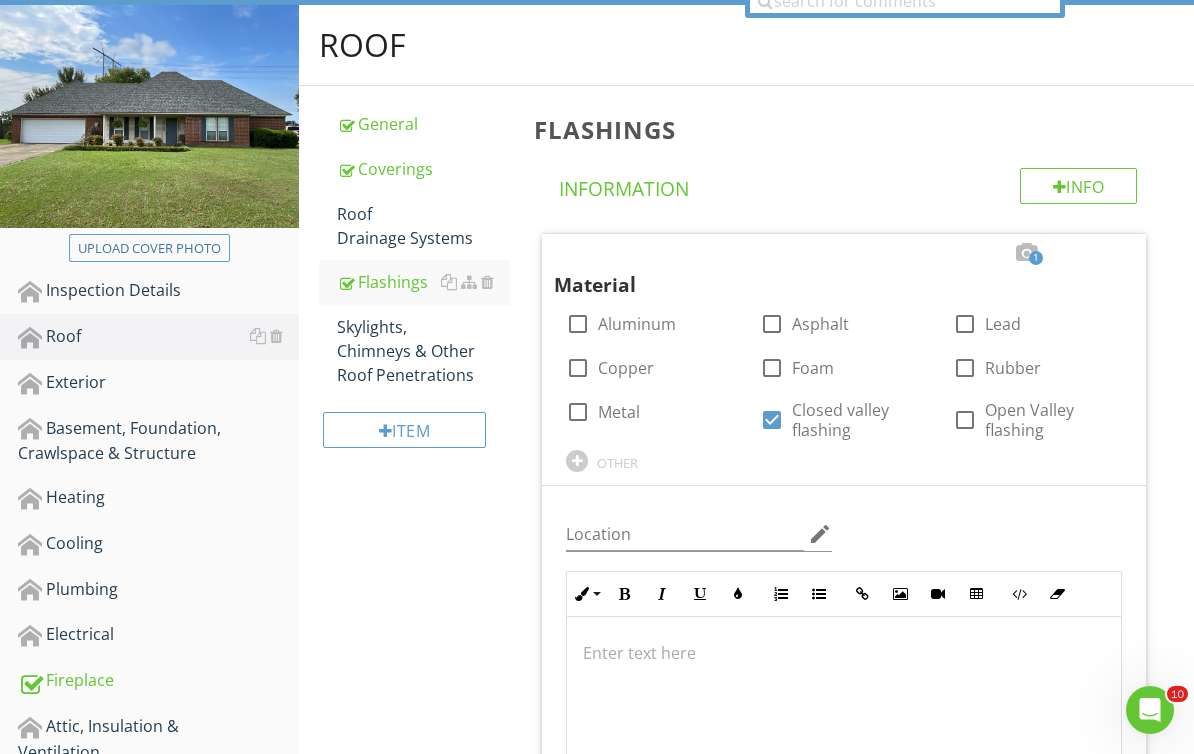 click on "Skylights, Chimneys & Other Roof Penetrations" at bounding box center [424, 351] 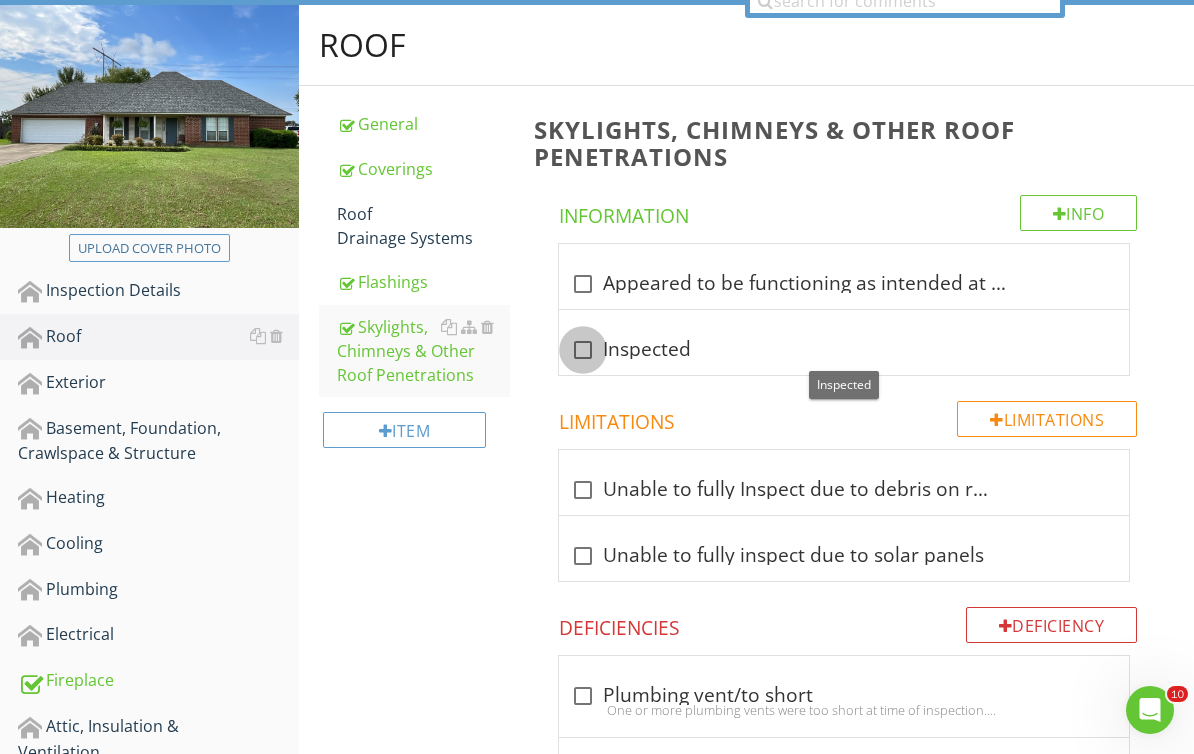 click at bounding box center [583, 350] 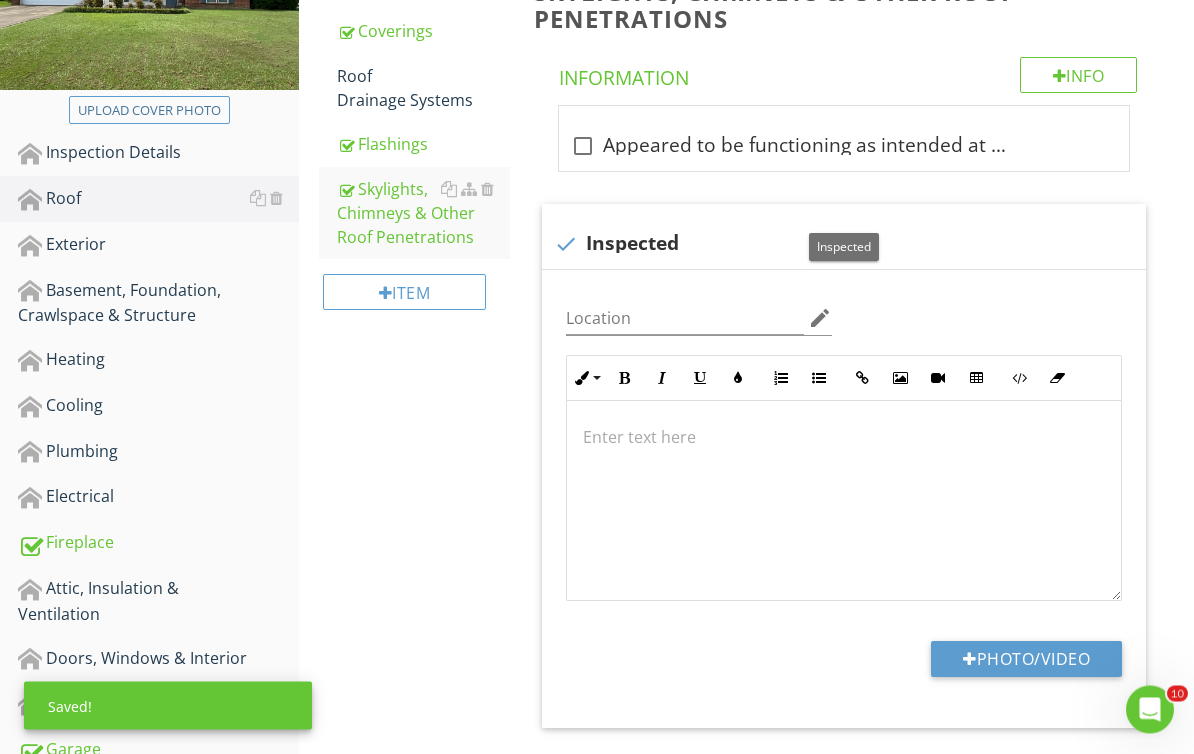 scroll, scrollTop: 409, scrollLeft: 0, axis: vertical 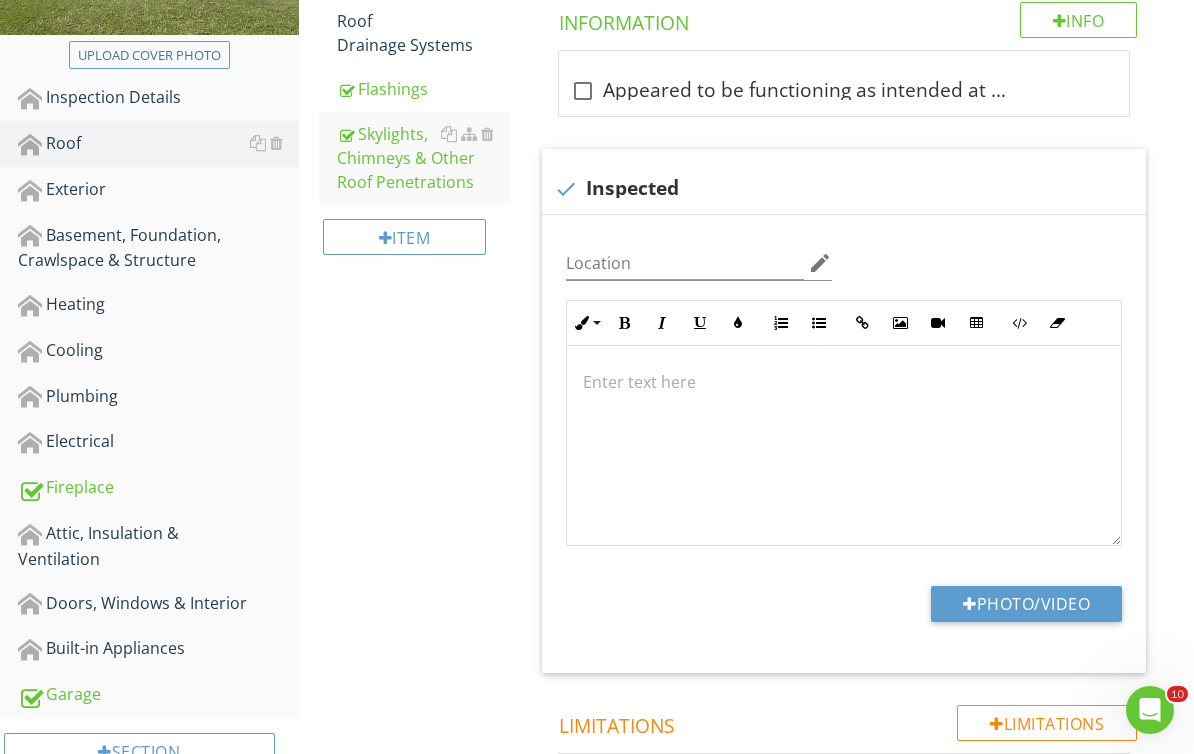 click on "Photo/Video" at bounding box center [1026, 604] 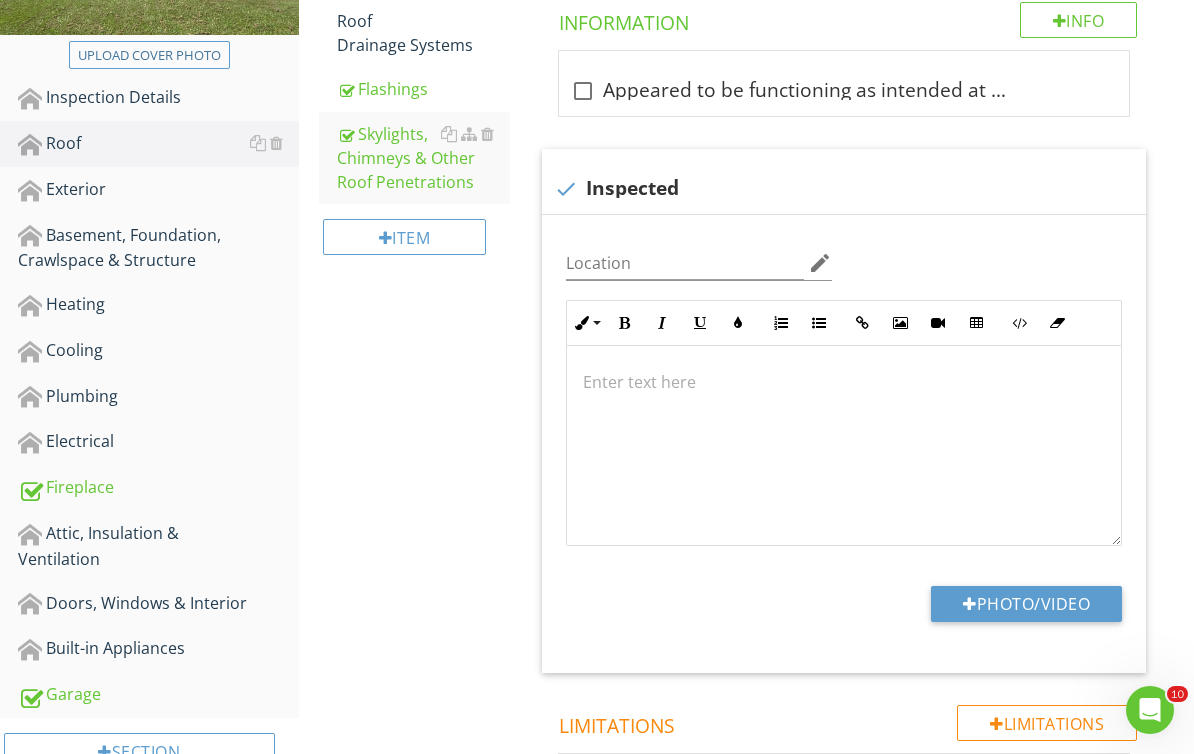 type on "C:\fakepath\2025-08-01-11-14-45-740.png" 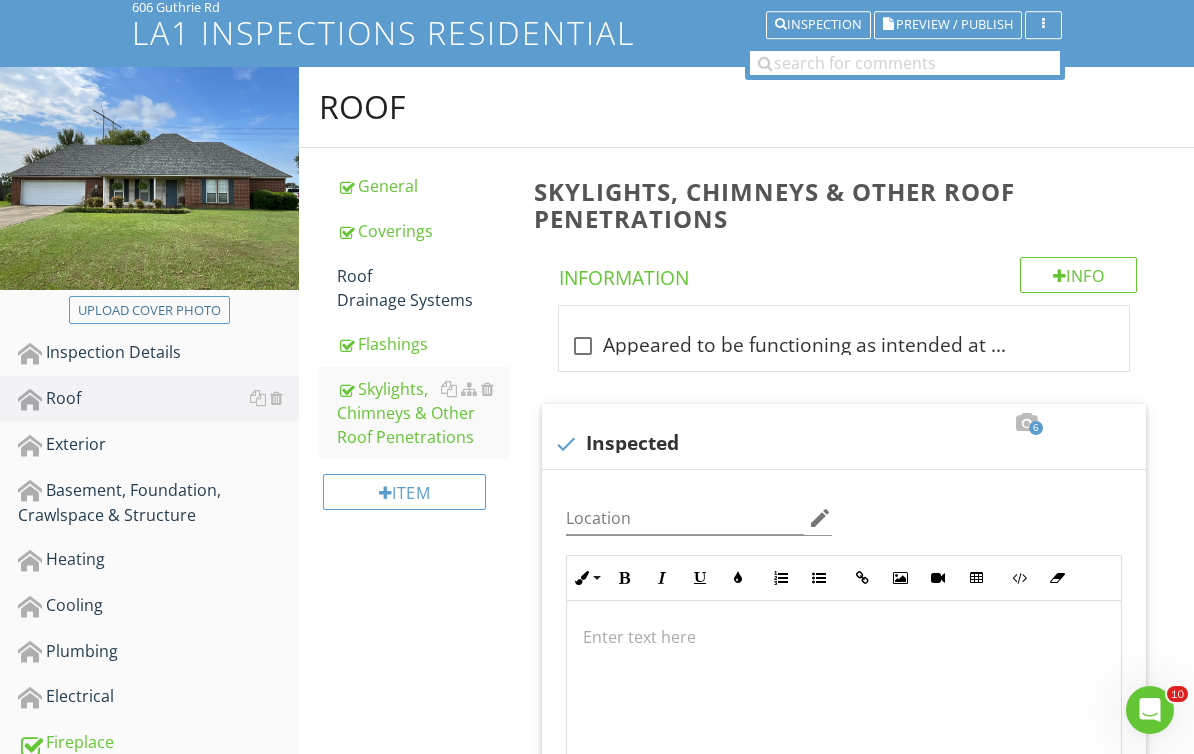 scroll, scrollTop: 318, scrollLeft: 0, axis: vertical 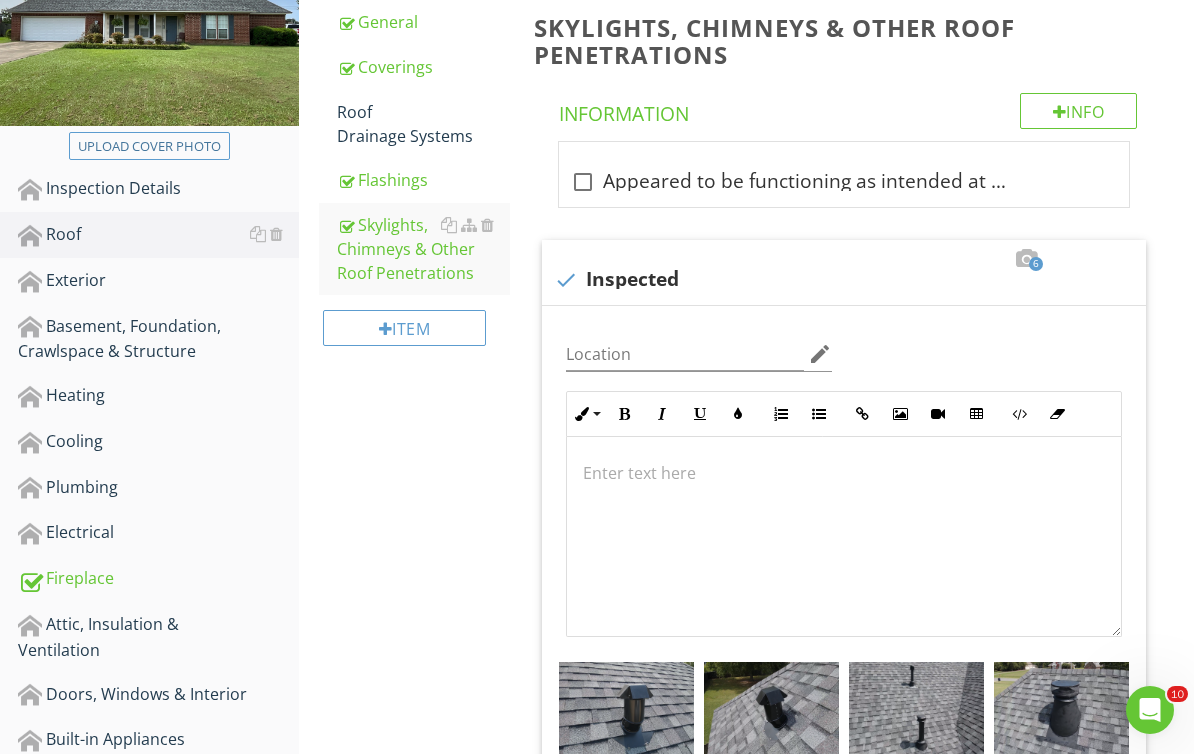 click on "Exterior" at bounding box center [158, 281] 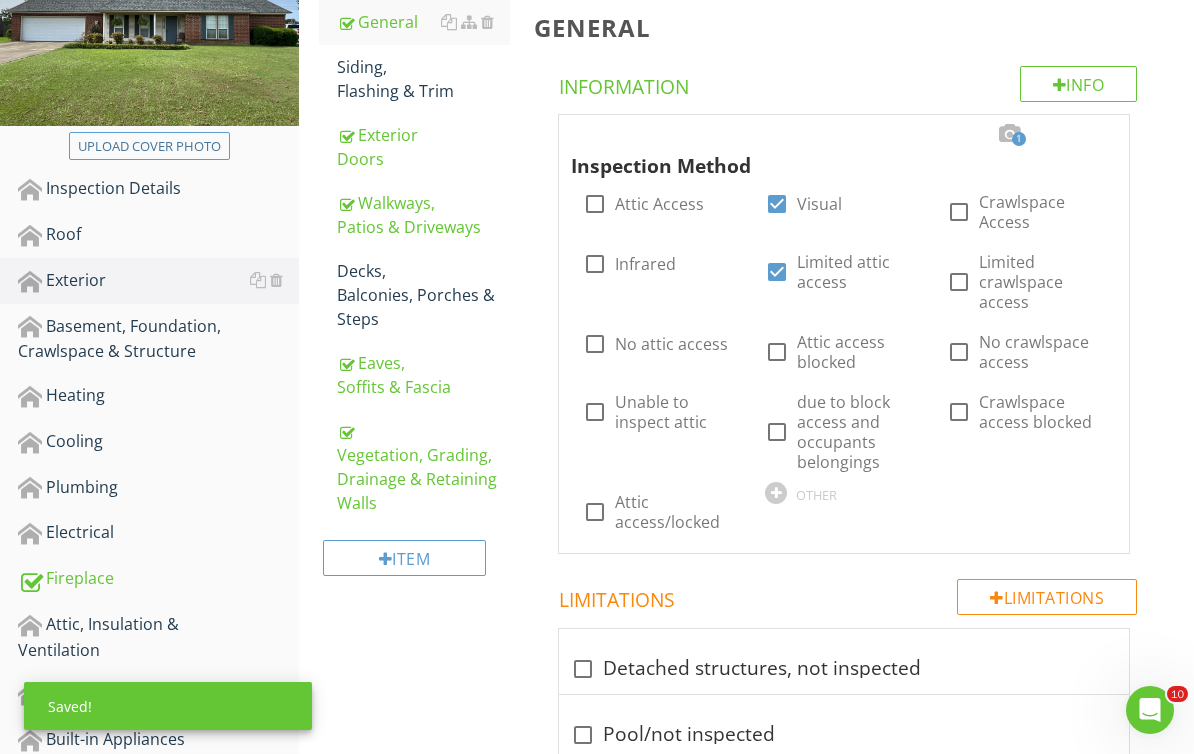 click on "Siding, Flashing & Trim" at bounding box center (424, 79) 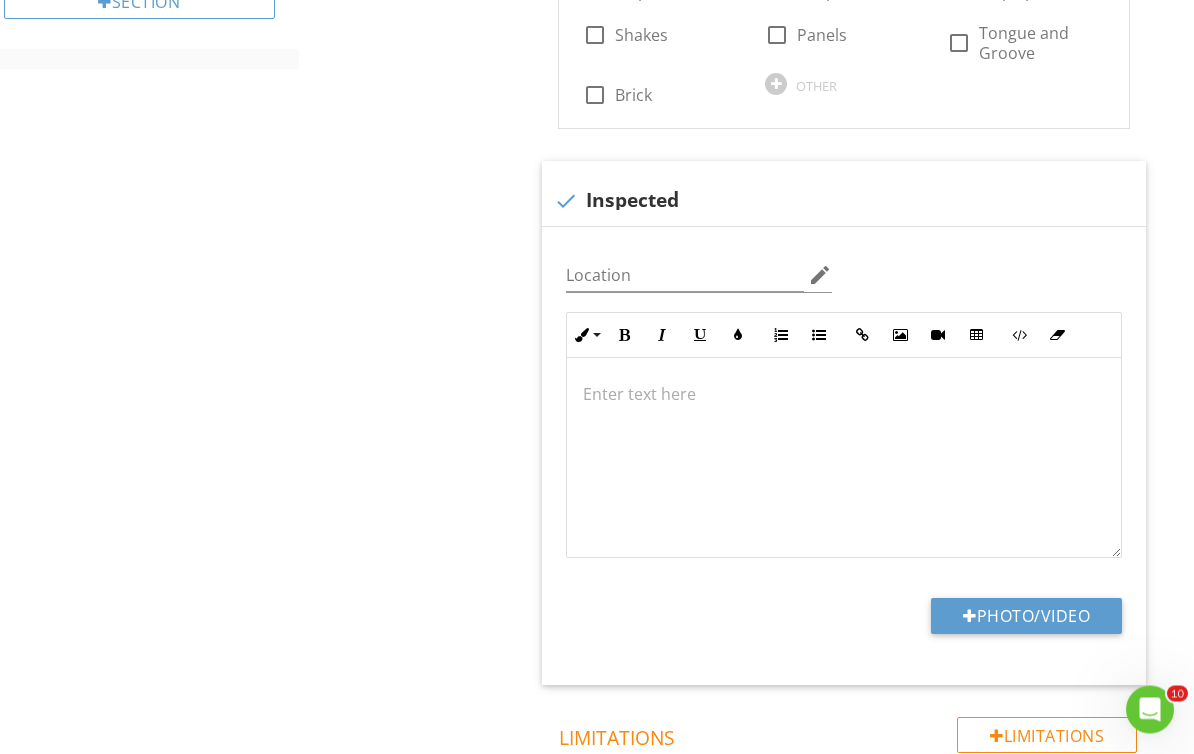 scroll, scrollTop: 1159, scrollLeft: 0, axis: vertical 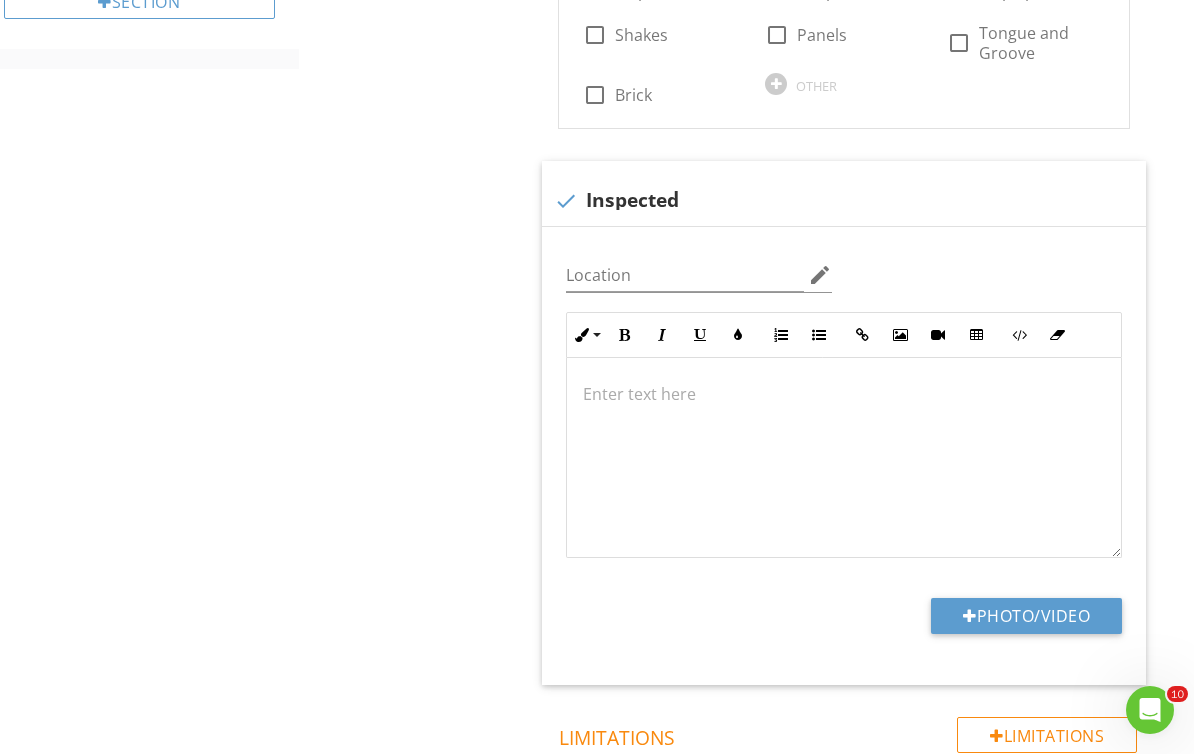 click on "Photo/Video" at bounding box center [1026, 616] 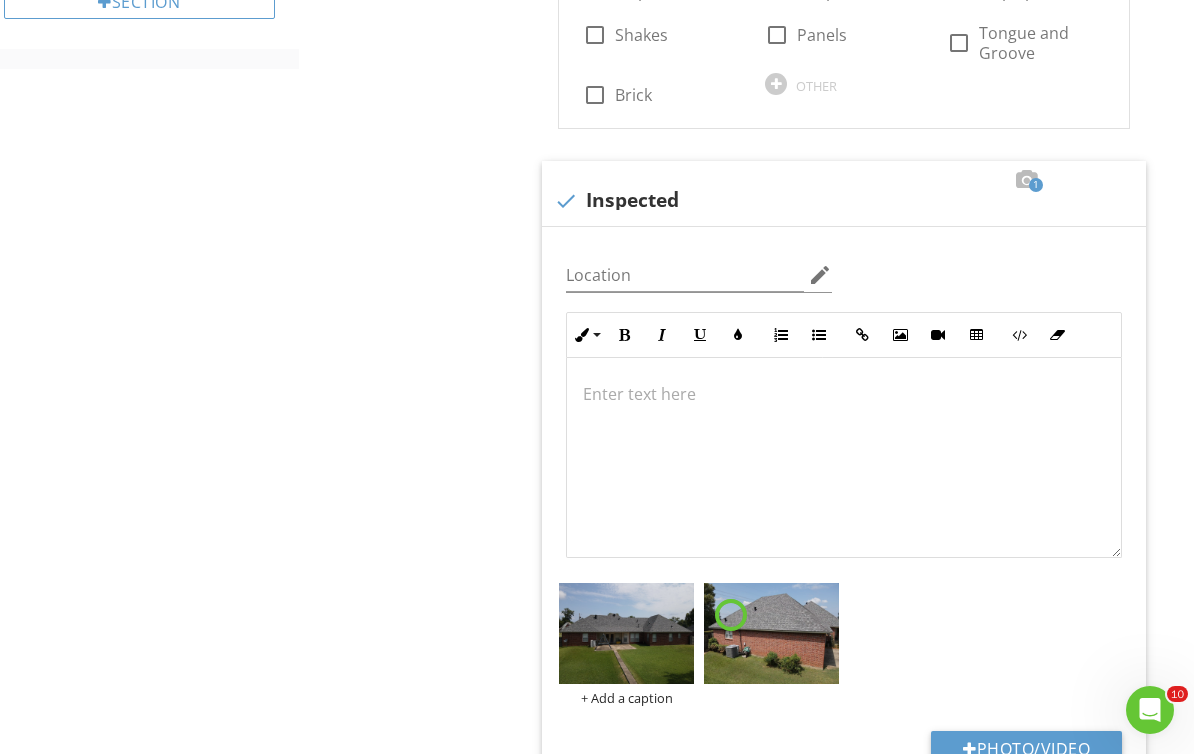 scroll, scrollTop: 1159, scrollLeft: 0, axis: vertical 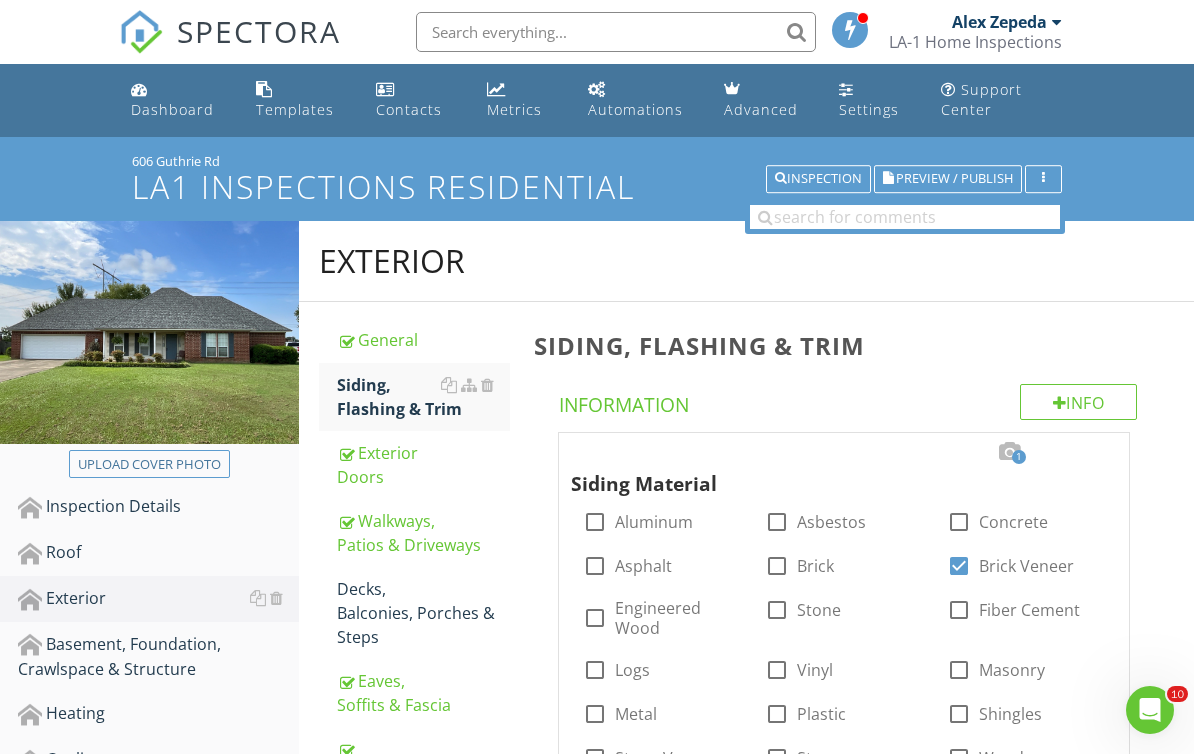 click on "Preview / Publish" at bounding box center (954, 179) 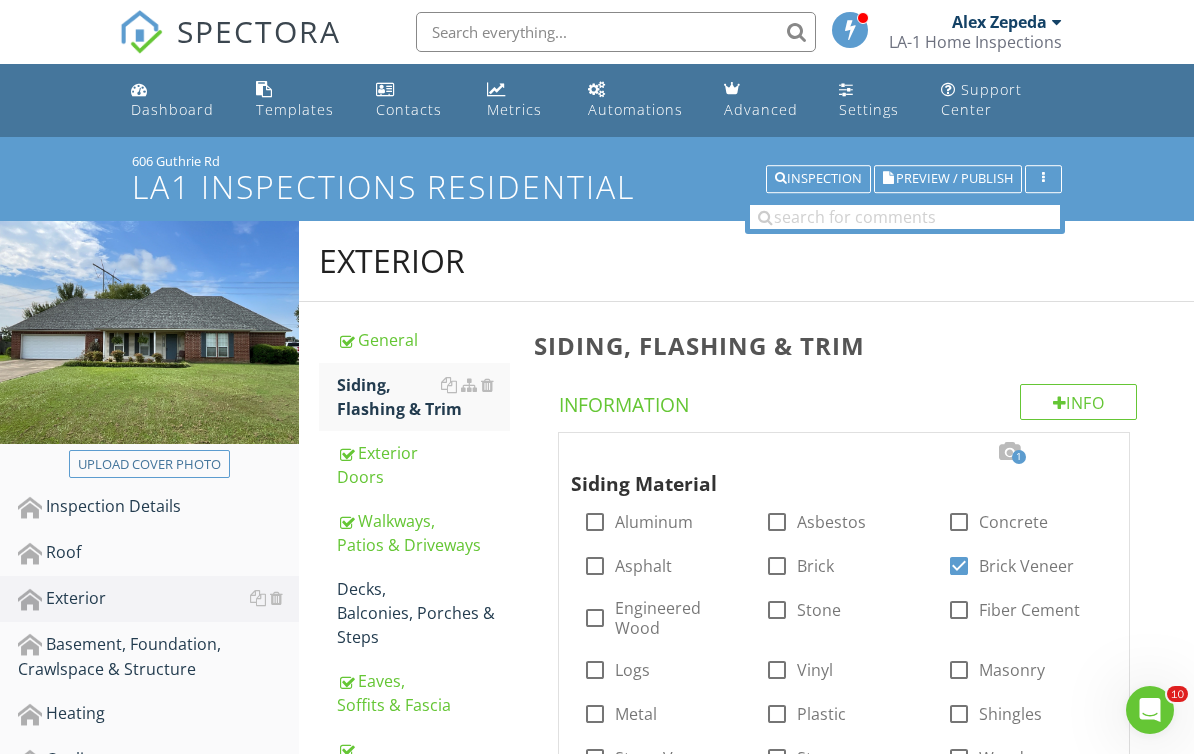 click on "Preview / Publish" at bounding box center (954, 179) 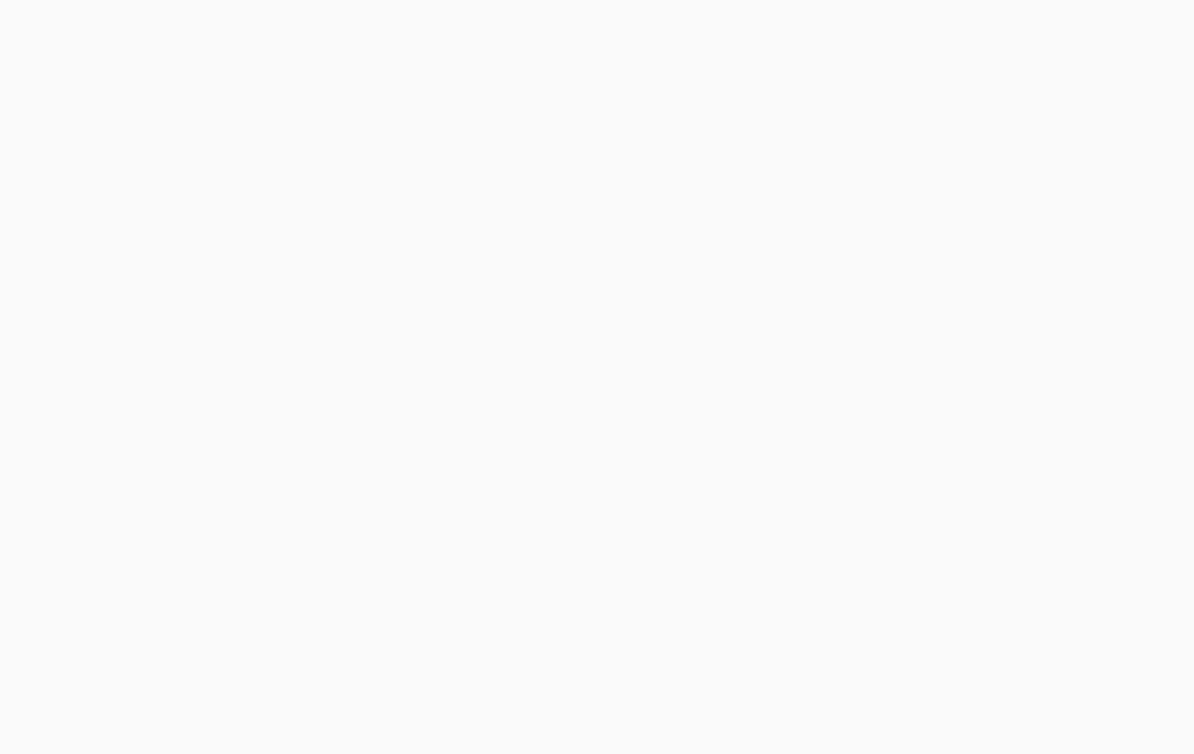 scroll, scrollTop: 0, scrollLeft: 0, axis: both 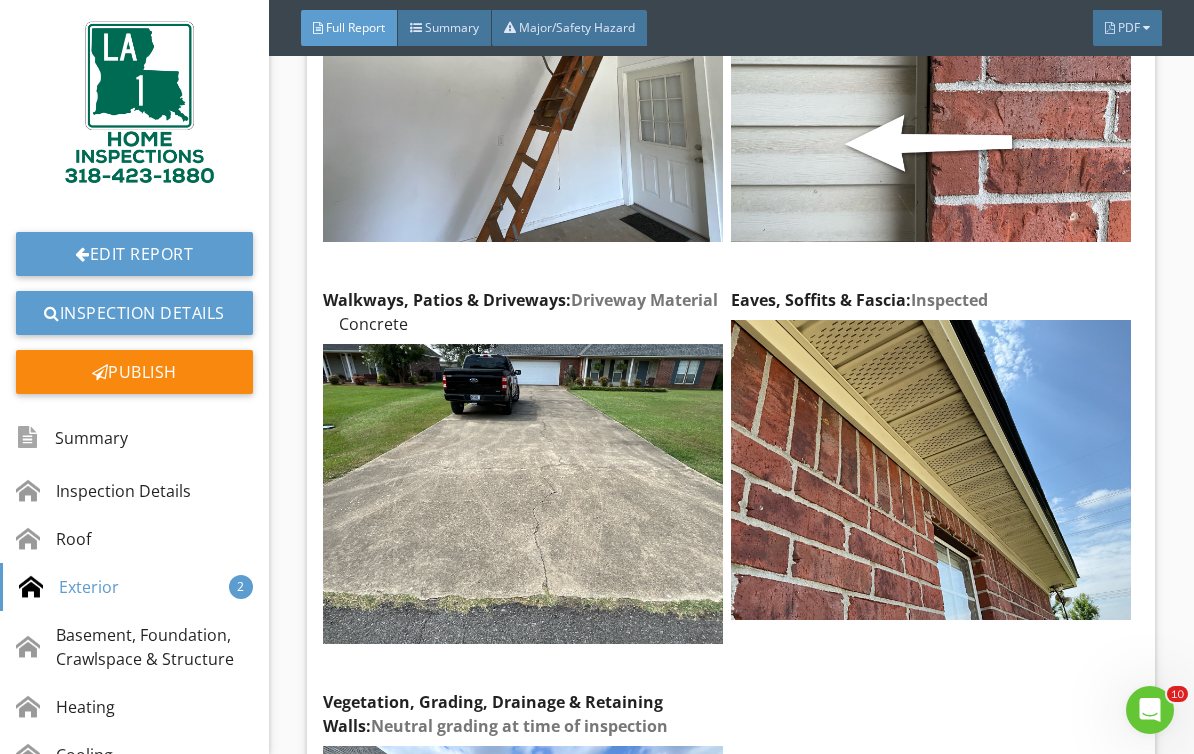 click on "Edit" at bounding box center [0, 0] 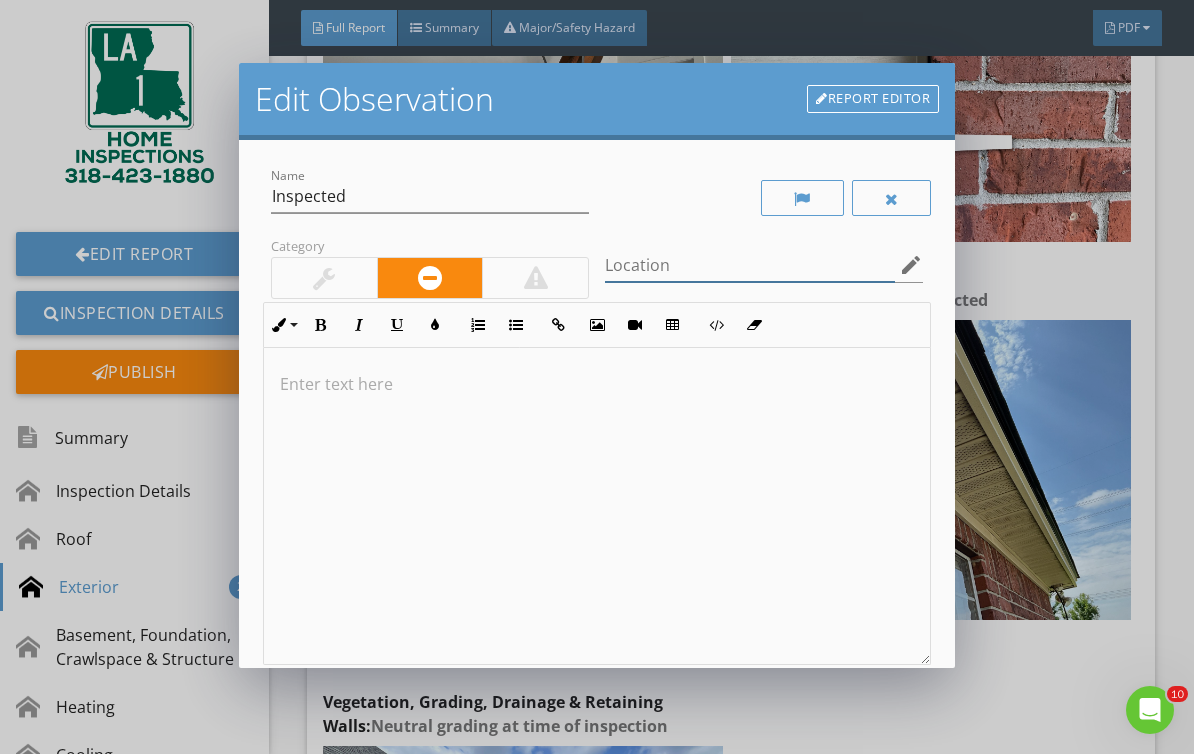 click at bounding box center [750, 265] 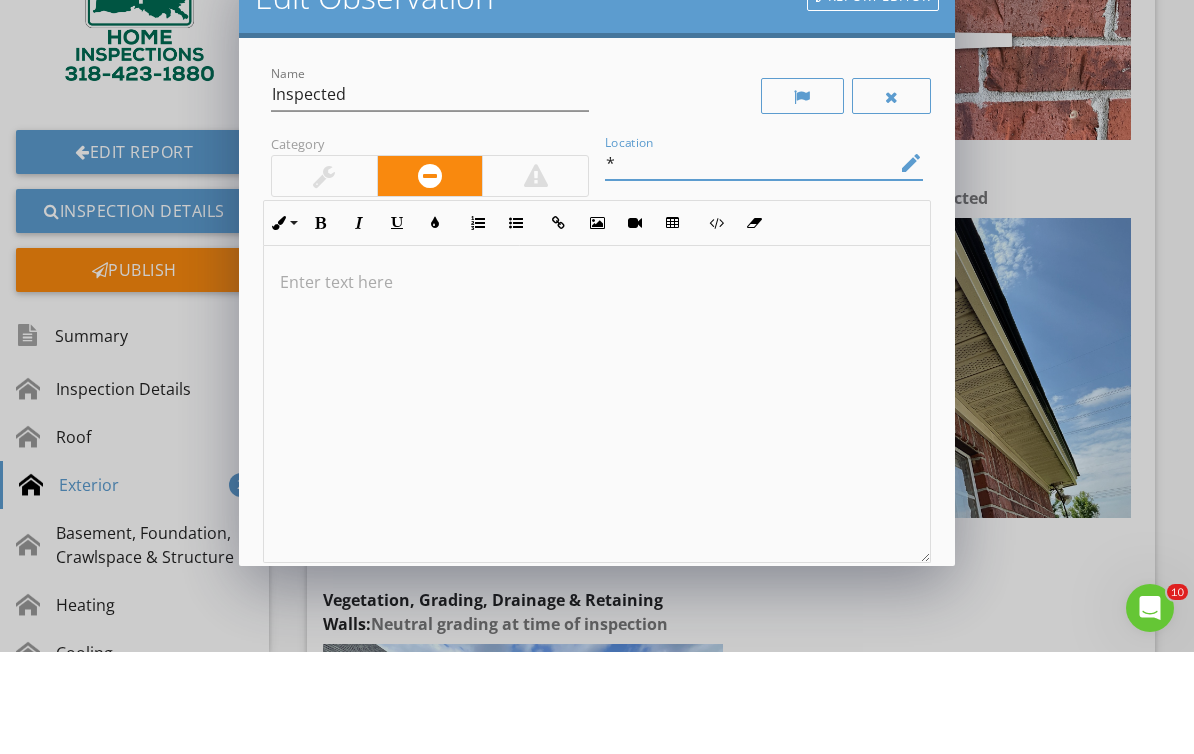 scroll, scrollTop: 34, scrollLeft: 0, axis: vertical 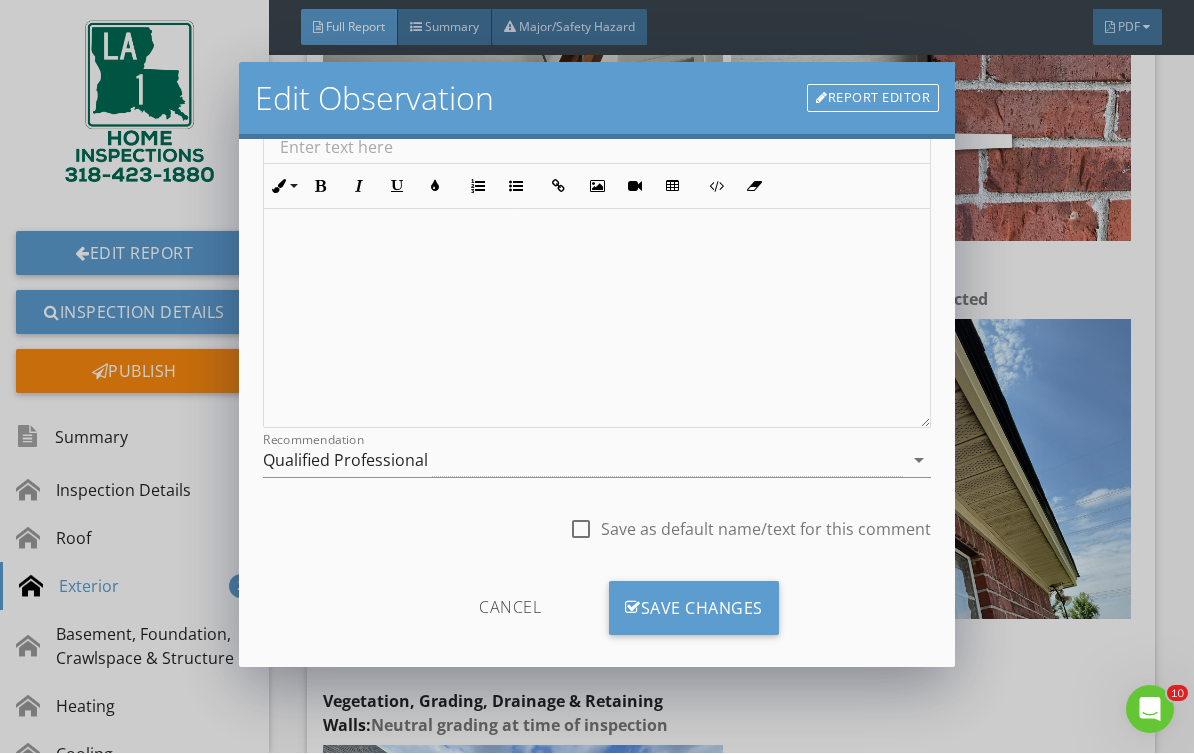 type on "*" 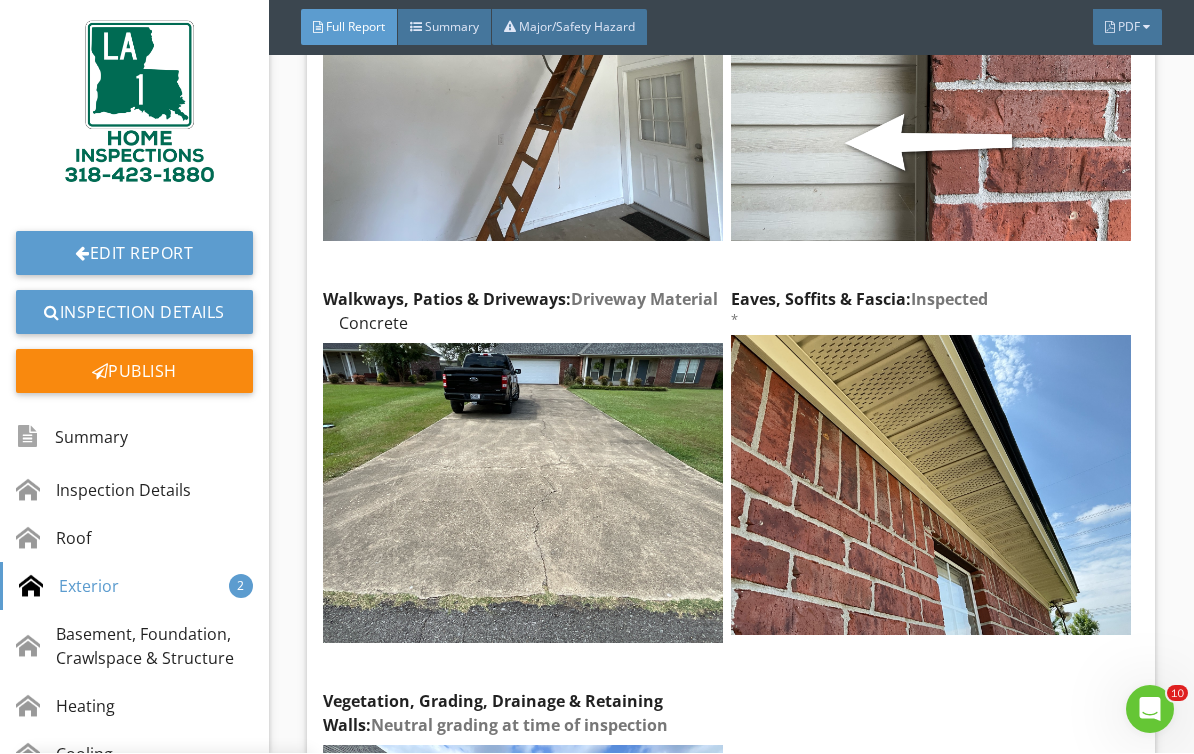 scroll, scrollTop: 0, scrollLeft: 0, axis: both 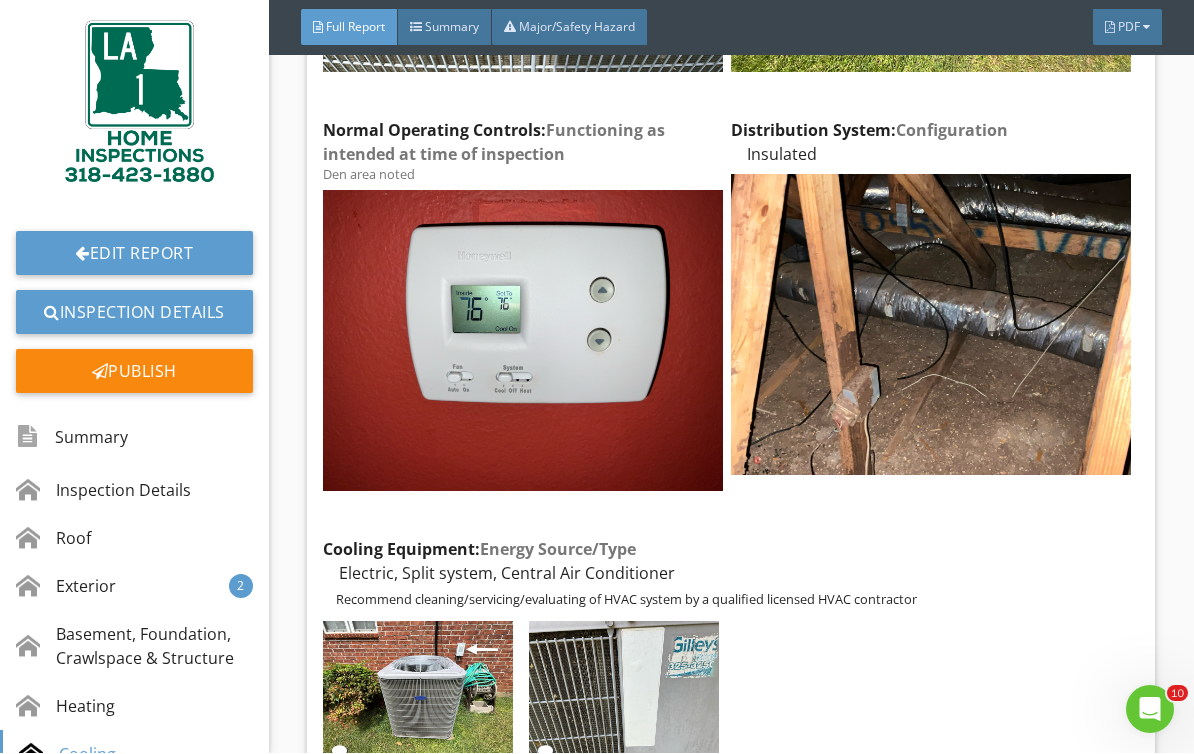 click on "Edit" at bounding box center [0, 0] 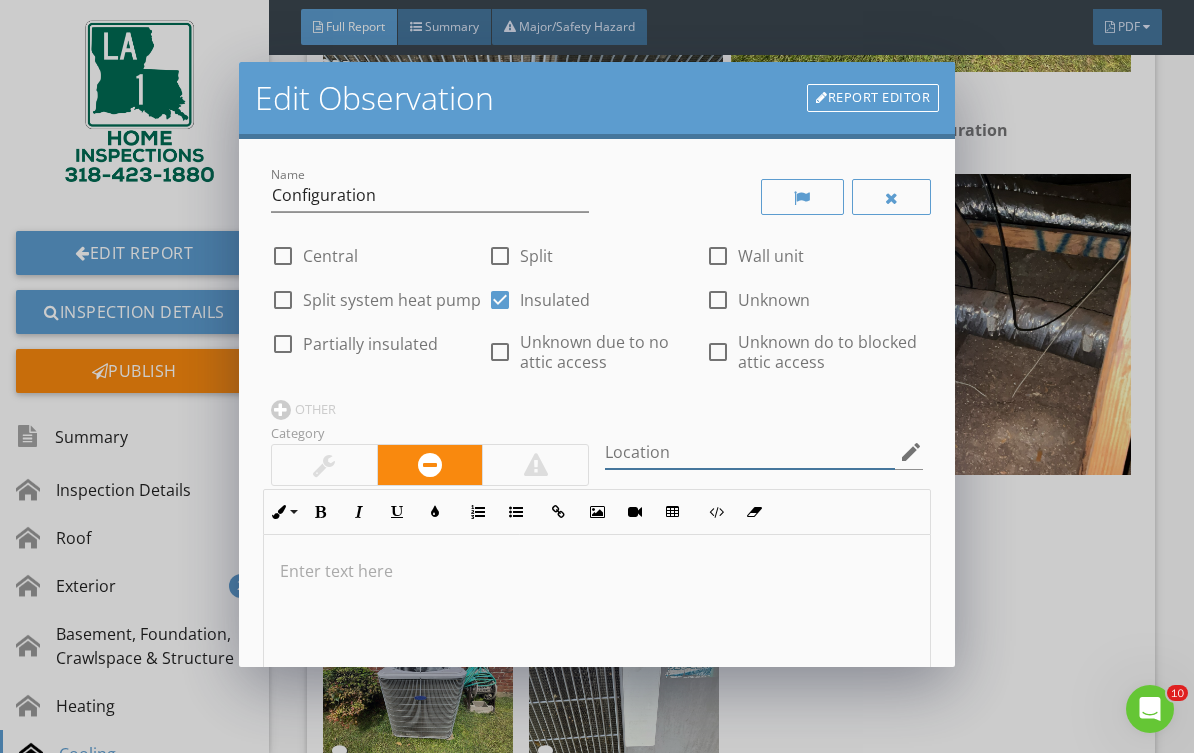 click at bounding box center [750, 453] 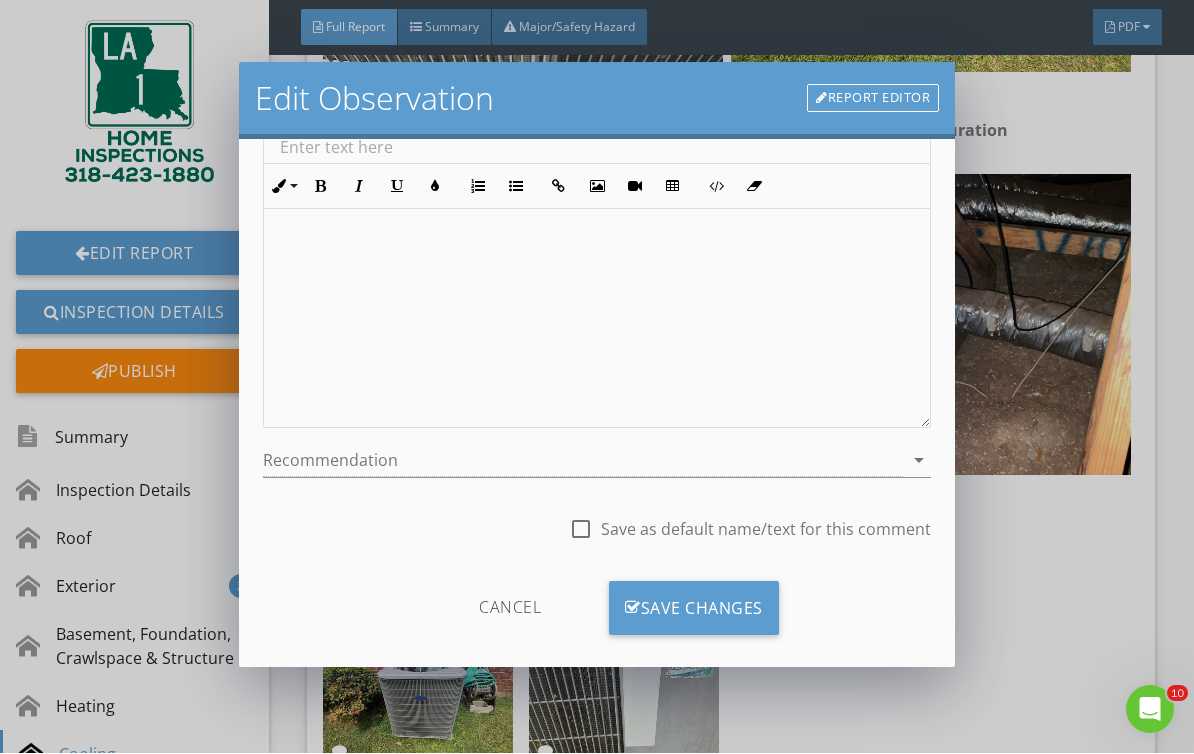 type on "*" 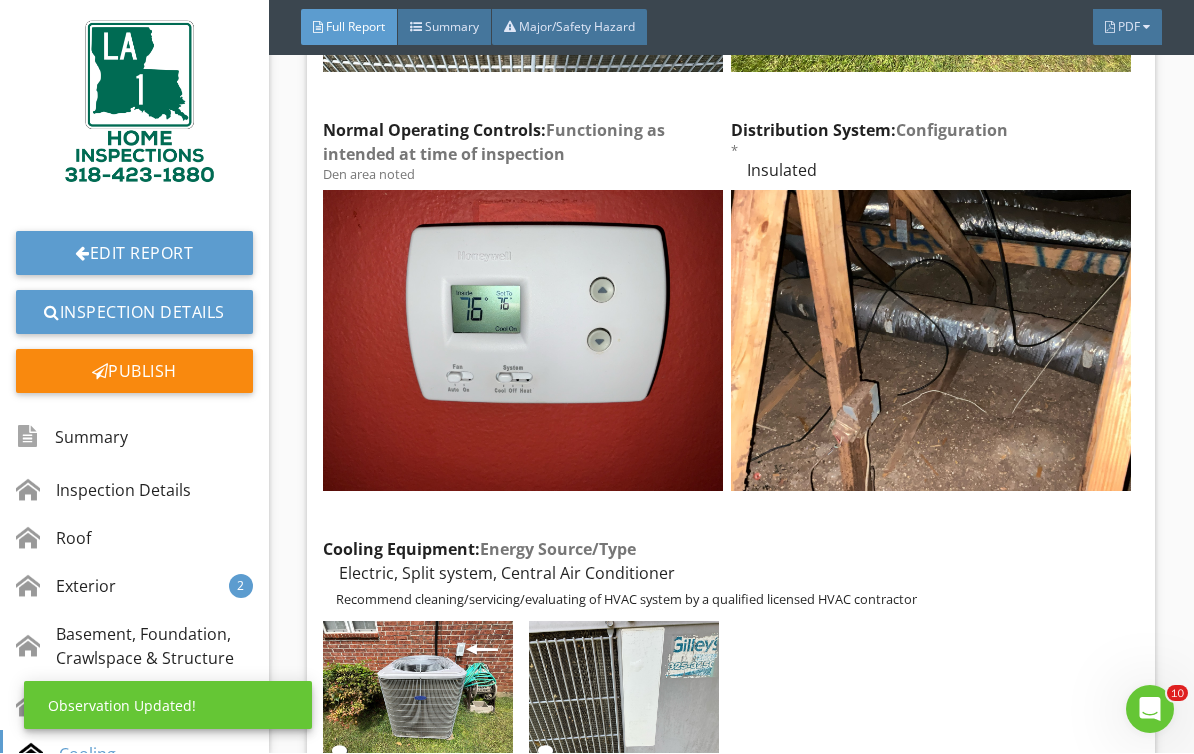 scroll, scrollTop: 187, scrollLeft: 0, axis: vertical 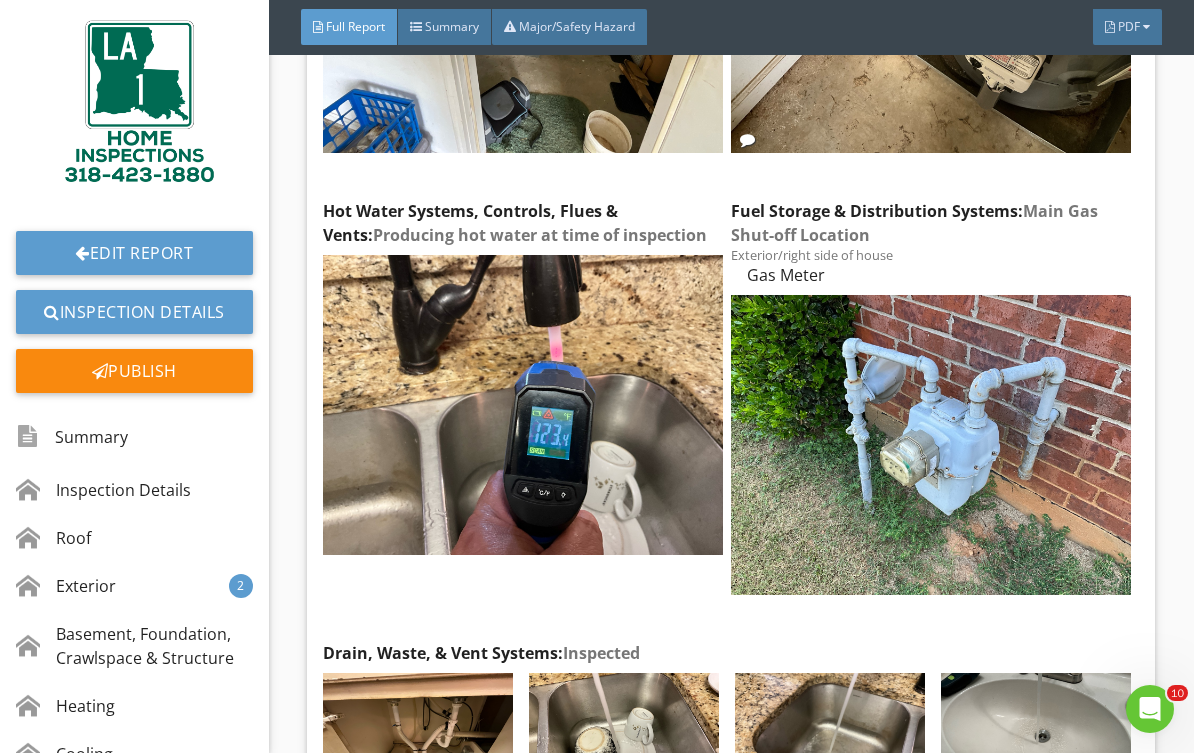 click on "Edit" at bounding box center [0, 0] 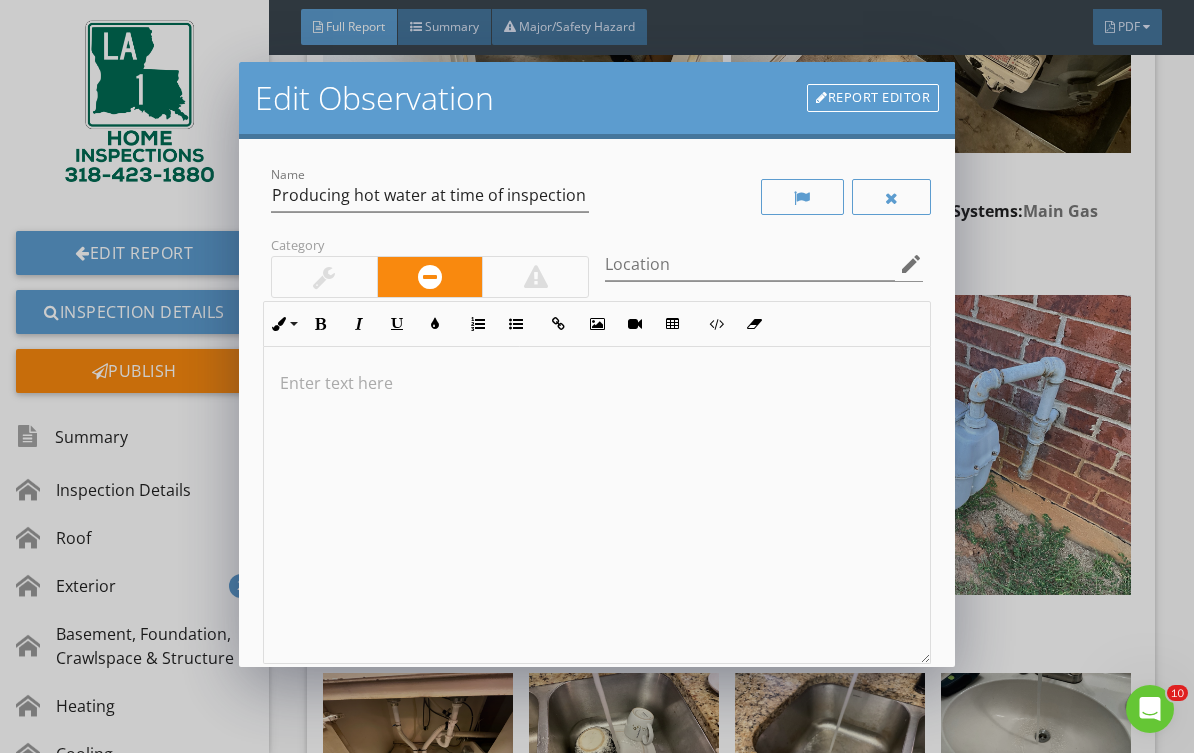 click at bounding box center [597, 384] 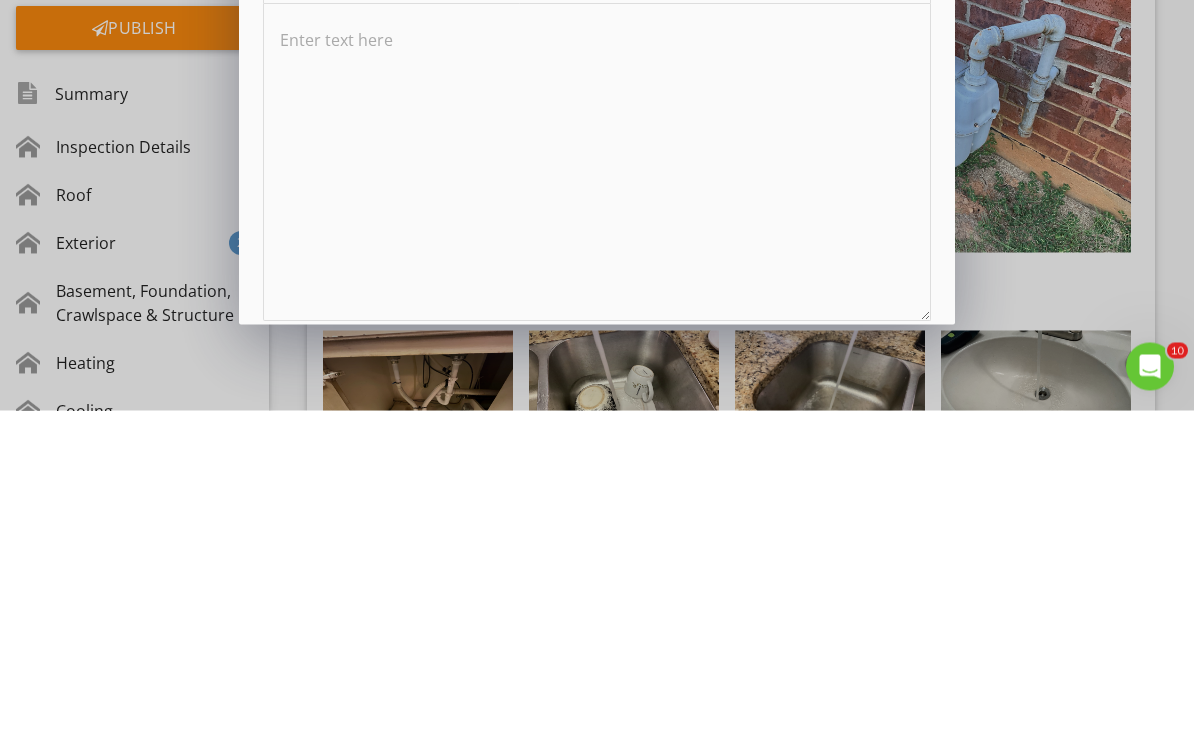 type 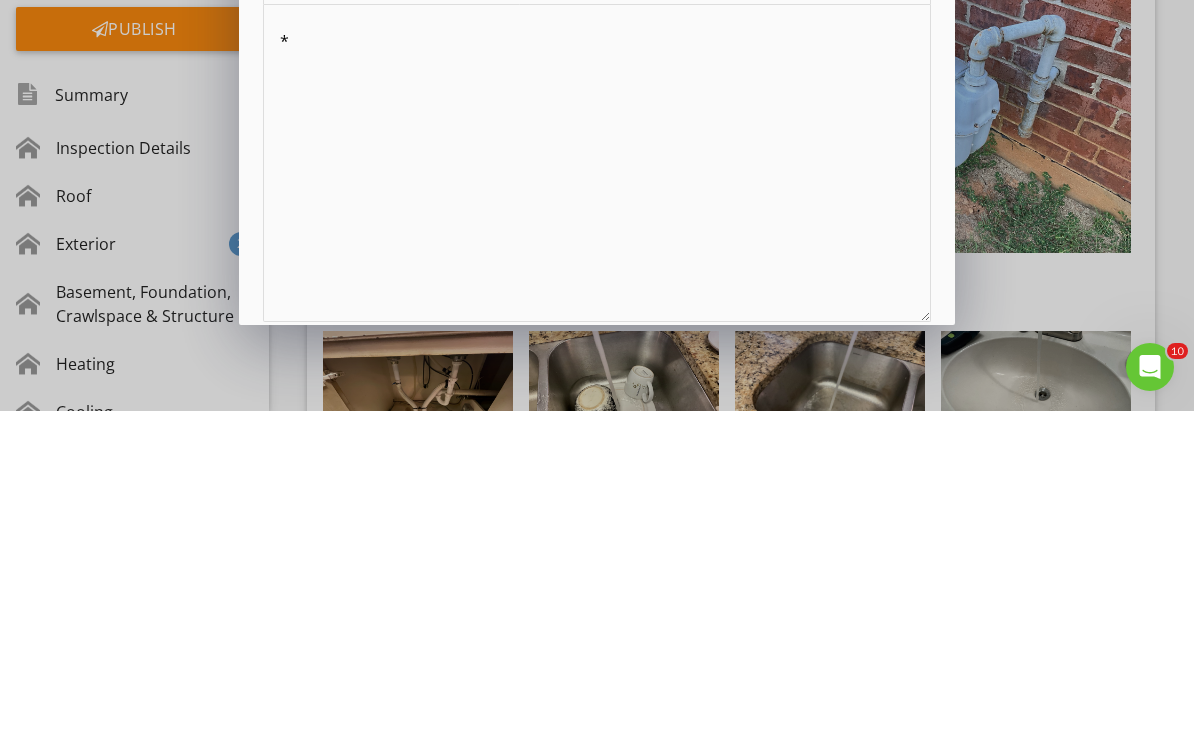 type on "<p>*</p>" 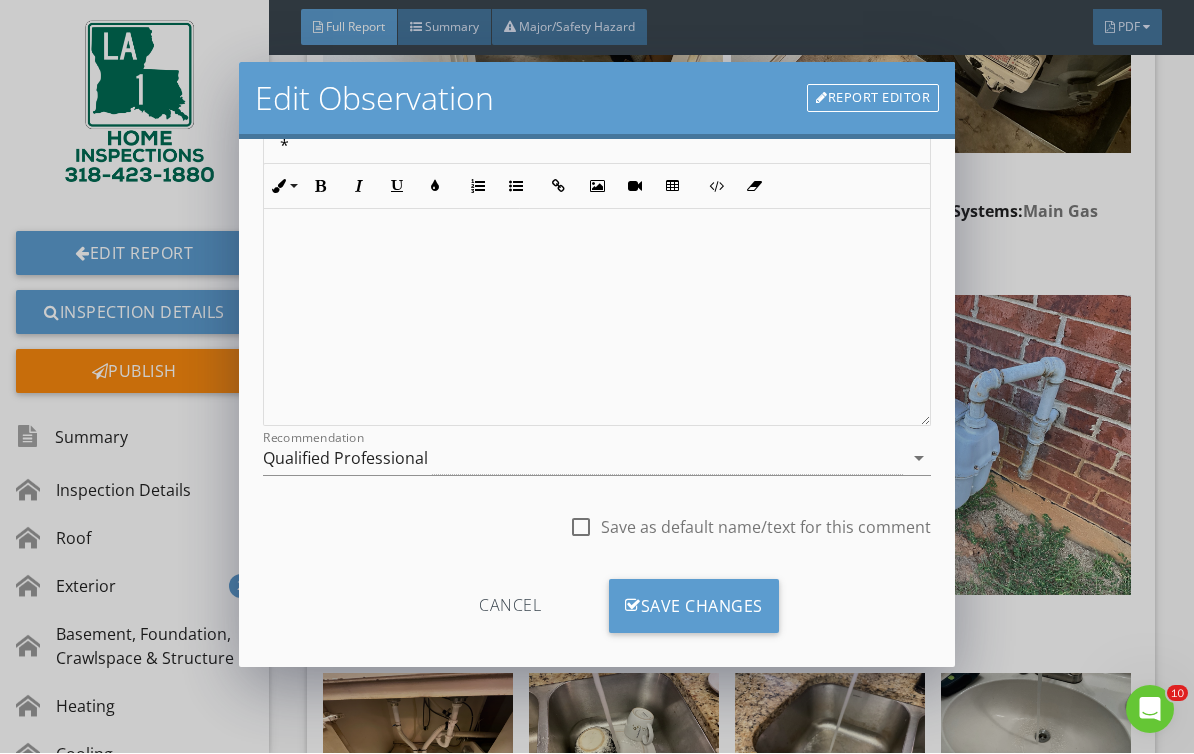 scroll, scrollTop: 236, scrollLeft: 0, axis: vertical 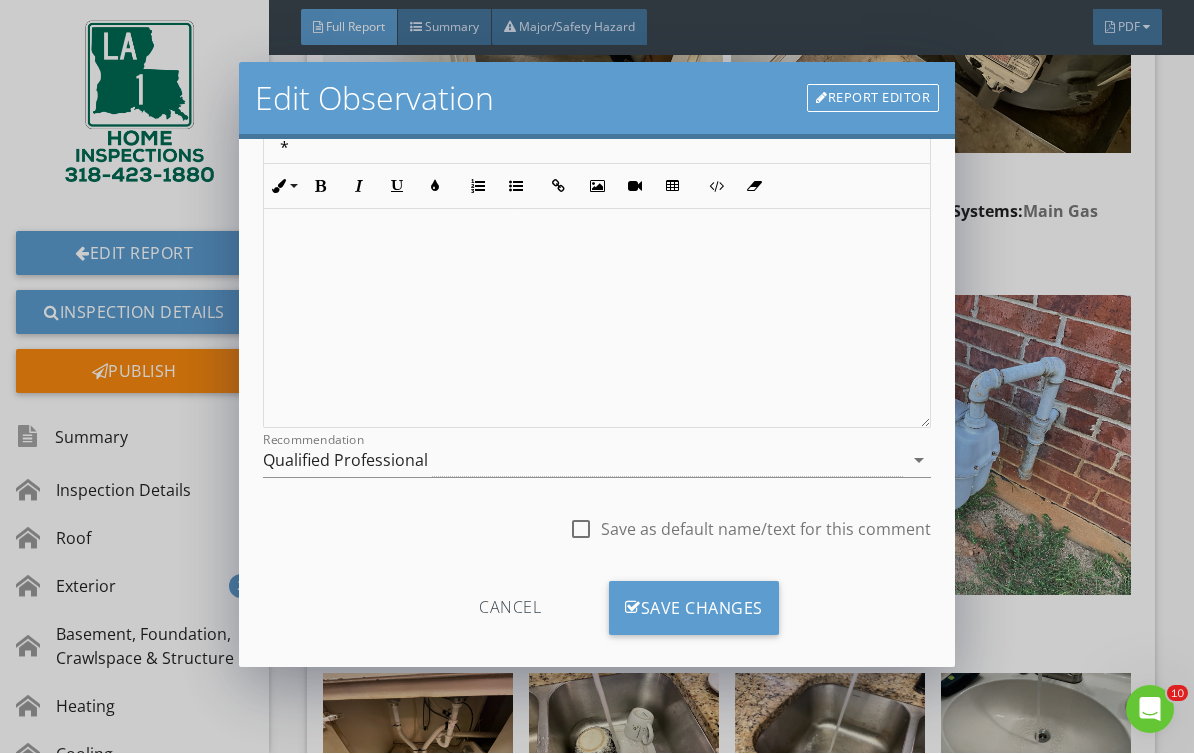 click on "Save Changes" at bounding box center [694, 609] 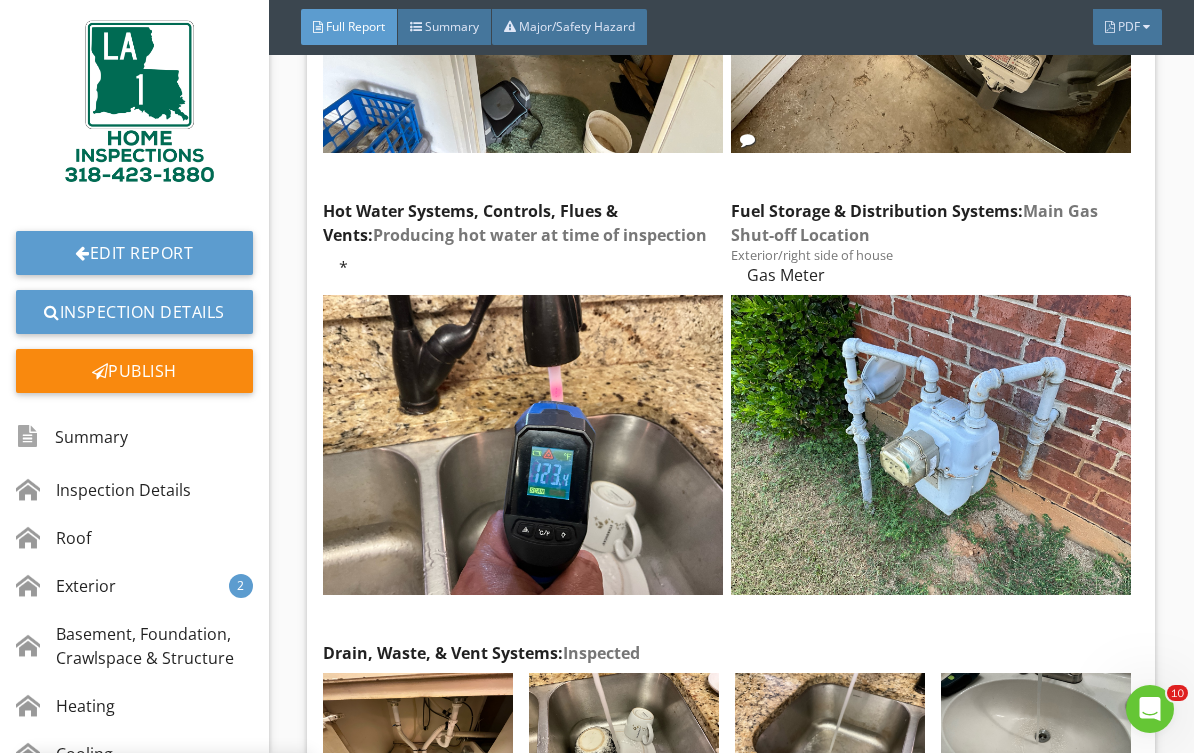 scroll, scrollTop: 0, scrollLeft: 0, axis: both 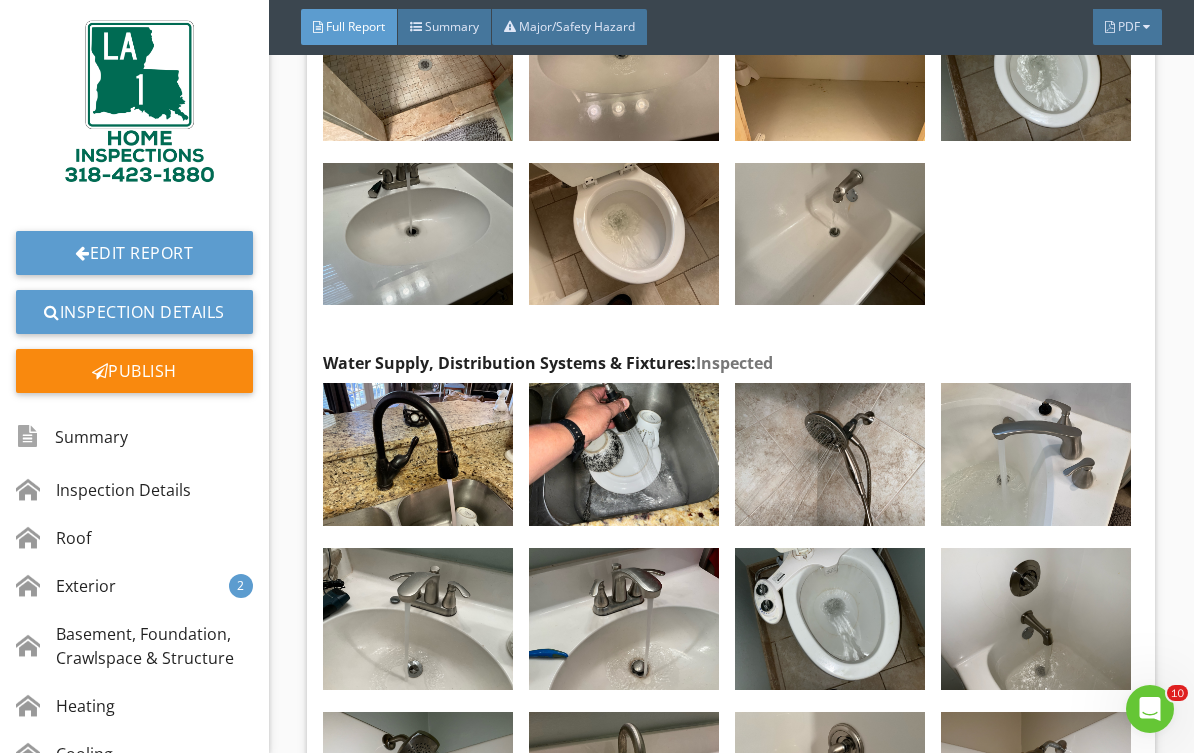 click on "Edit Report" at bounding box center (134, 254) 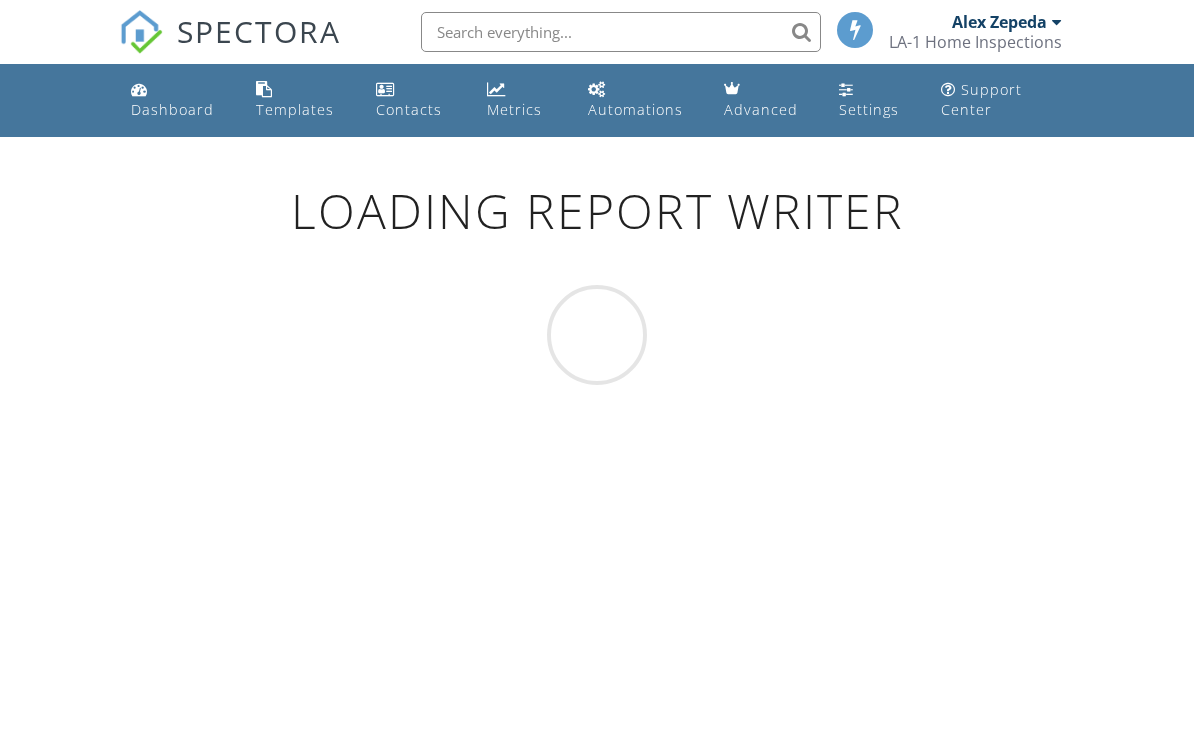 scroll, scrollTop: 0, scrollLeft: 0, axis: both 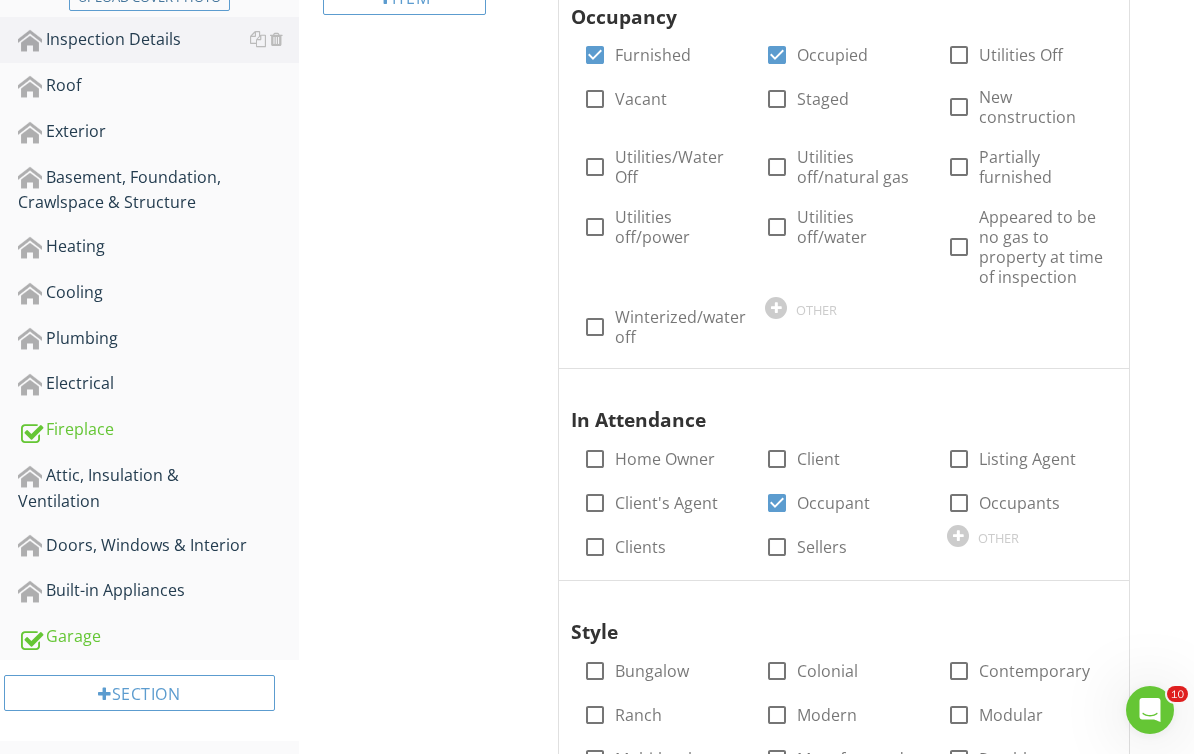 click on "Plumbing" at bounding box center (158, 339) 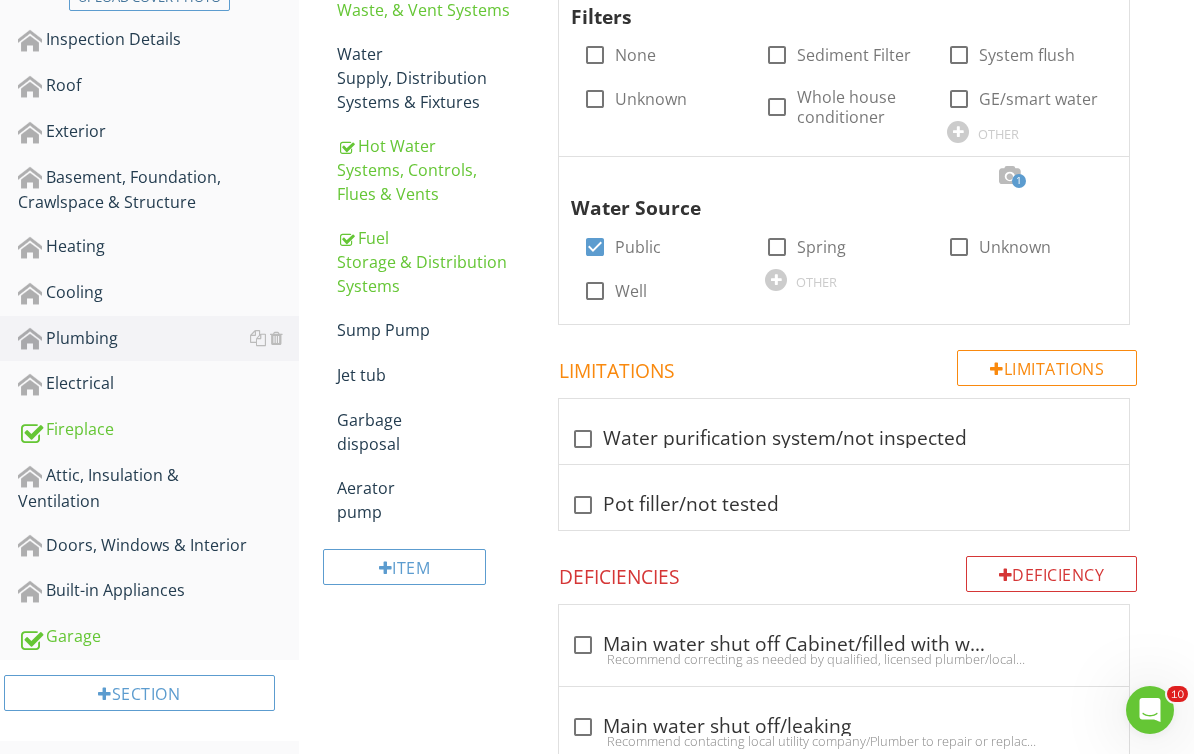 click on "Water Supply, Distribution Systems & Fixtures" at bounding box center [424, 78] 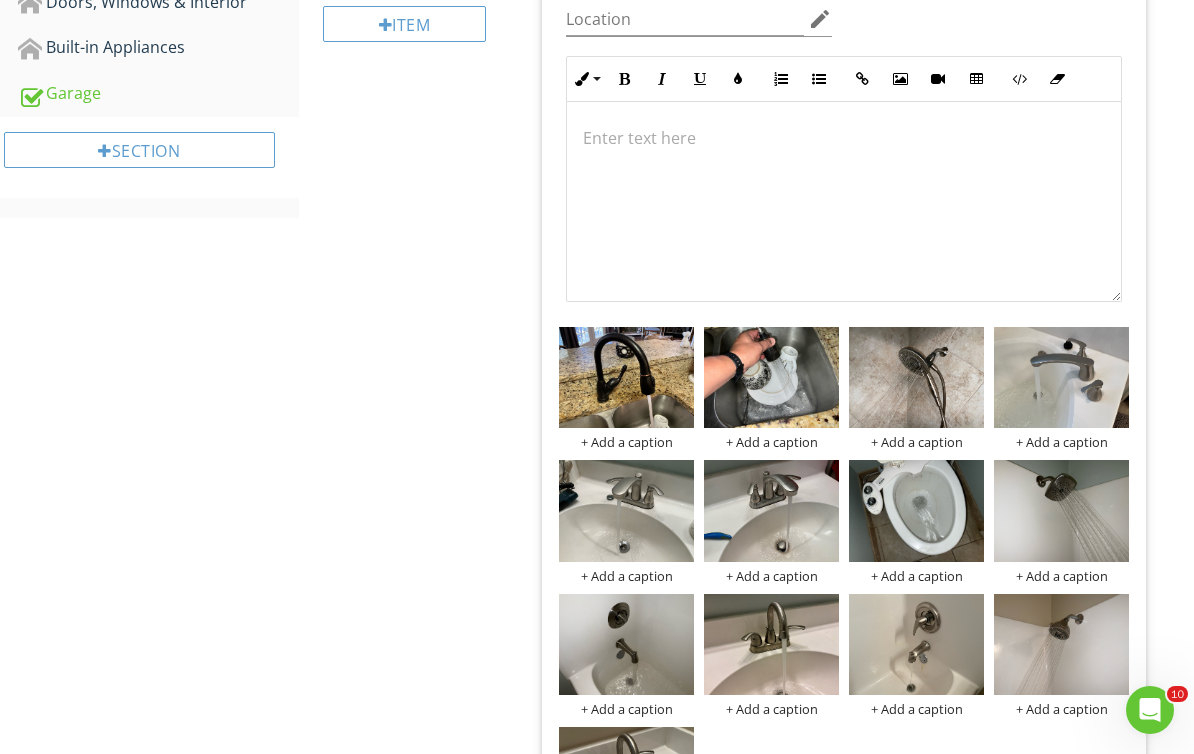scroll, scrollTop: 1067, scrollLeft: 0, axis: vertical 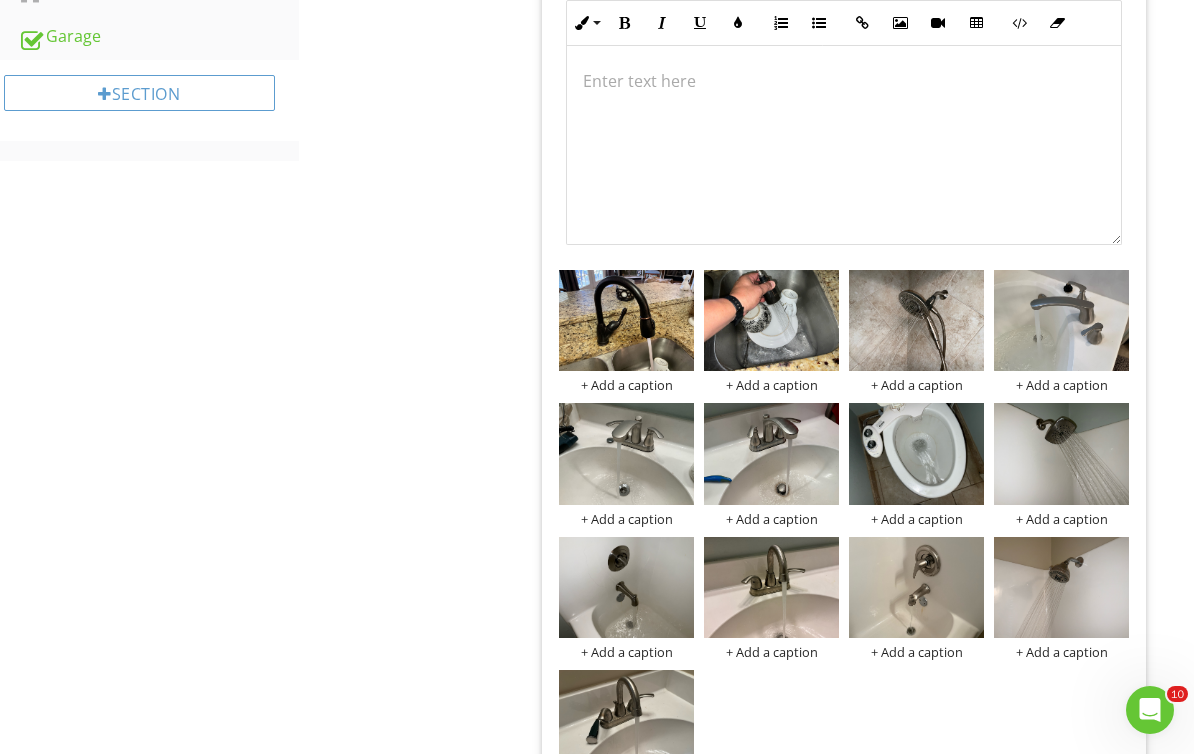 click at bounding box center [0, 0] 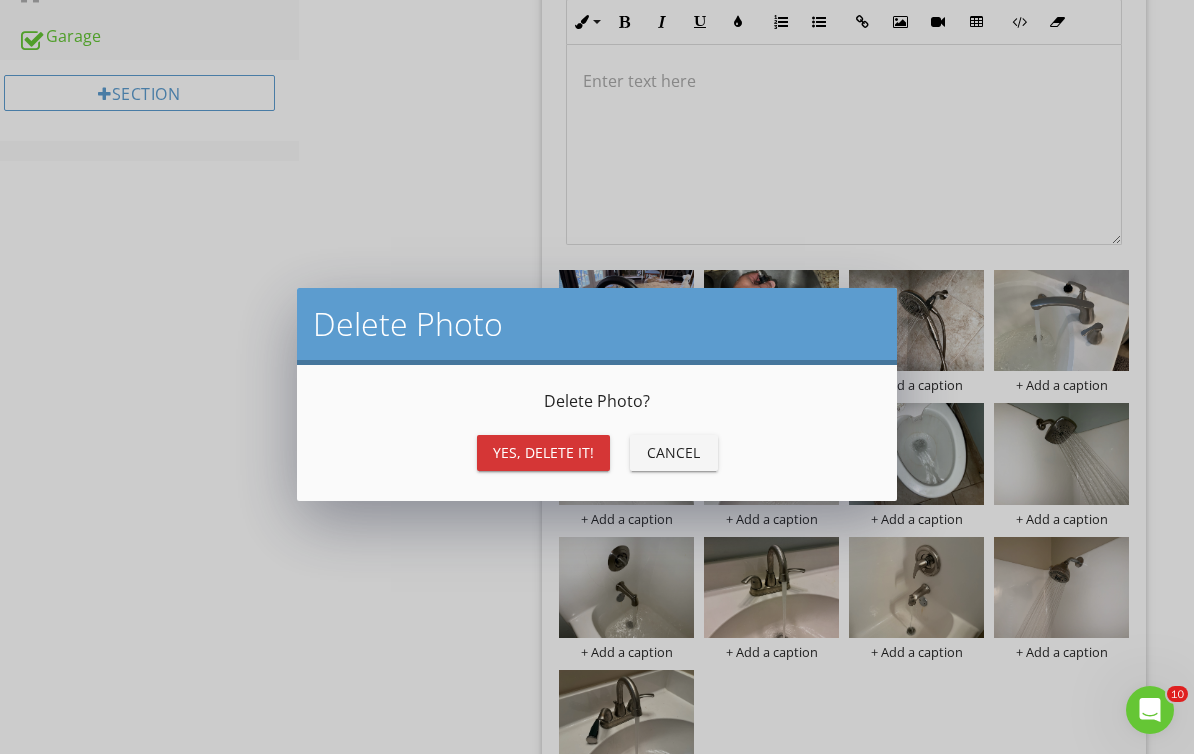 click on "Yes, Delete it!" at bounding box center (543, 452) 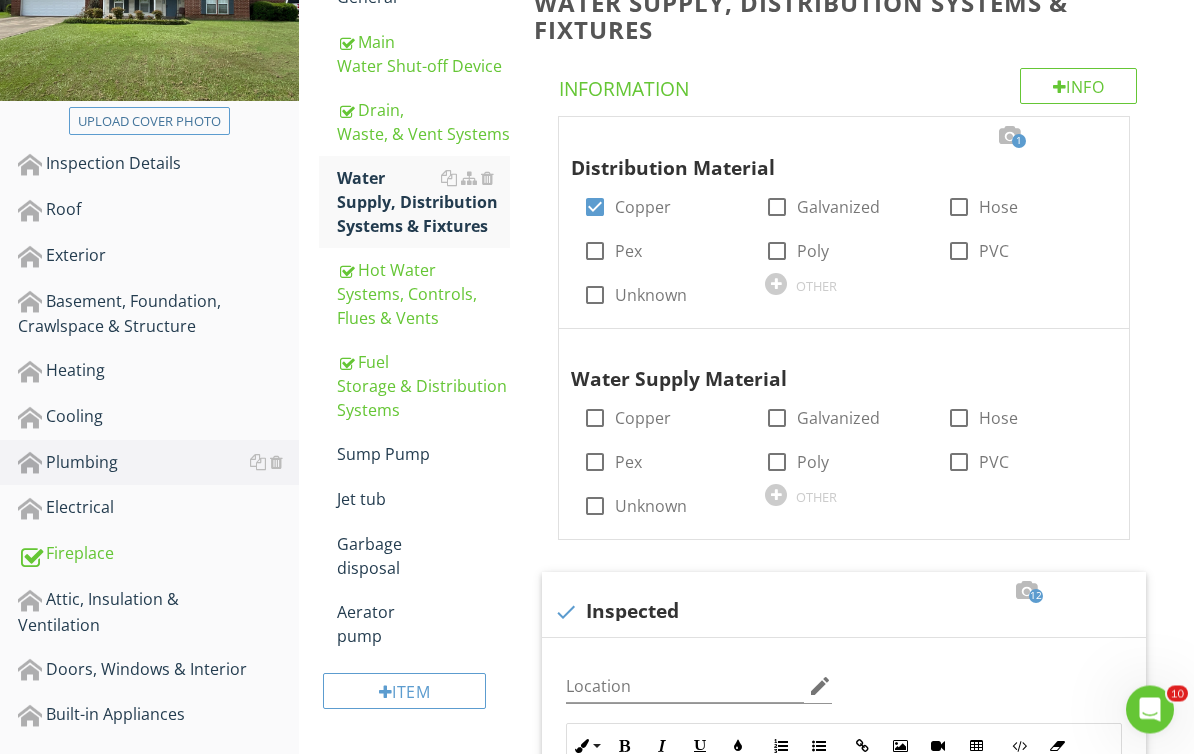 scroll, scrollTop: 317, scrollLeft: 0, axis: vertical 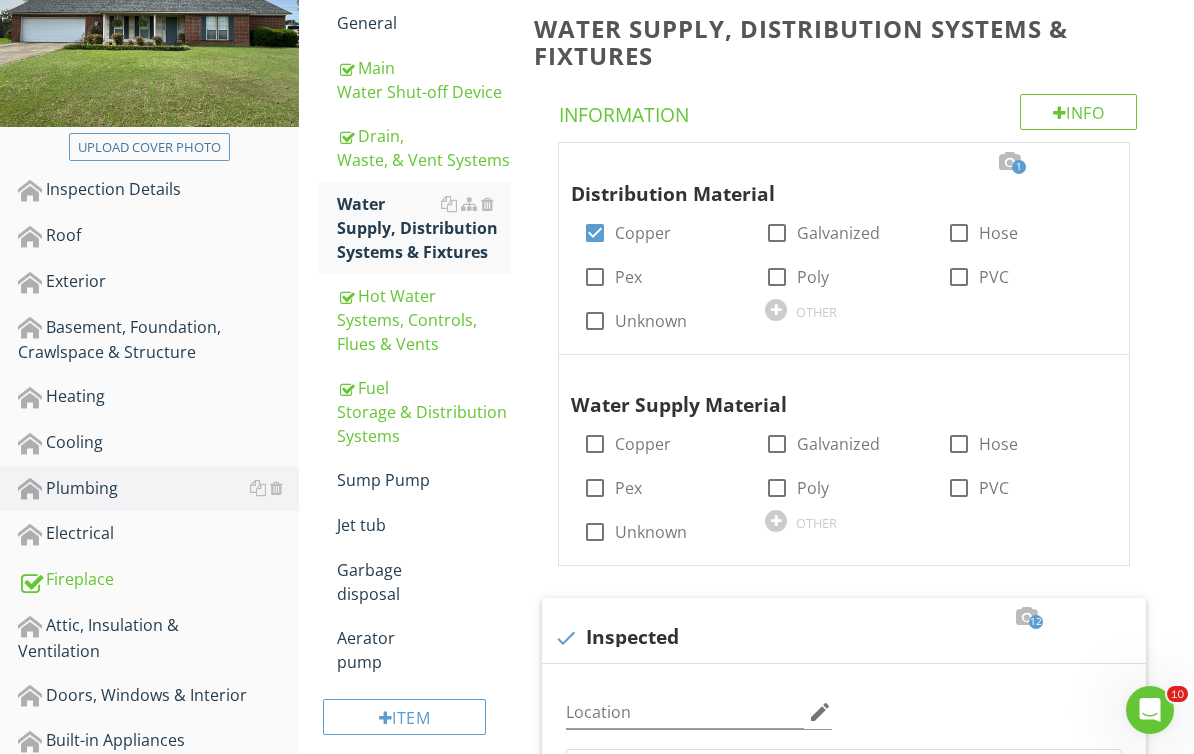 click on "Drain, Waste, & Vent Systems" at bounding box center [424, 148] 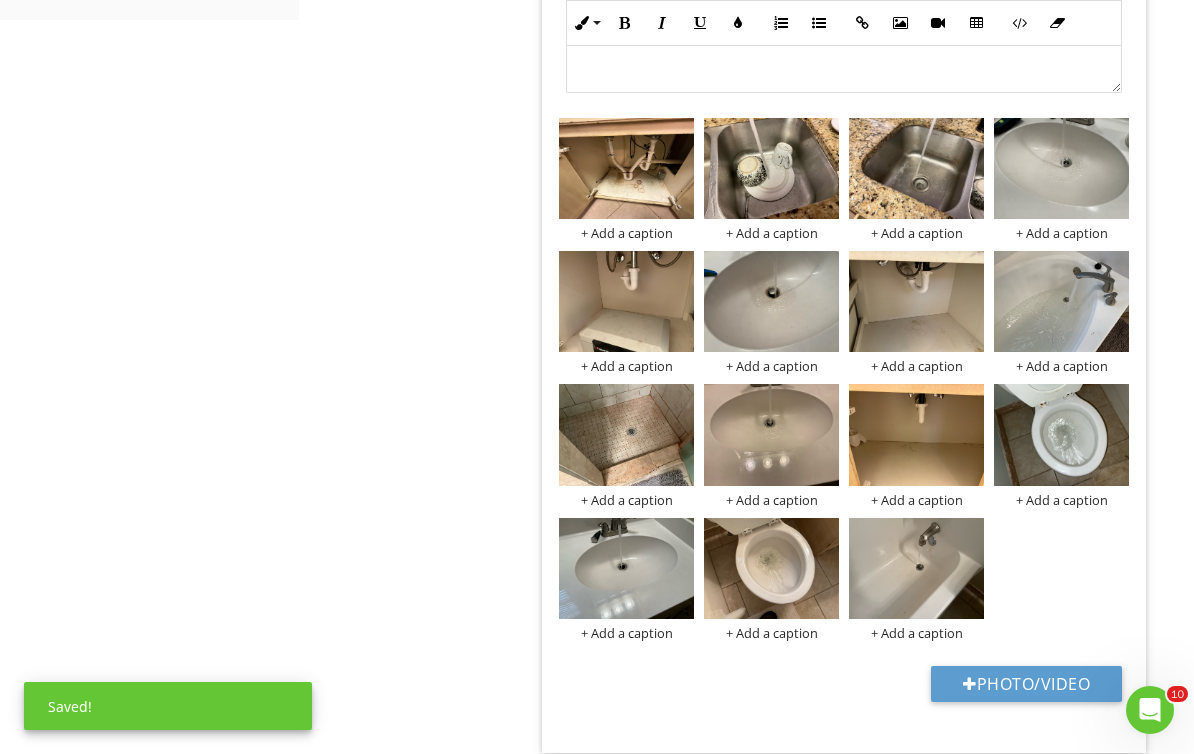 scroll, scrollTop: 1317, scrollLeft: 0, axis: vertical 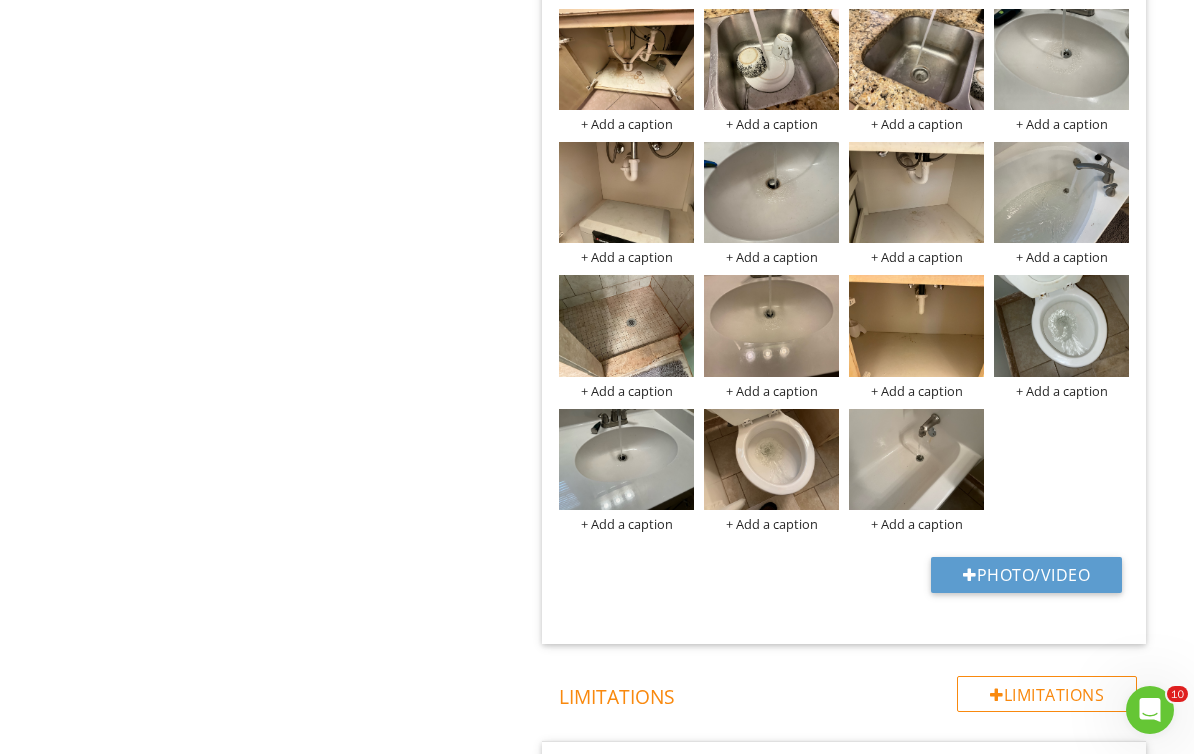 click on "Photo/Video" at bounding box center (1026, 575) 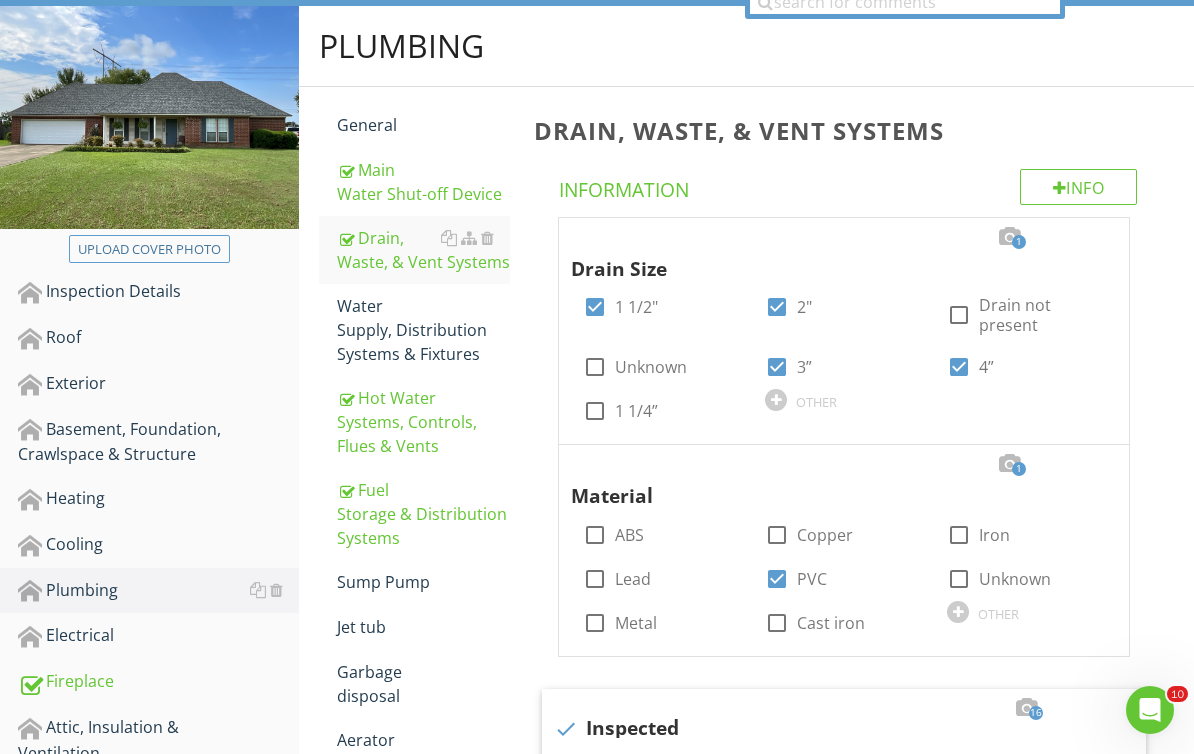scroll, scrollTop: 0, scrollLeft: 0, axis: both 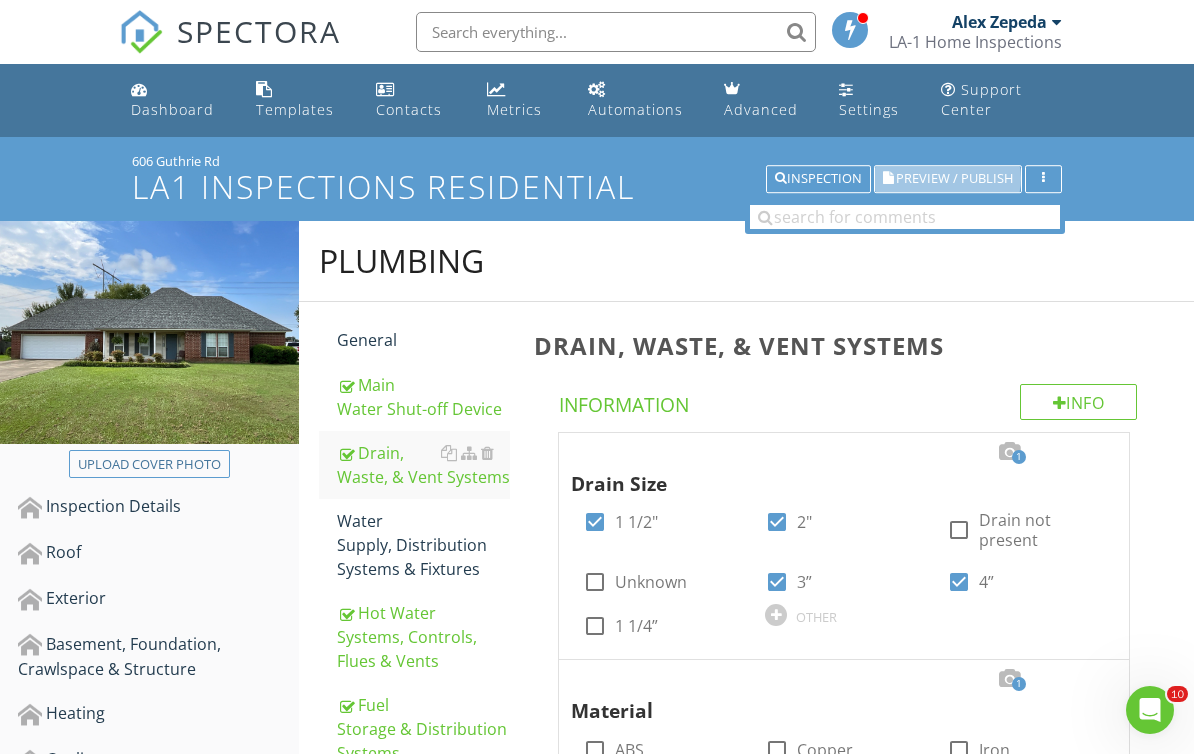 click on "Preview / Publish" at bounding box center [954, 179] 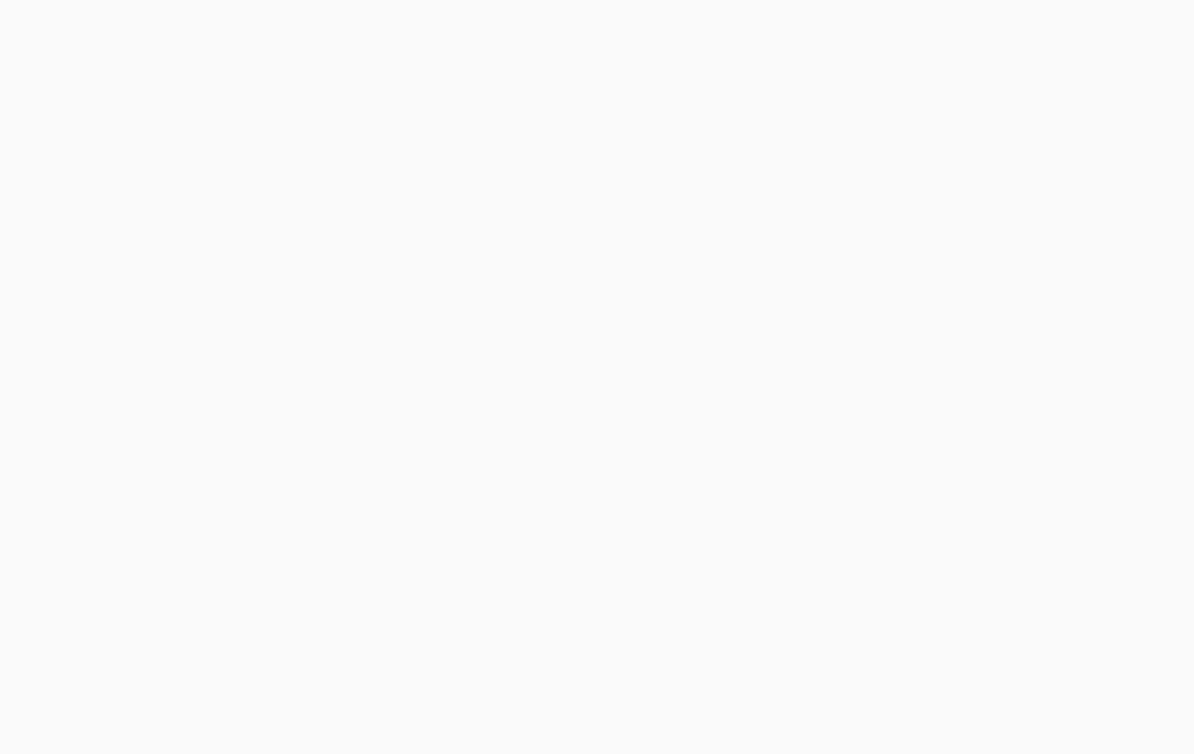 scroll, scrollTop: 0, scrollLeft: 0, axis: both 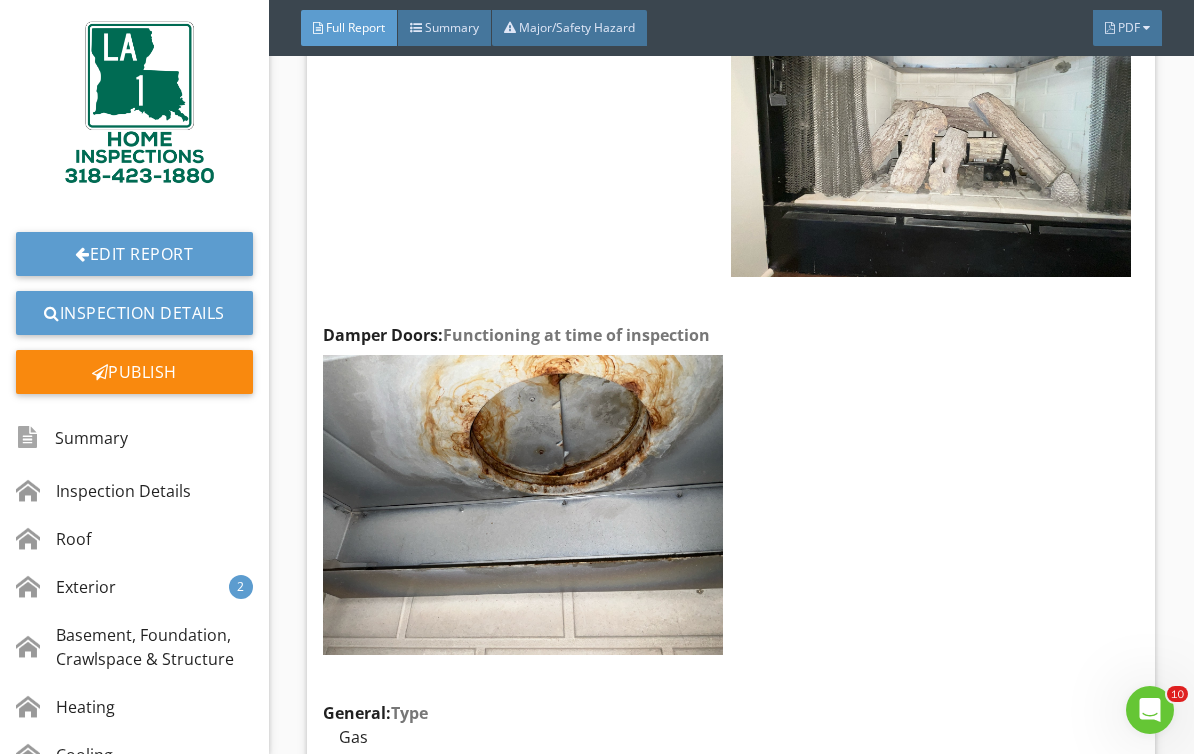 click on "Edit Report" at bounding box center [134, 254] 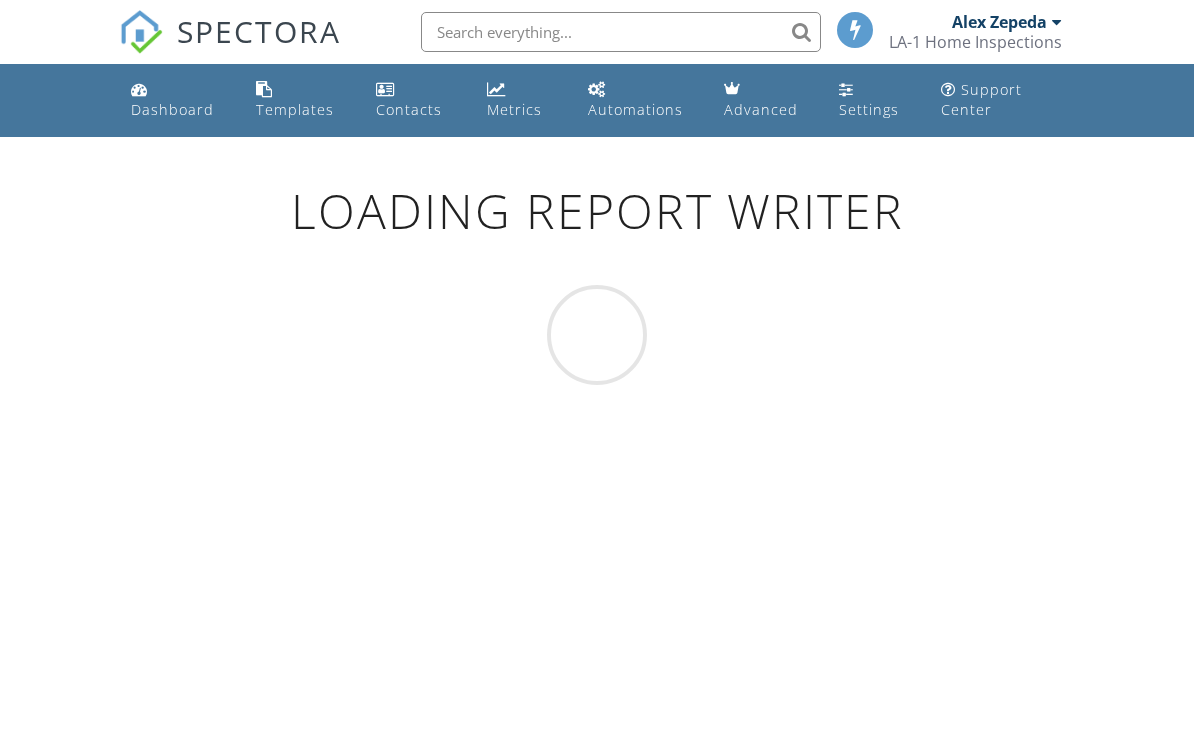 scroll, scrollTop: 0, scrollLeft: 0, axis: both 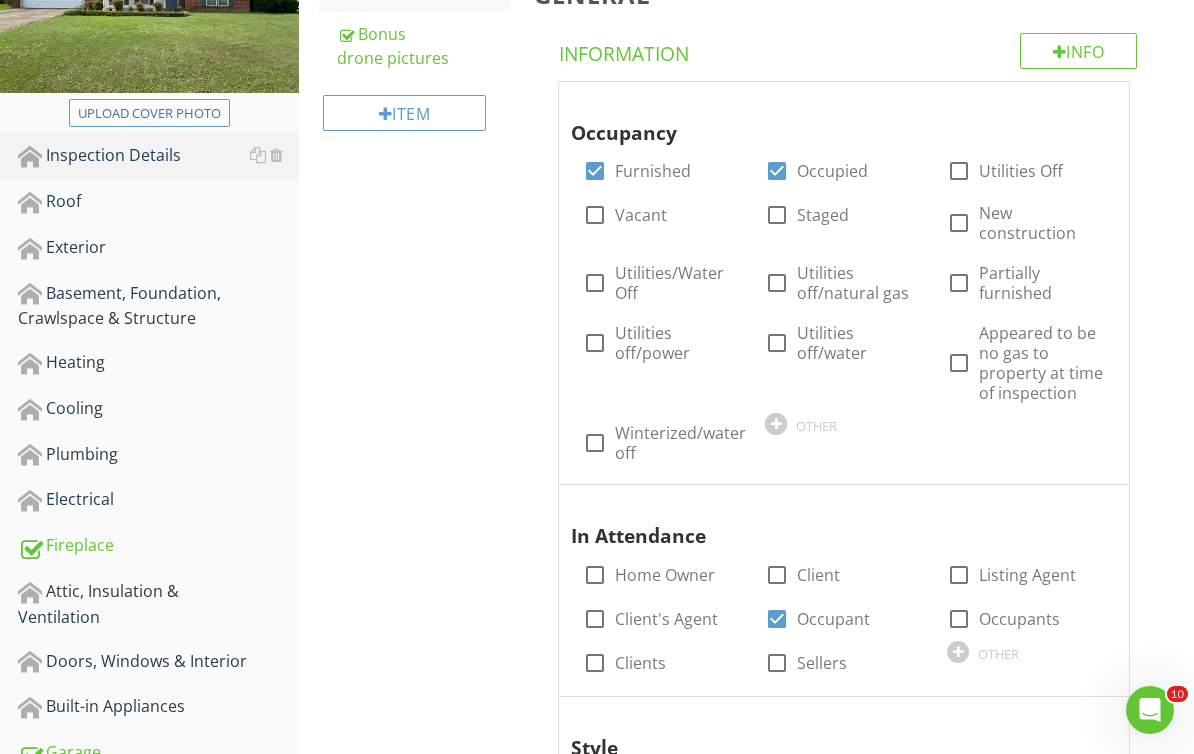 click on "Fireplace" at bounding box center (158, 546) 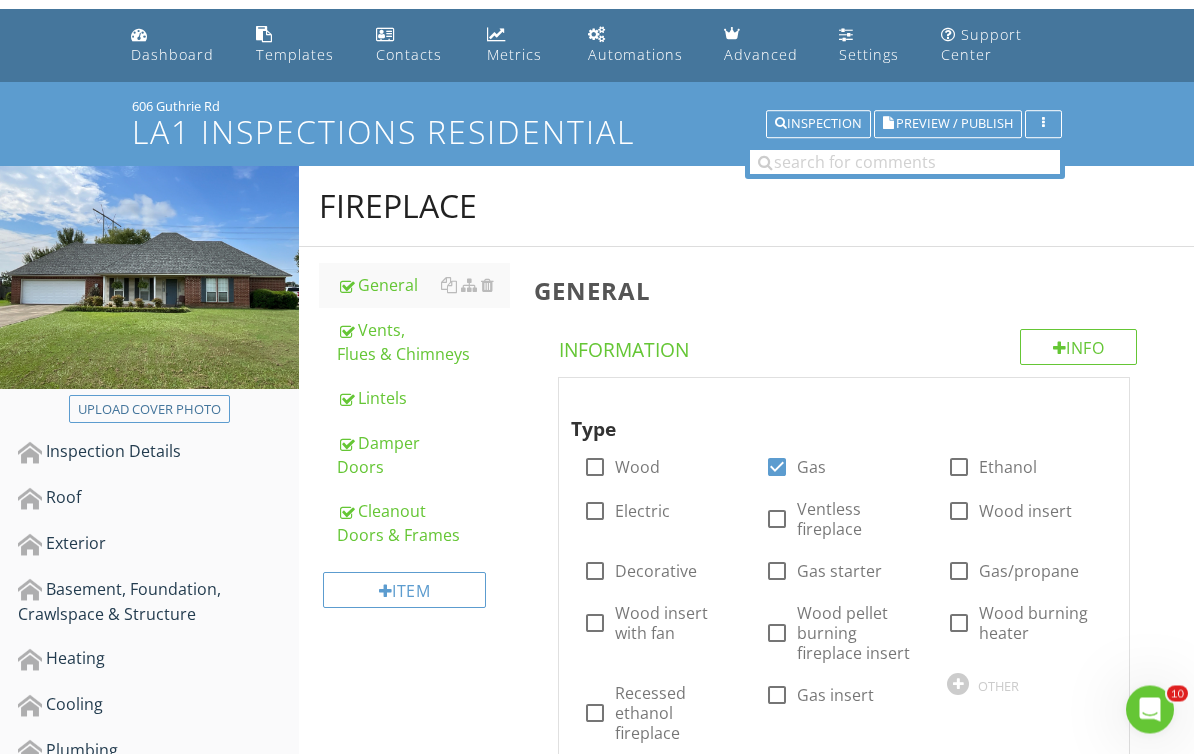 scroll, scrollTop: 55, scrollLeft: 0, axis: vertical 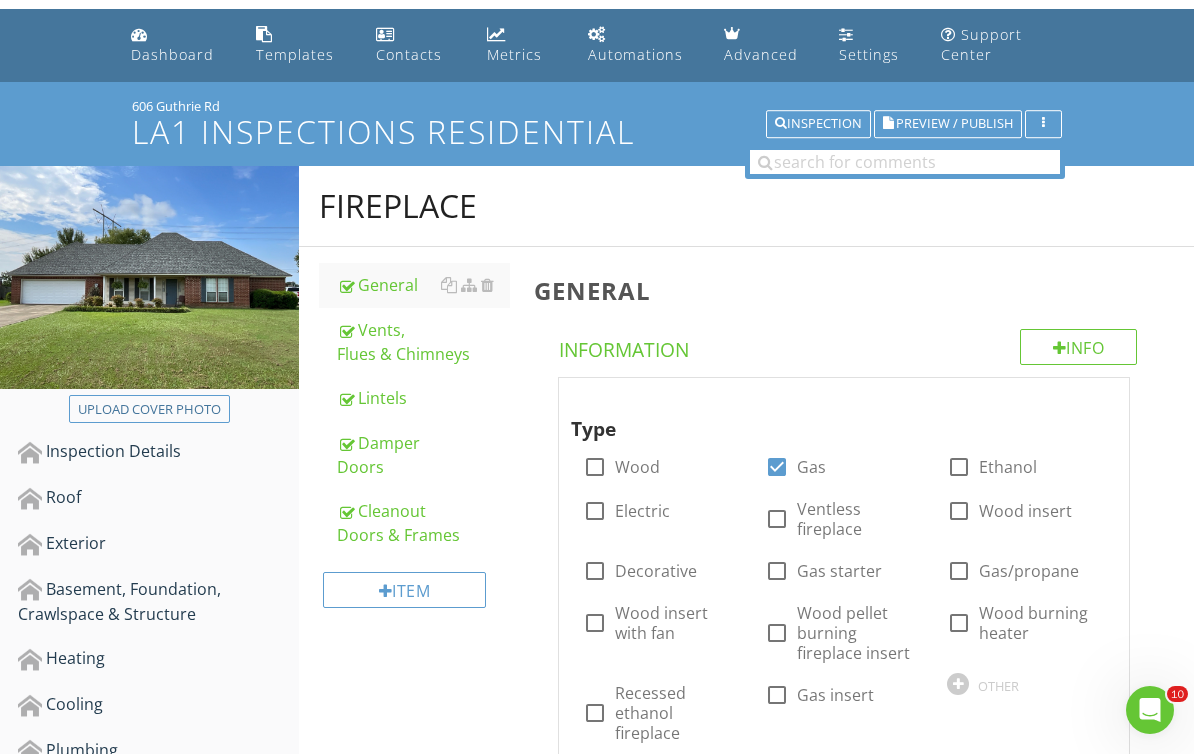 click on "Vents, Flues & Chimneys" at bounding box center (424, 342) 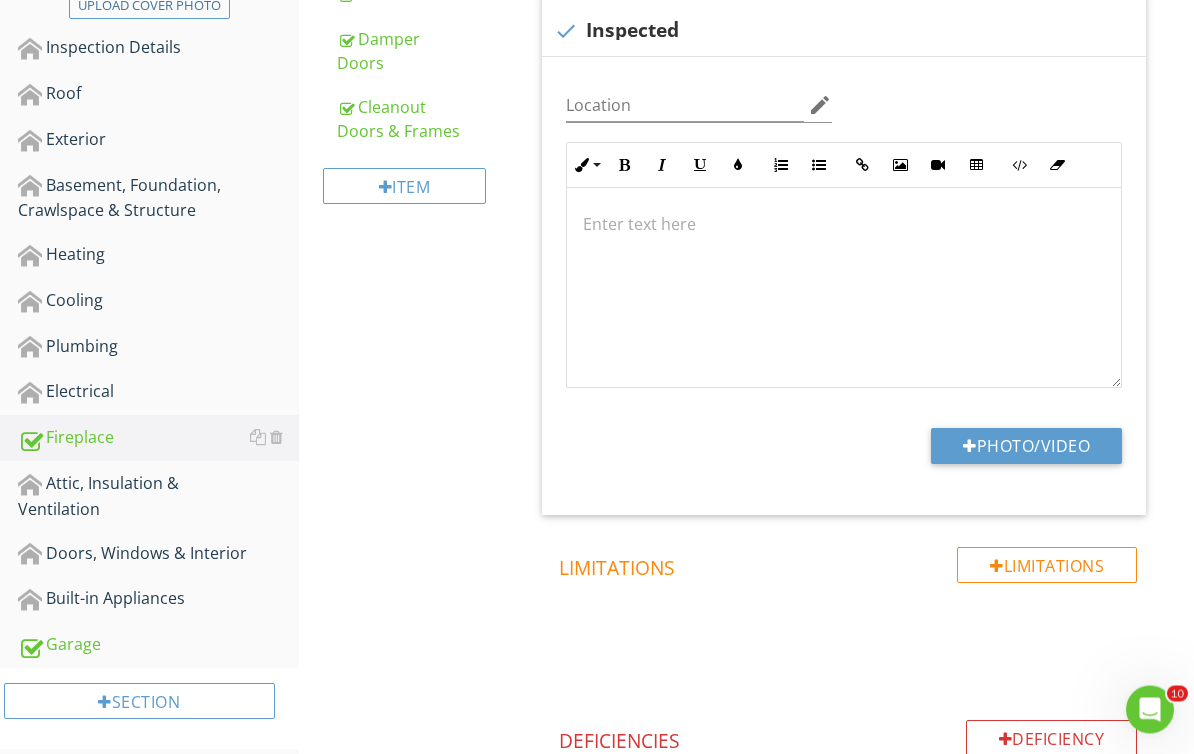 scroll, scrollTop: 459, scrollLeft: 0, axis: vertical 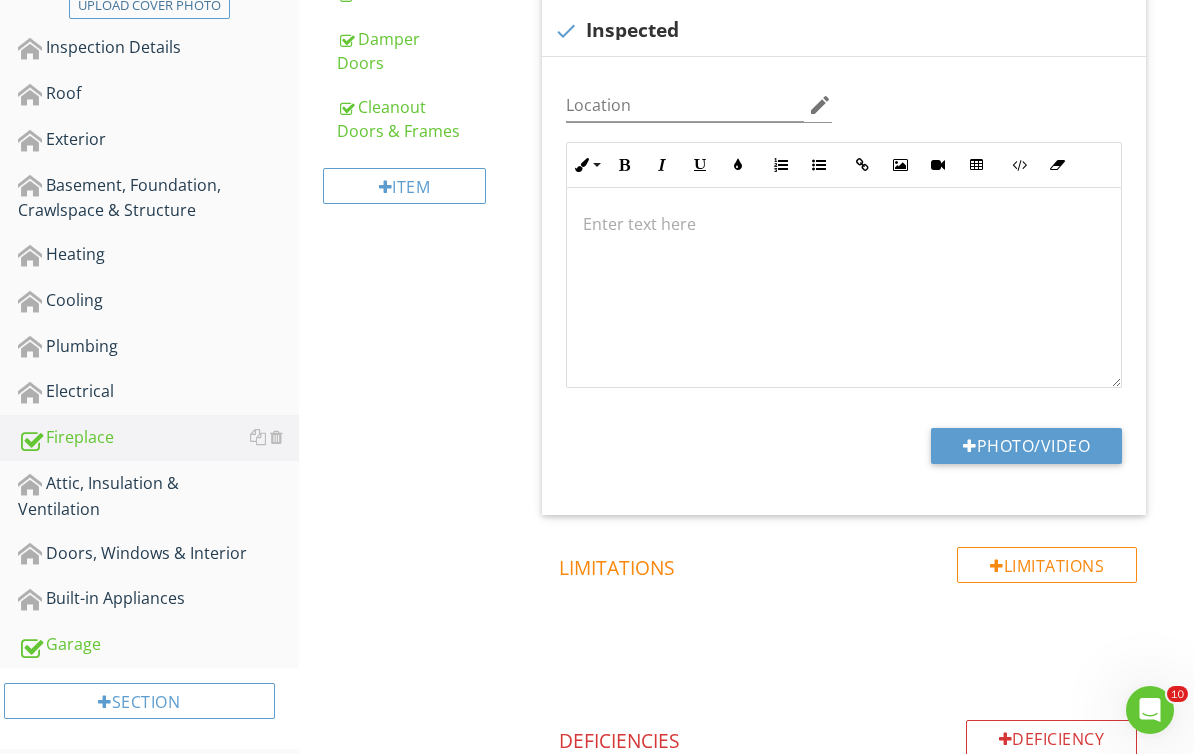 click on "Photo/Video" at bounding box center (1026, 446) 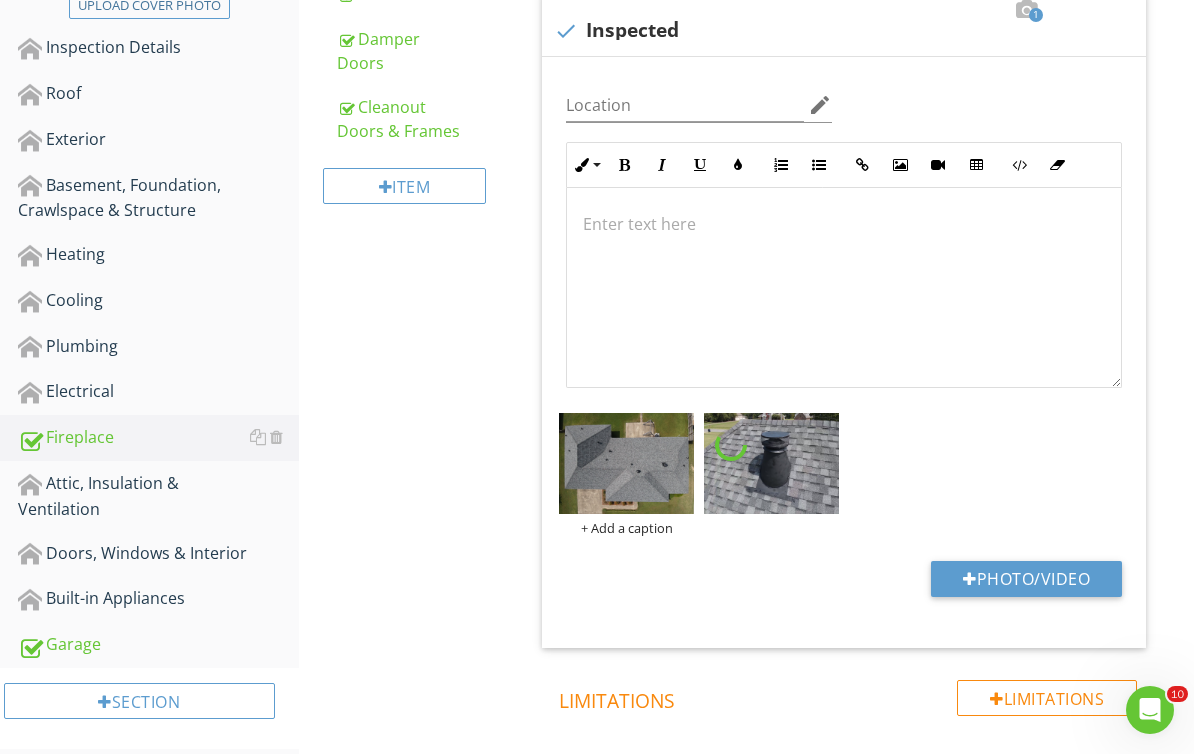 click at bounding box center [626, 463] 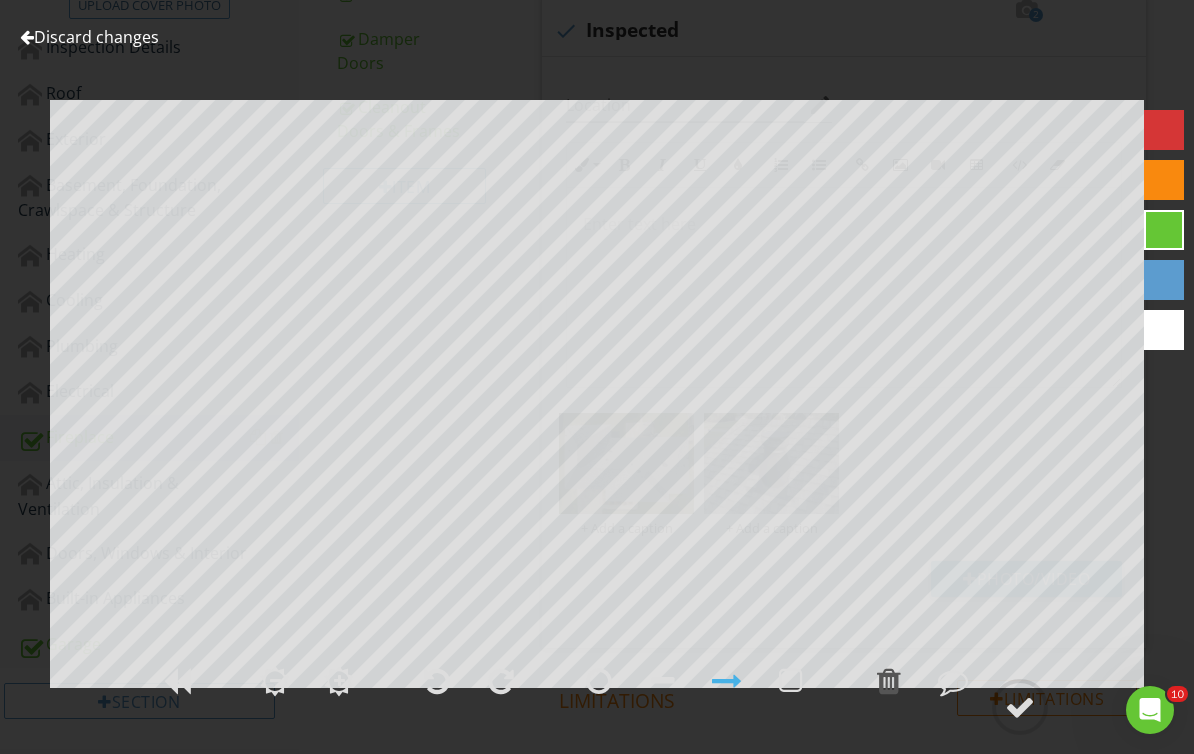 click at bounding box center [1020, 707] 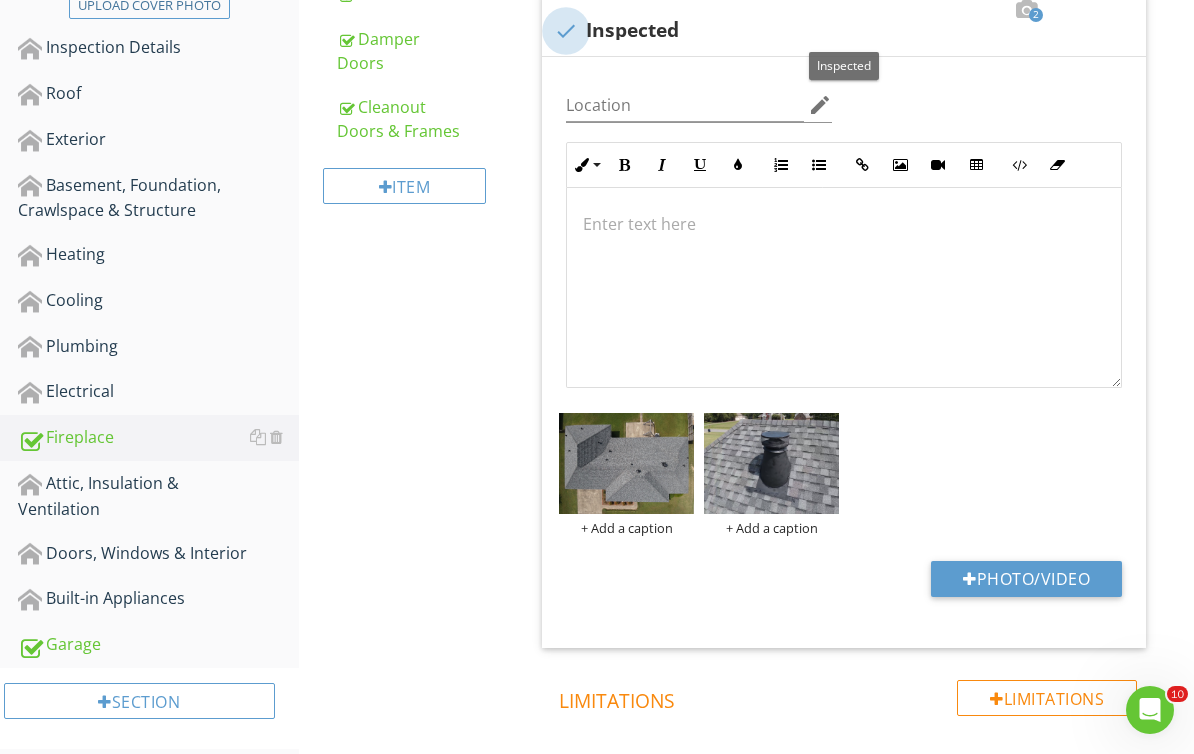 click at bounding box center [566, 31] 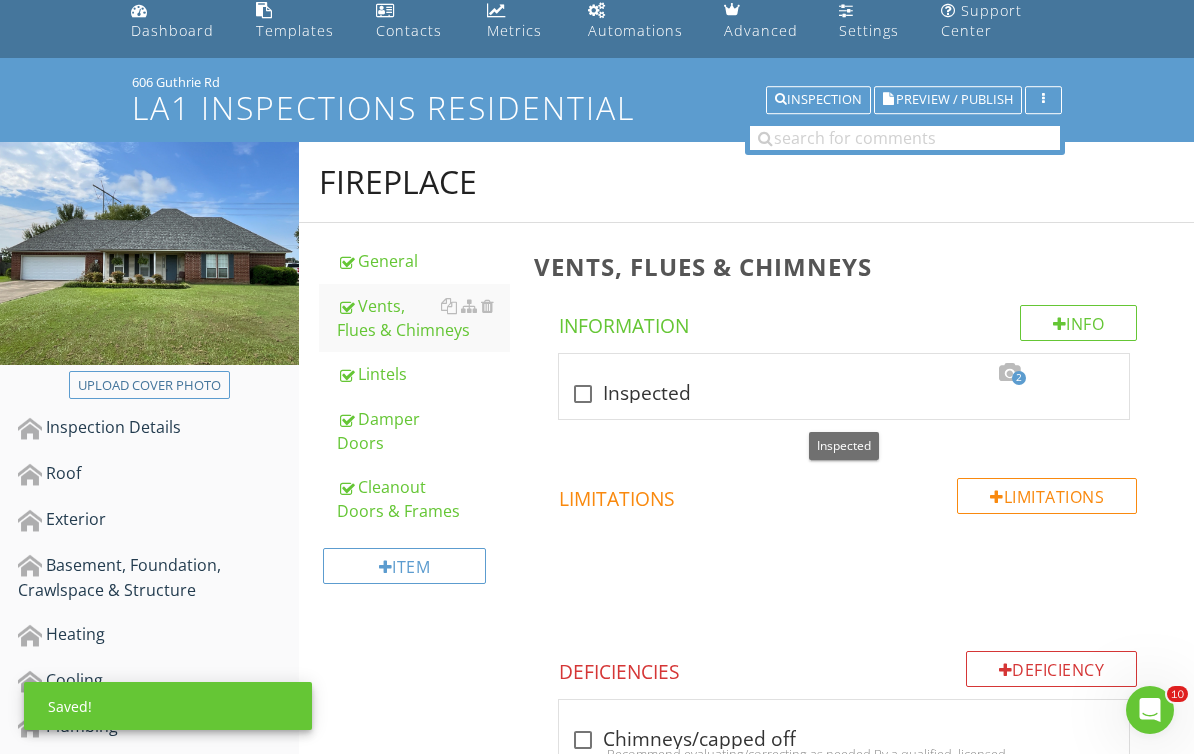 scroll, scrollTop: 0, scrollLeft: 0, axis: both 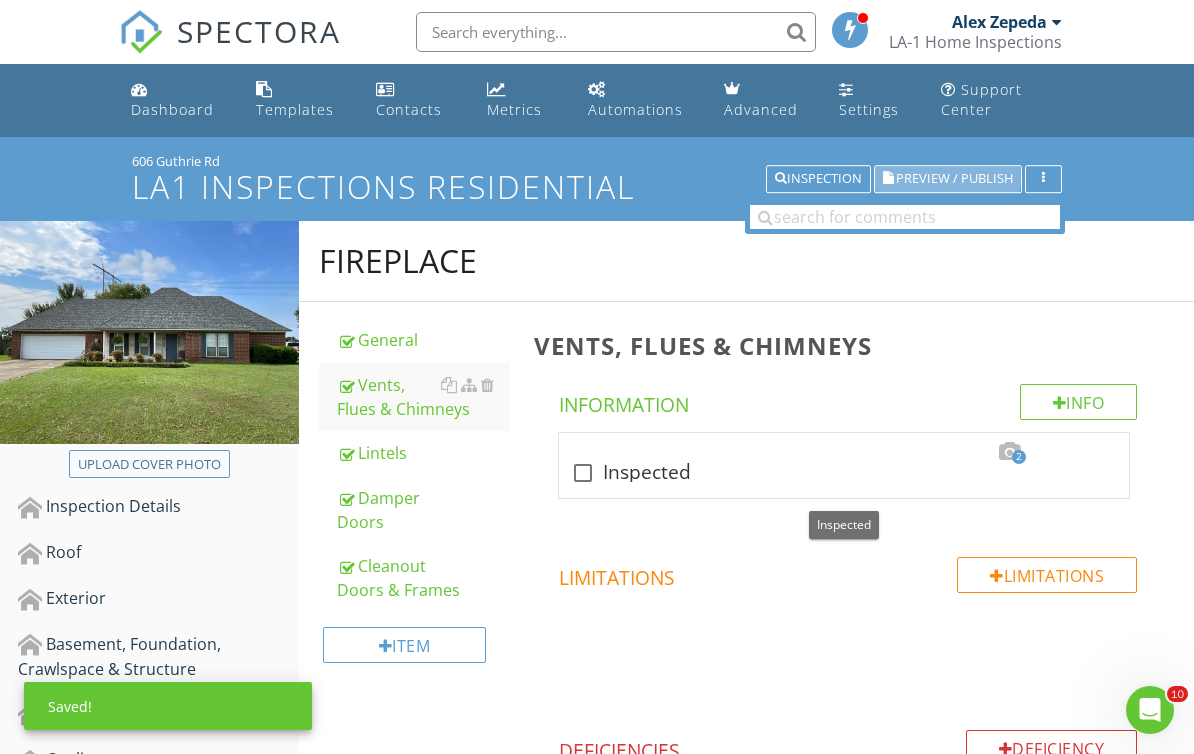 click on "Preview / Publish" at bounding box center [954, 179] 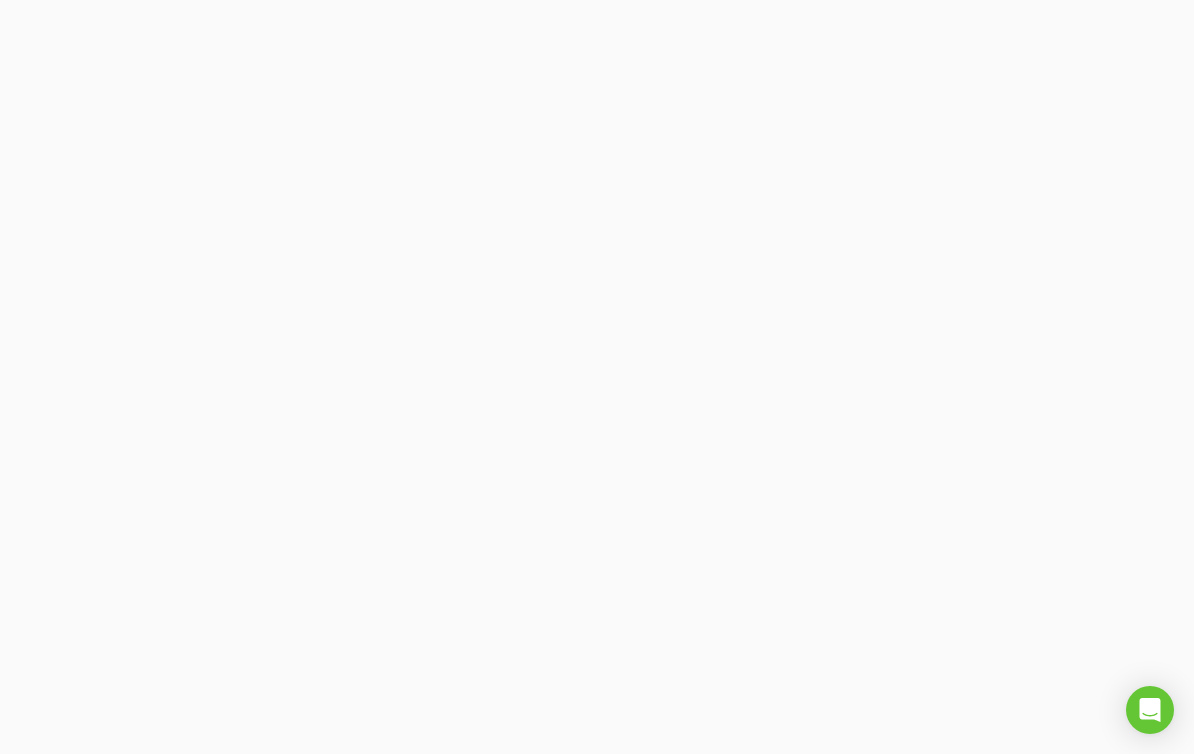 scroll, scrollTop: 0, scrollLeft: 0, axis: both 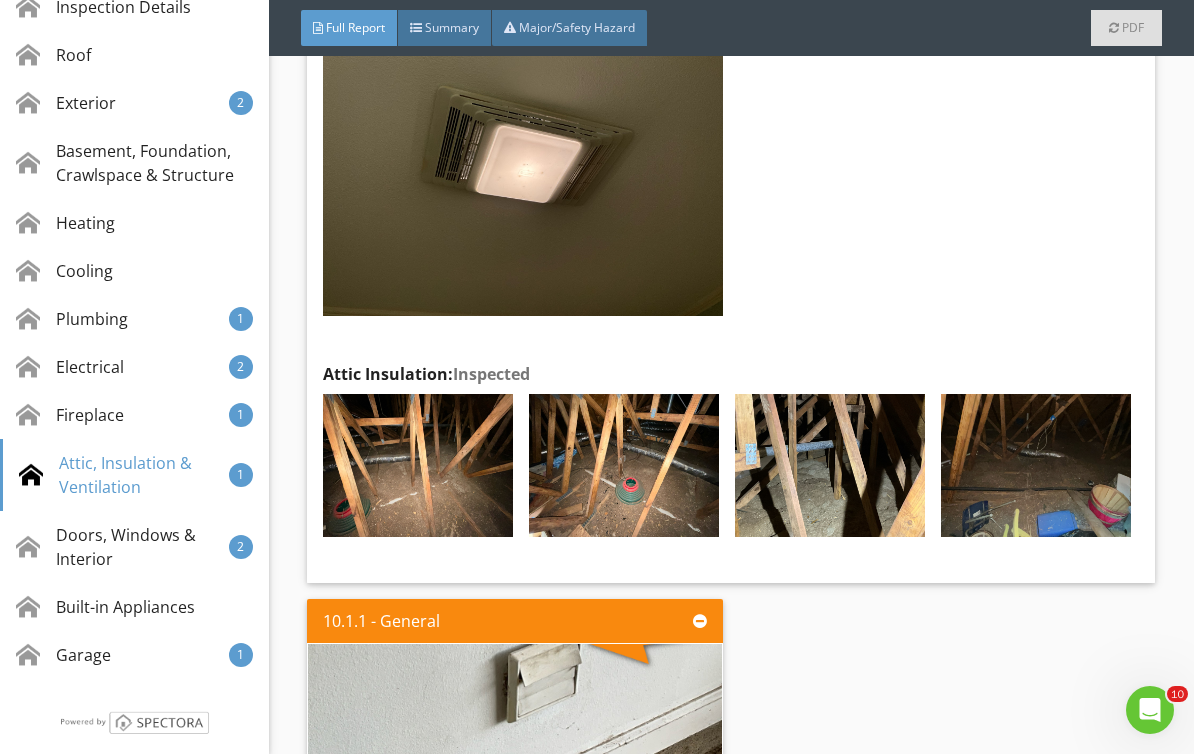 click on "Fireplace" at bounding box center [70, 415] 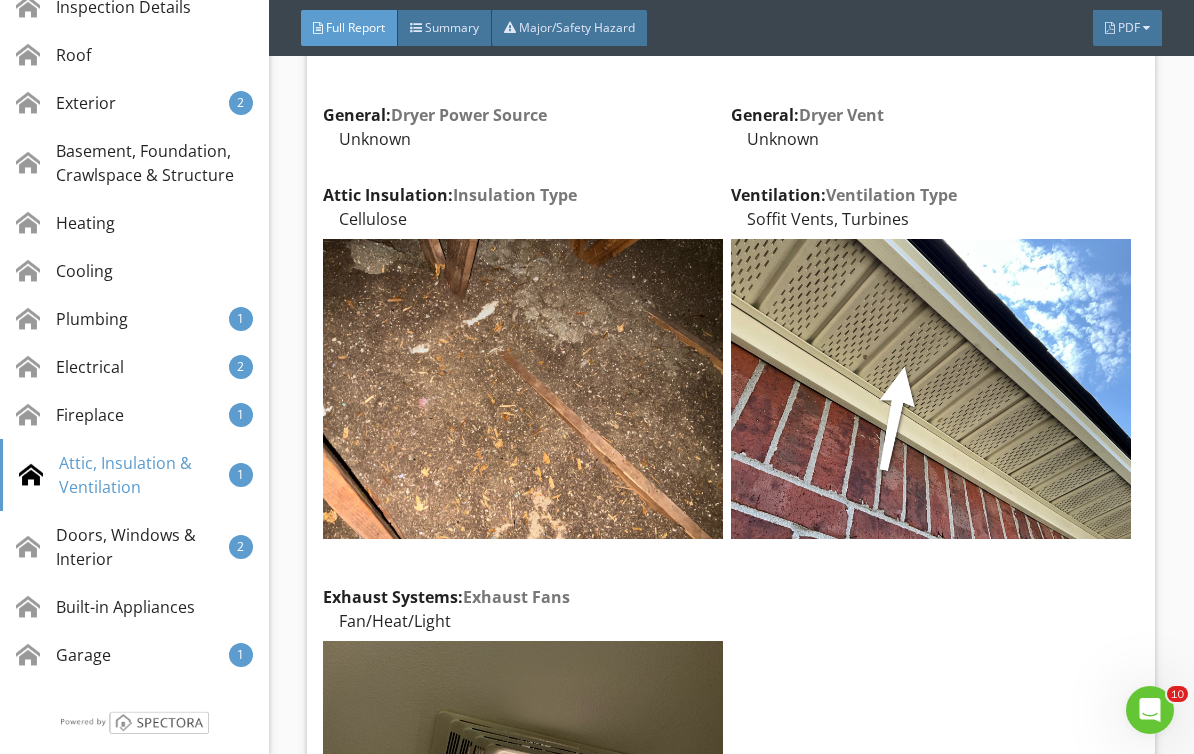 scroll, scrollTop: 20196, scrollLeft: 0, axis: vertical 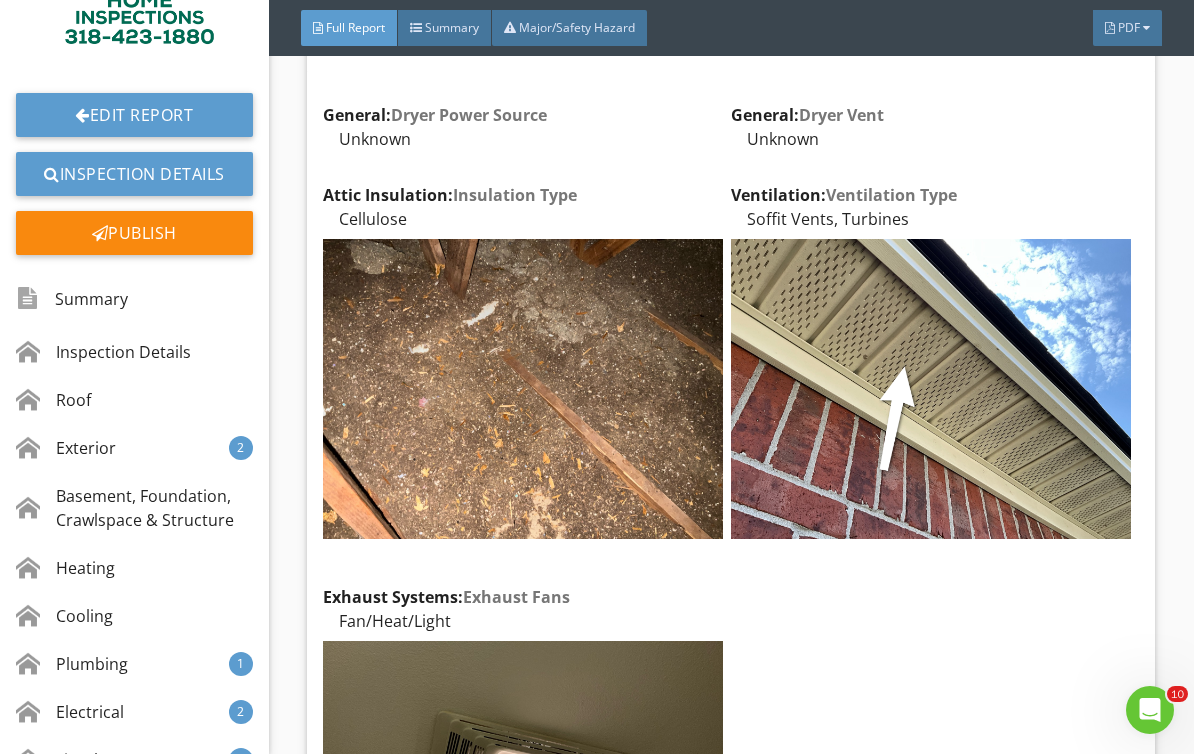 click on "Edit Report" at bounding box center [134, 115] 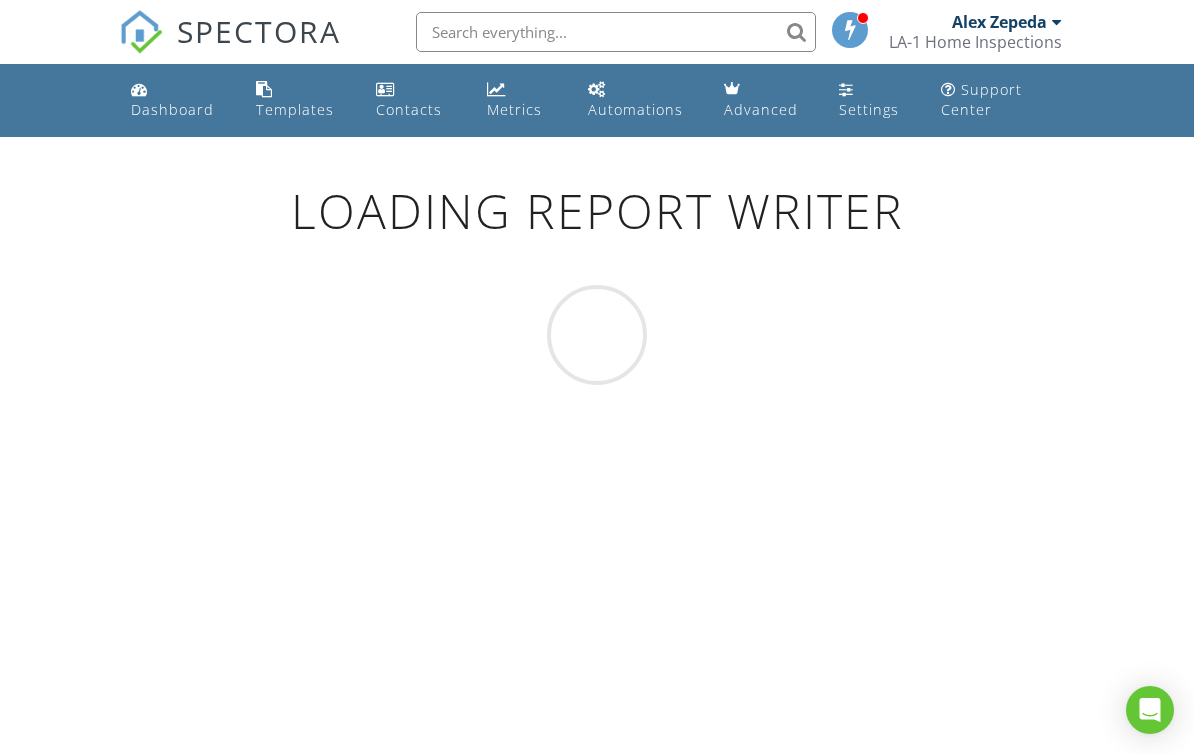 scroll, scrollTop: 0, scrollLeft: 0, axis: both 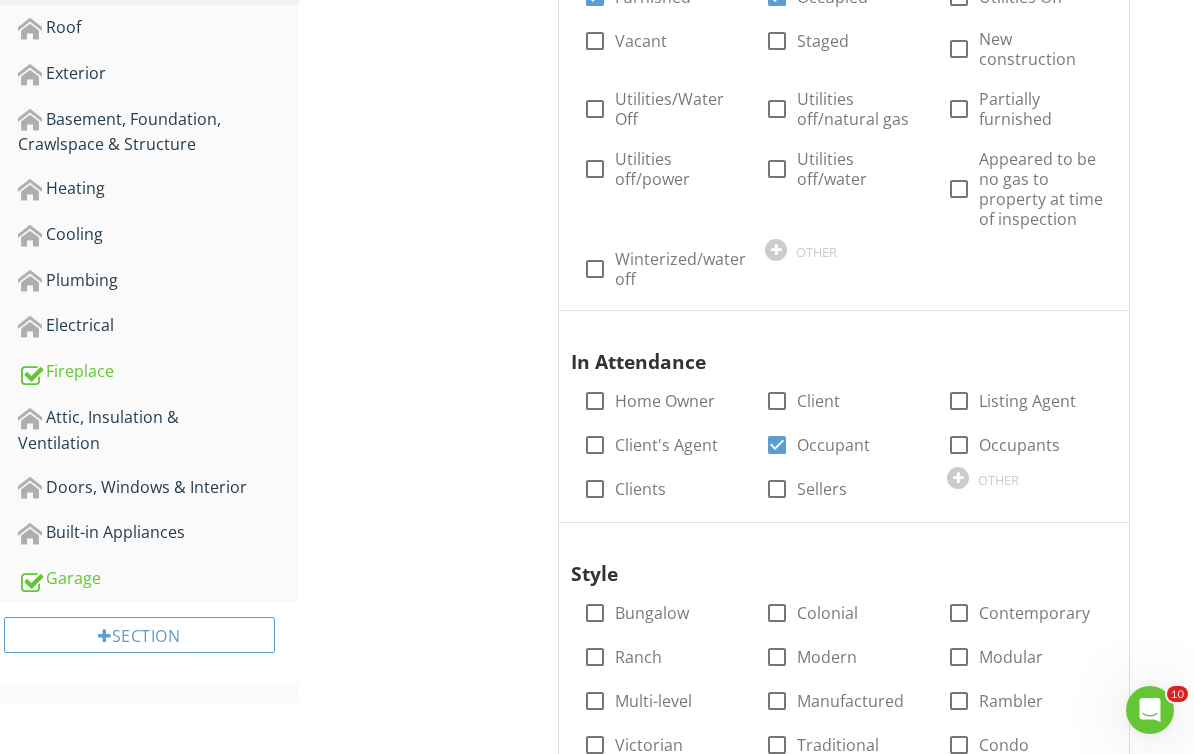 click on "Attic, Insulation & Ventilation" at bounding box center (158, 430) 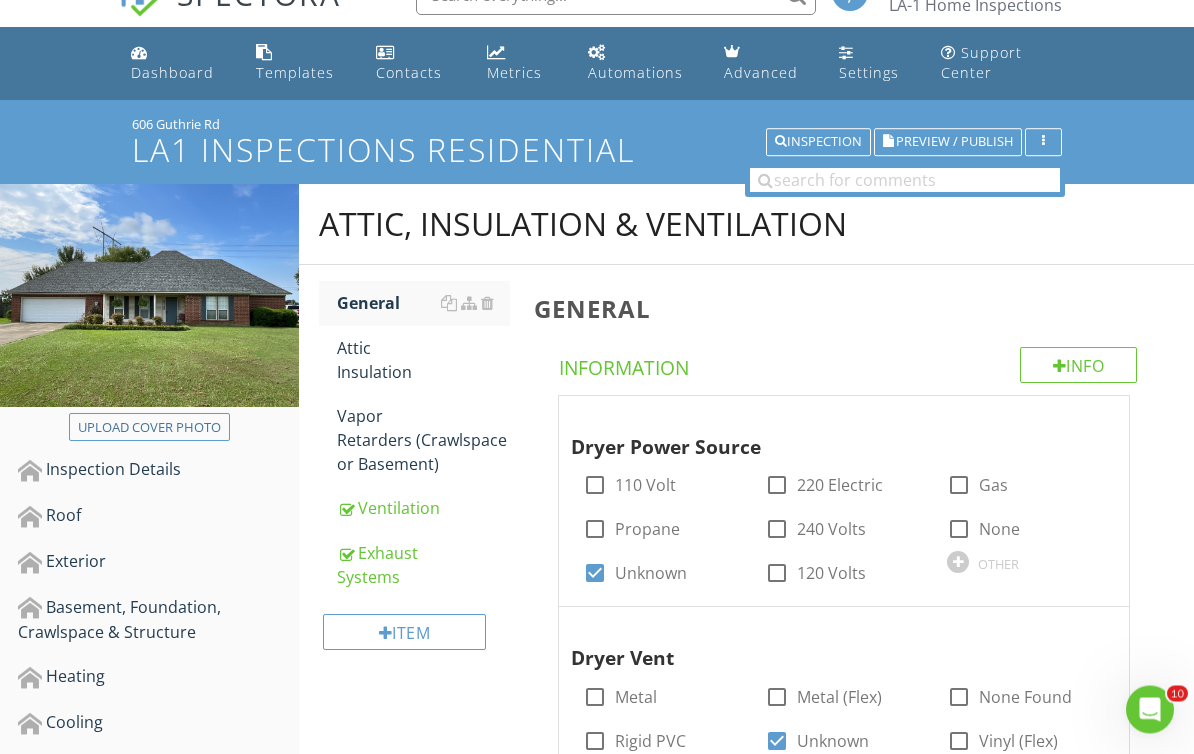 scroll, scrollTop: 37, scrollLeft: 0, axis: vertical 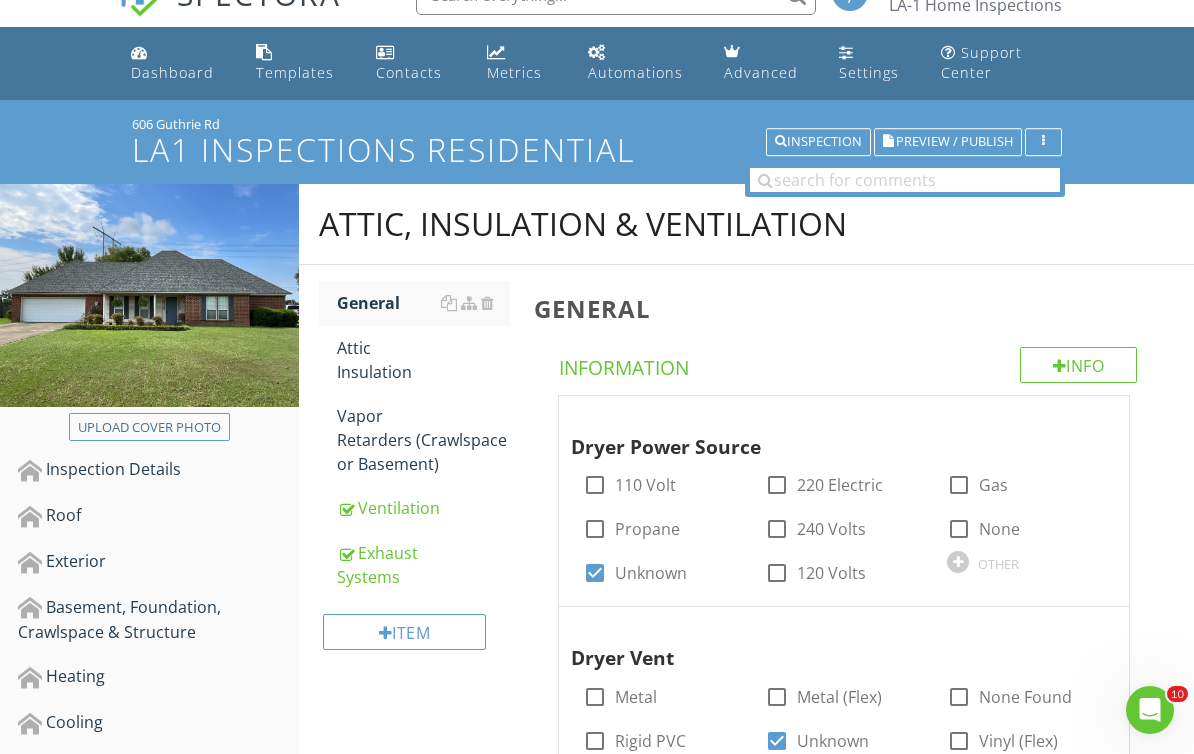 click on "Ventilation" at bounding box center (424, 508) 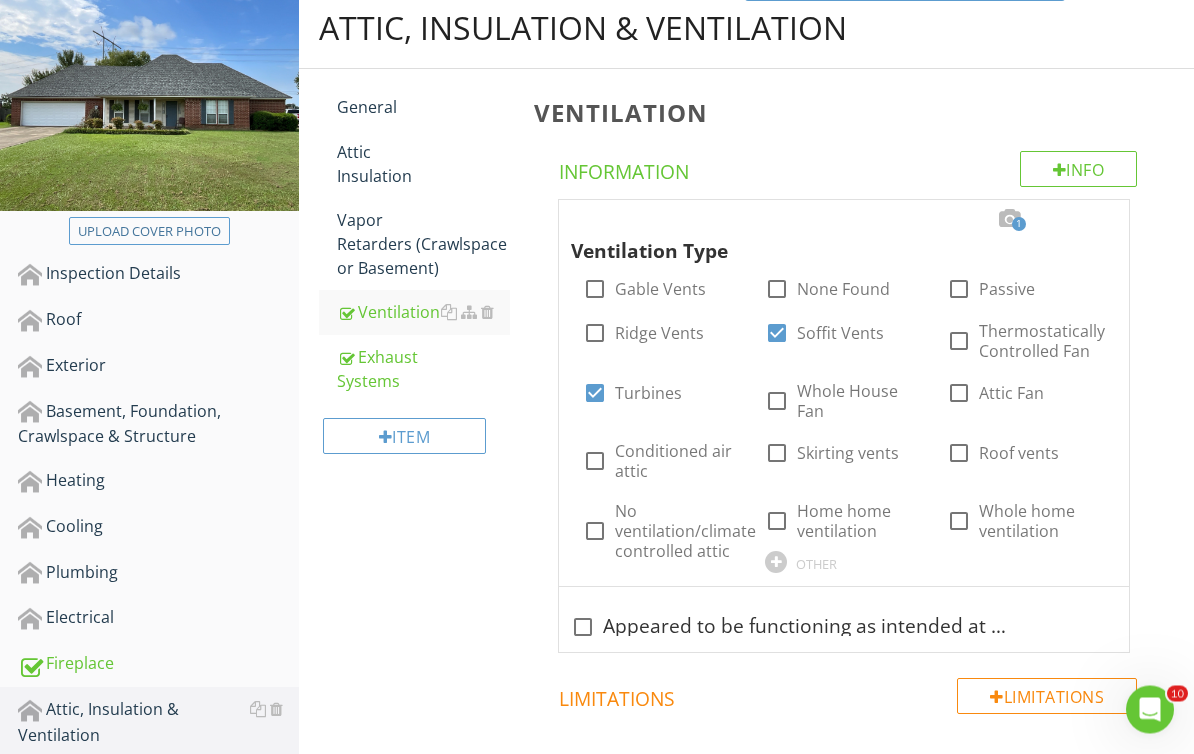 scroll, scrollTop: 233, scrollLeft: 0, axis: vertical 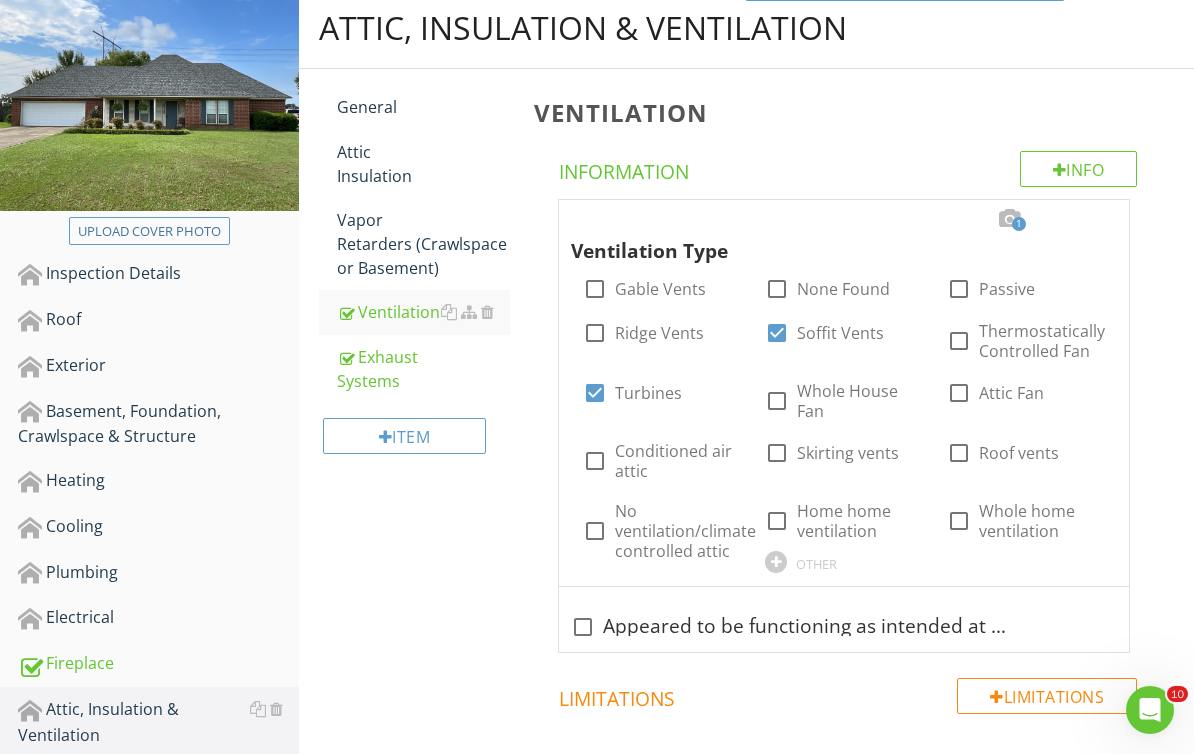 click at bounding box center [1093, 219] 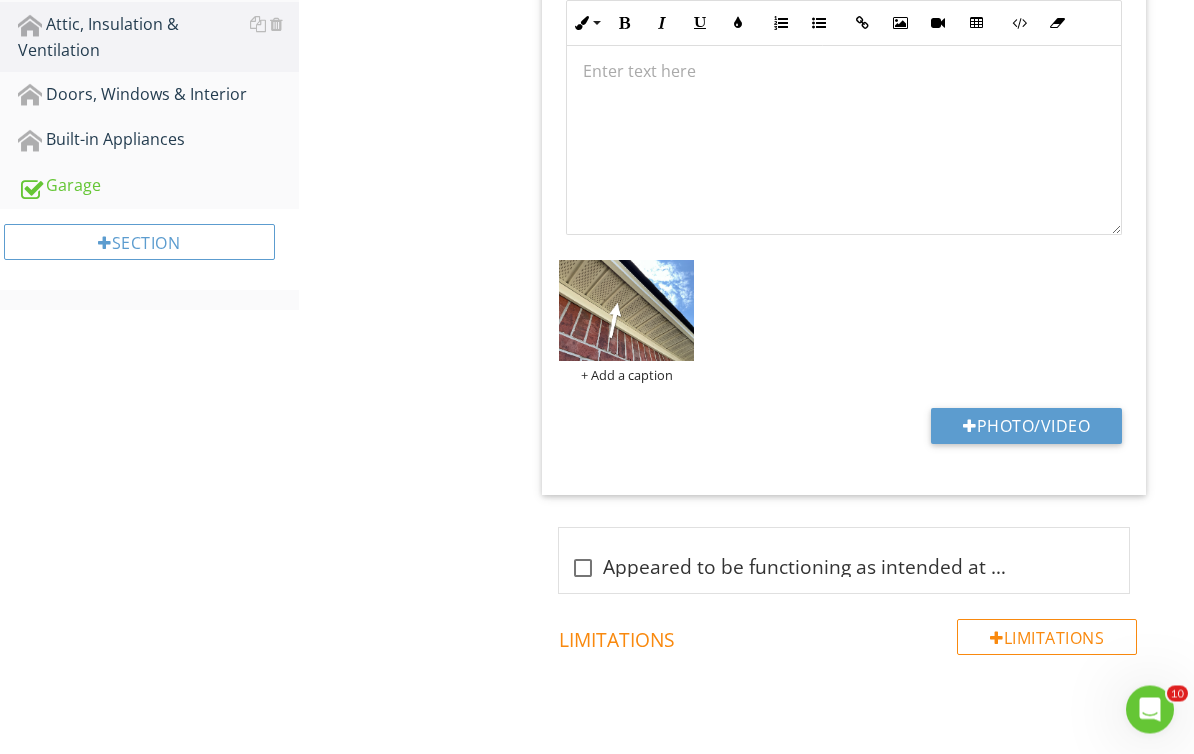 scroll, scrollTop: 918, scrollLeft: 0, axis: vertical 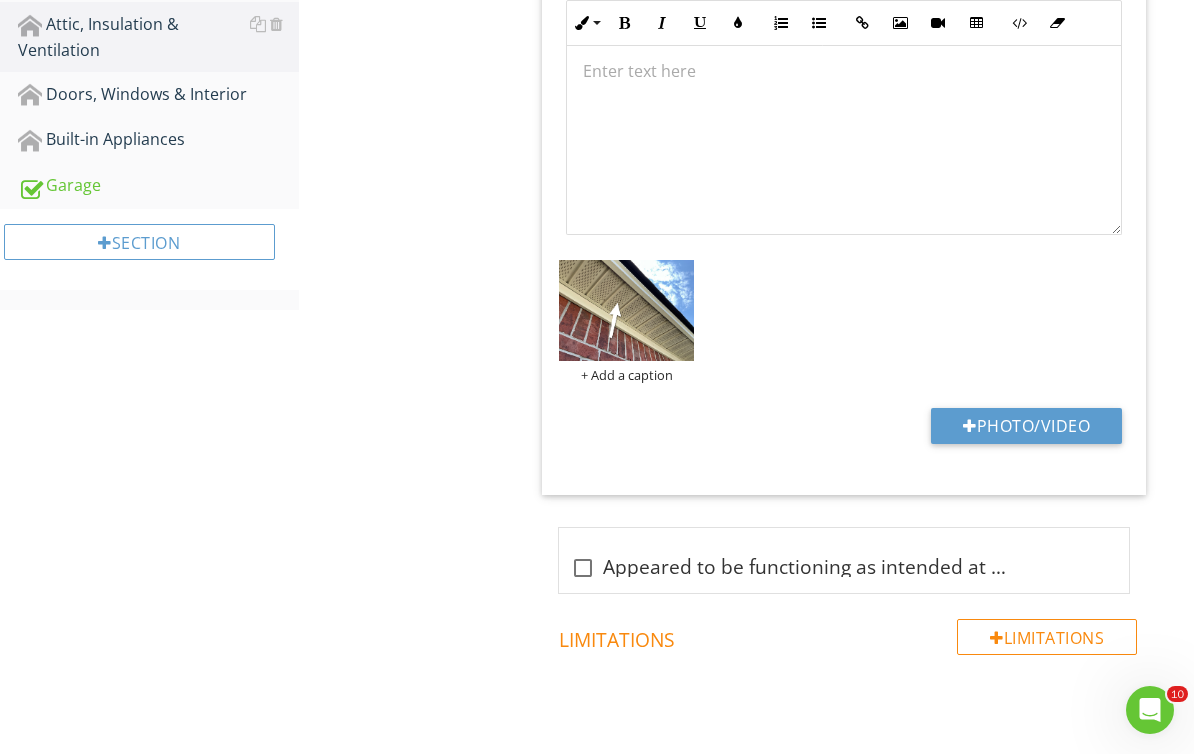 click on "Photo/Video" at bounding box center (1026, 426) 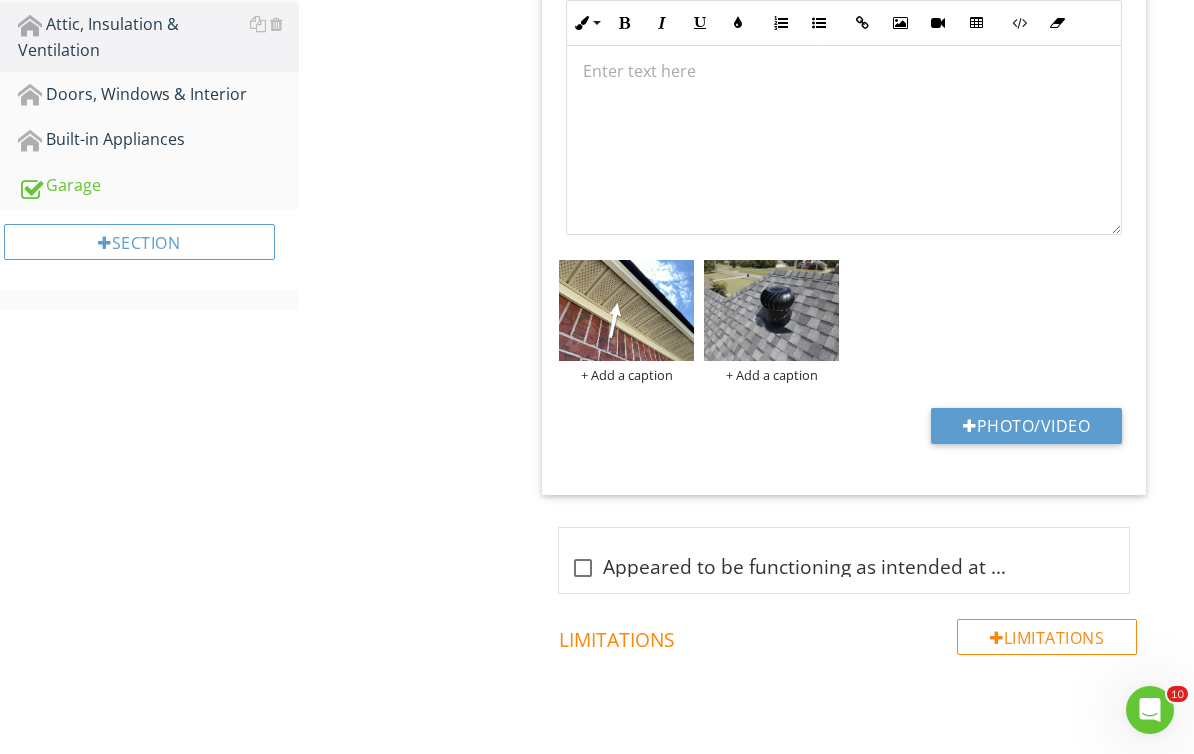 click at bounding box center (771, 310) 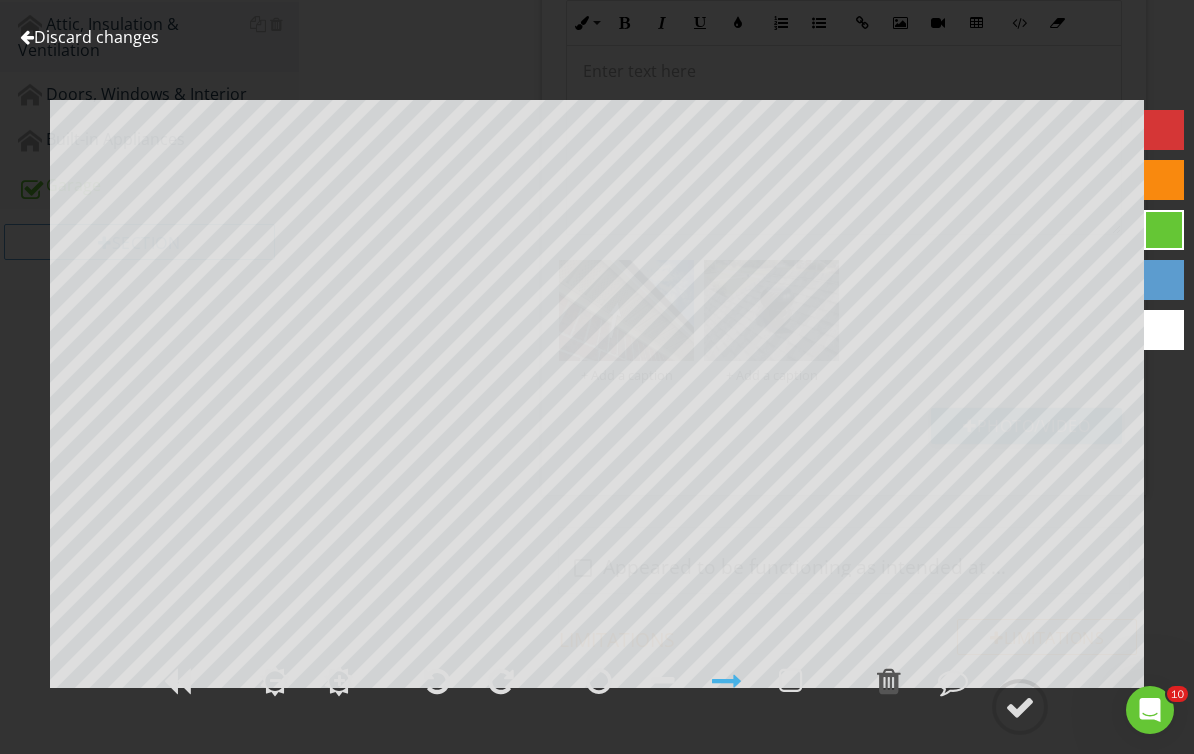 click at bounding box center (1164, 330) 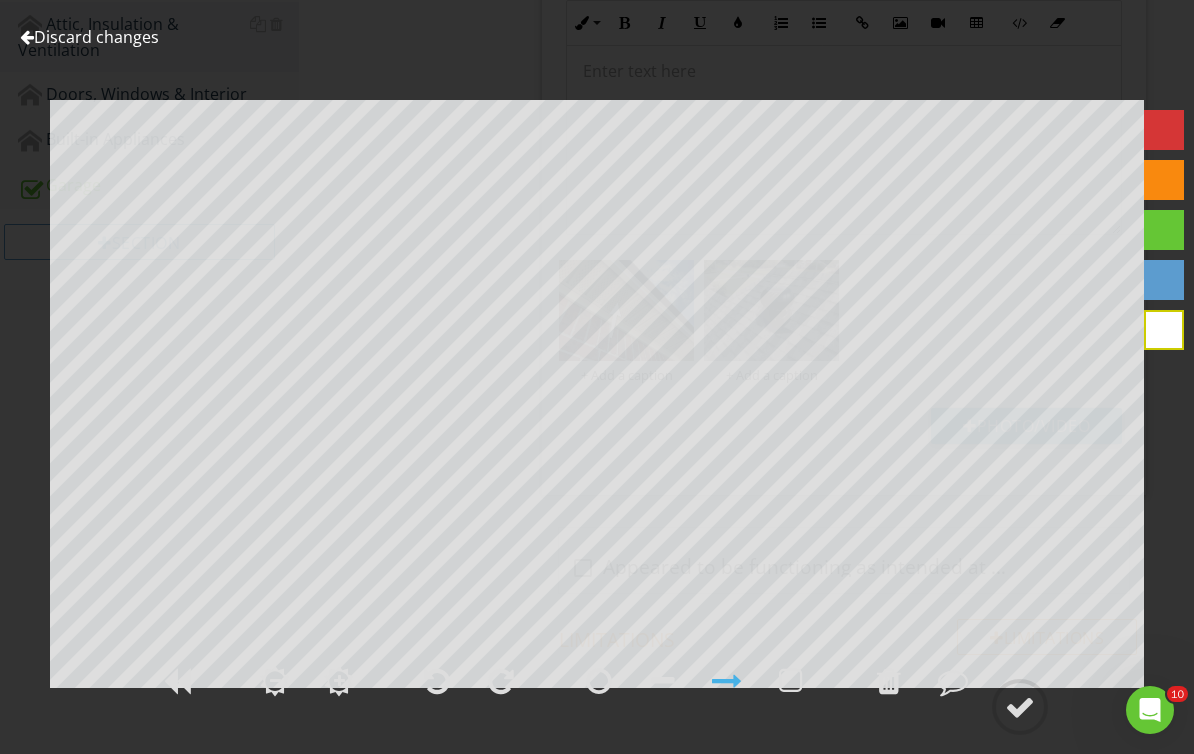 click at bounding box center [1020, 707] 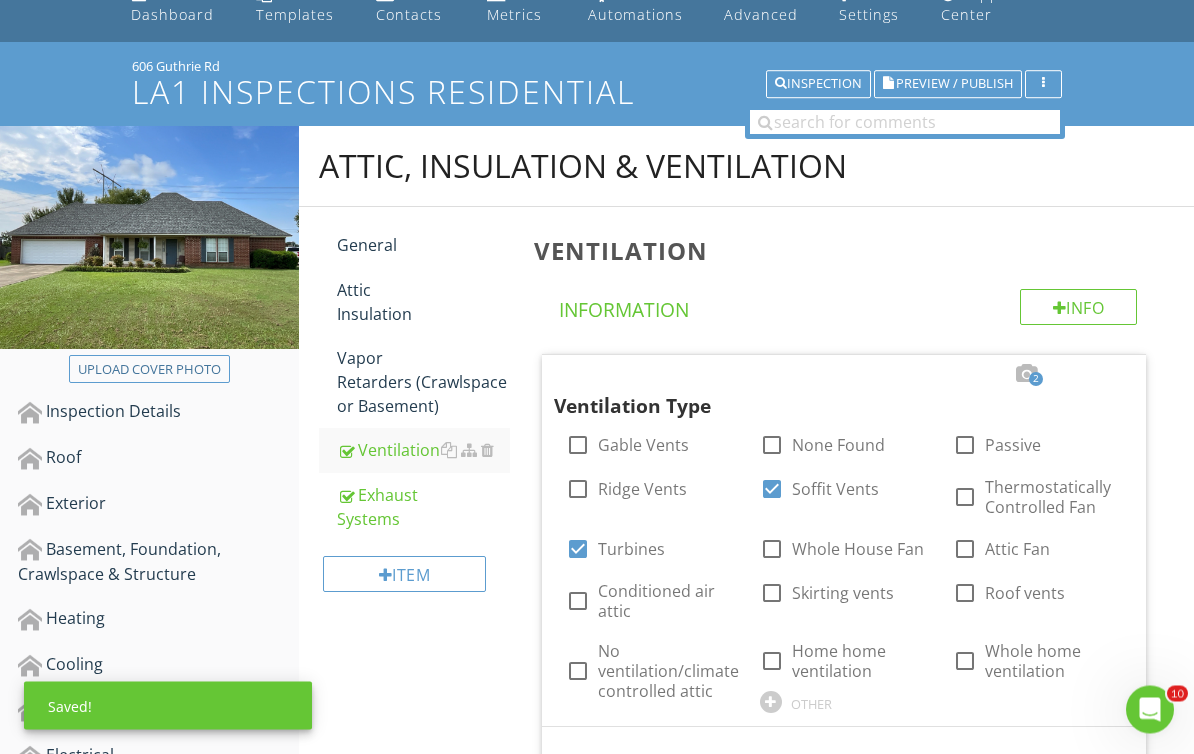 scroll, scrollTop: 0, scrollLeft: 0, axis: both 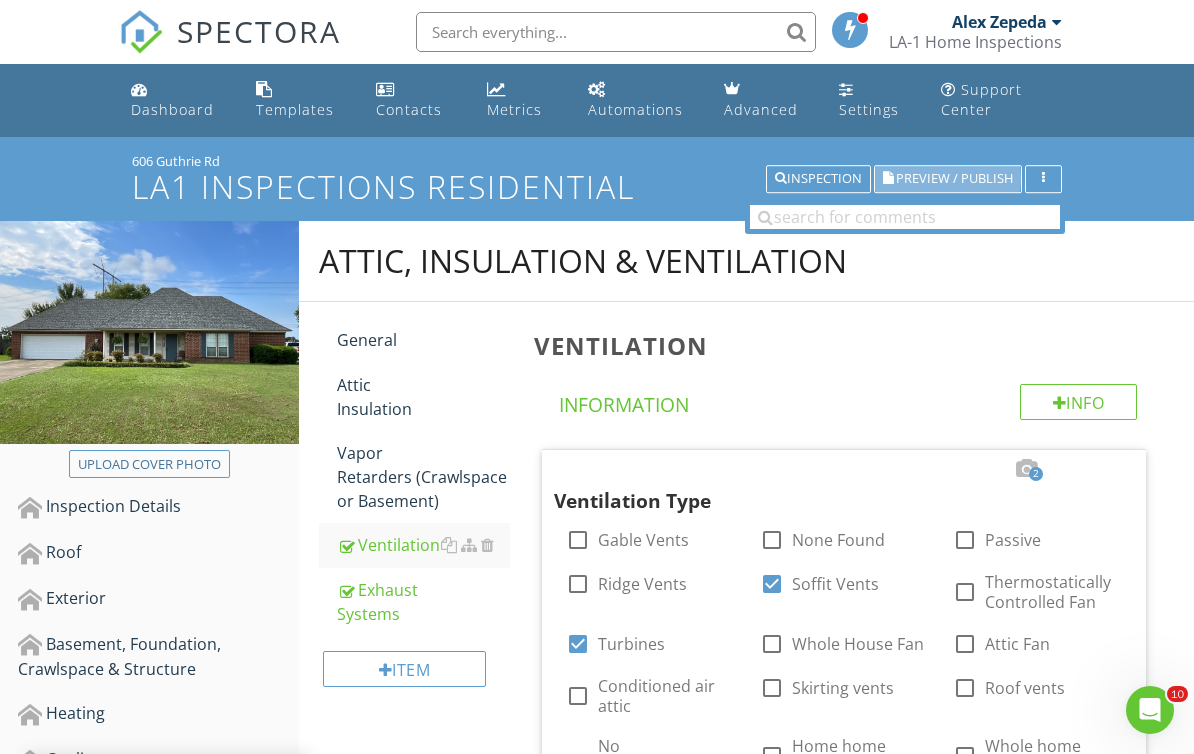 click on "Preview / Publish" at bounding box center (948, 179) 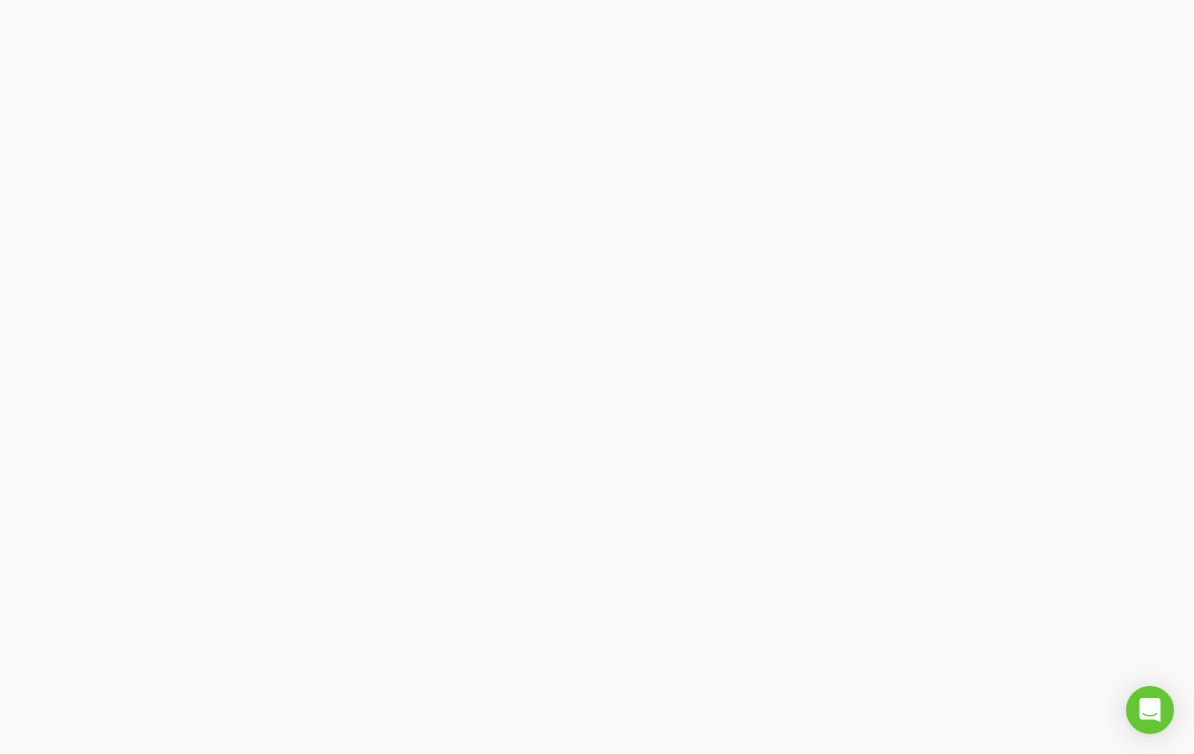 scroll, scrollTop: 0, scrollLeft: 0, axis: both 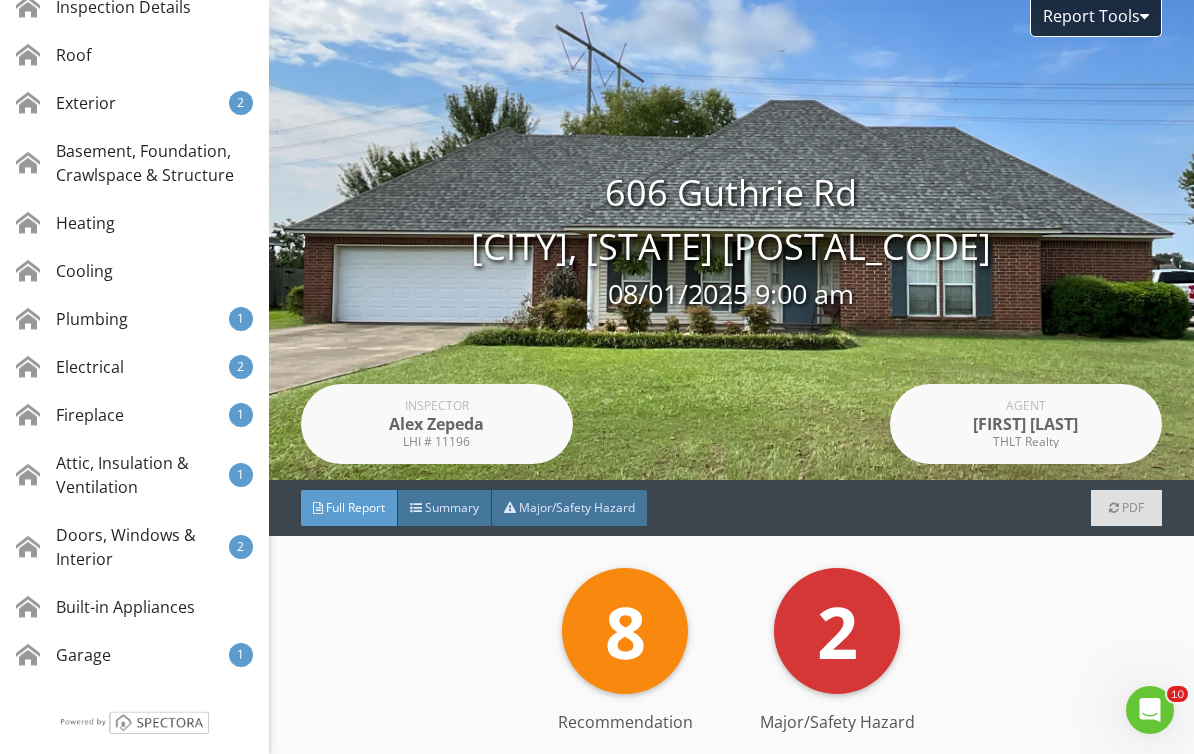 click on "Fireplace
1" at bounding box center [134, 415] 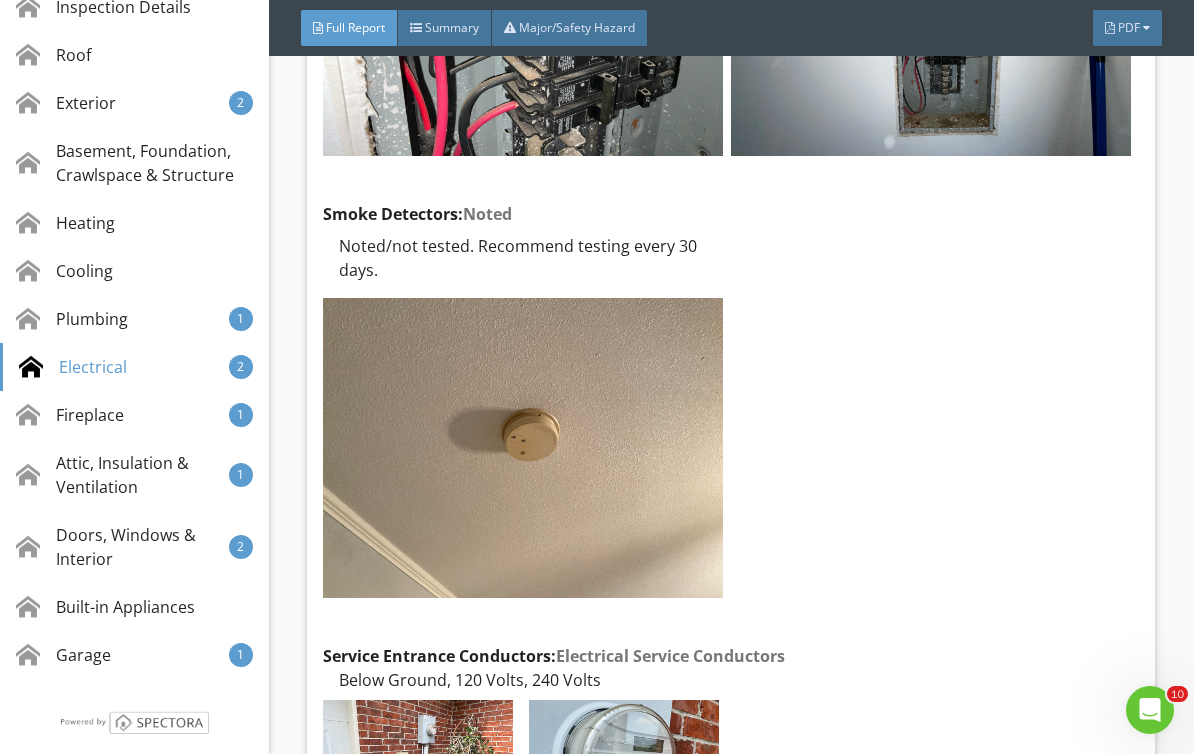 scroll, scrollTop: 17179, scrollLeft: 0, axis: vertical 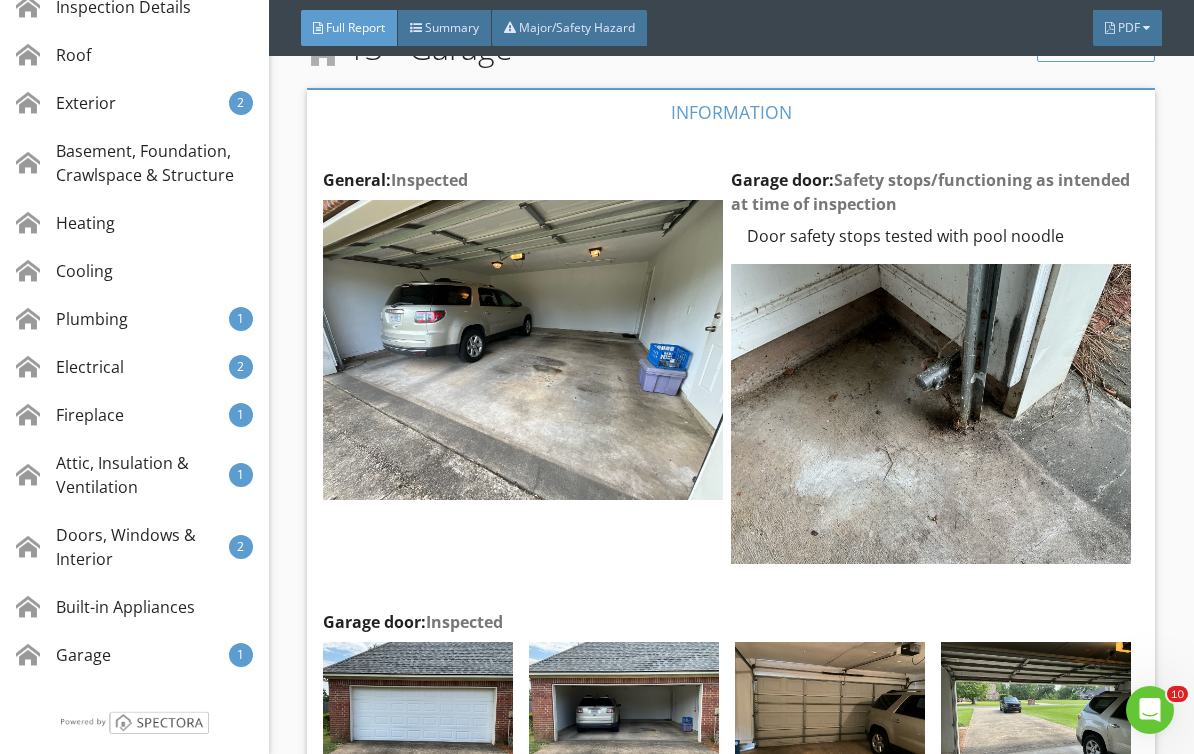 click on "Edit" at bounding box center [0, 0] 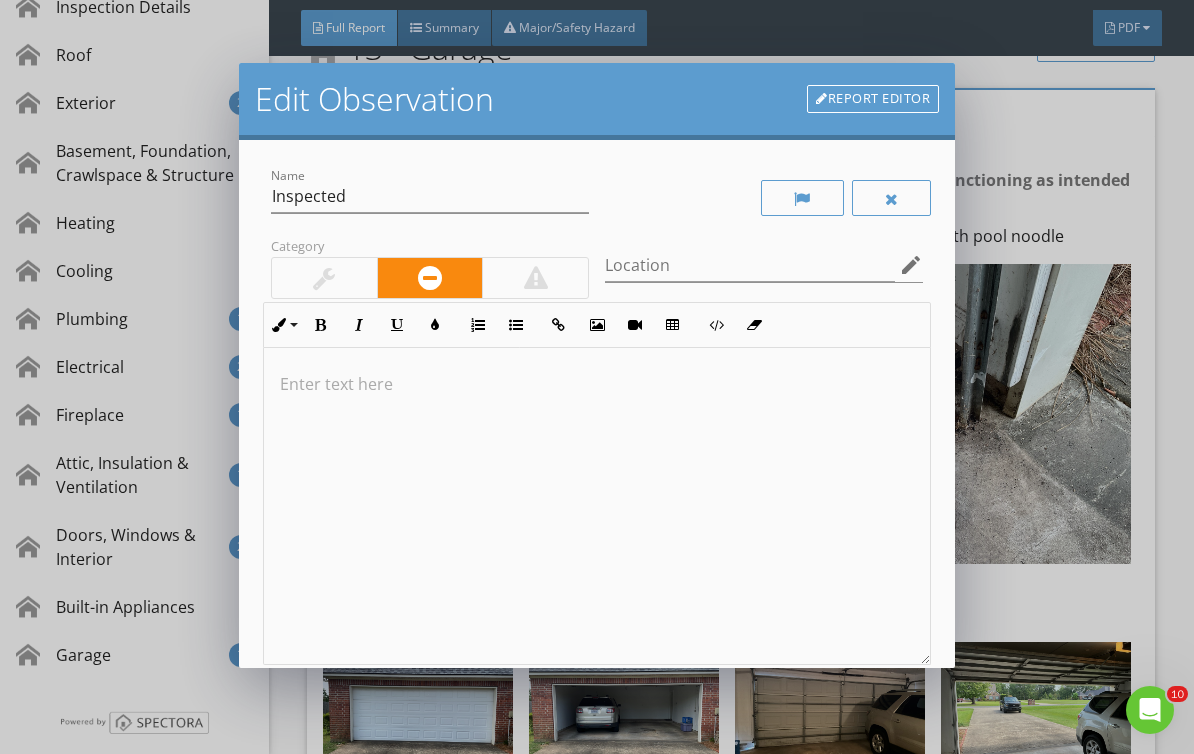 click at bounding box center [597, 384] 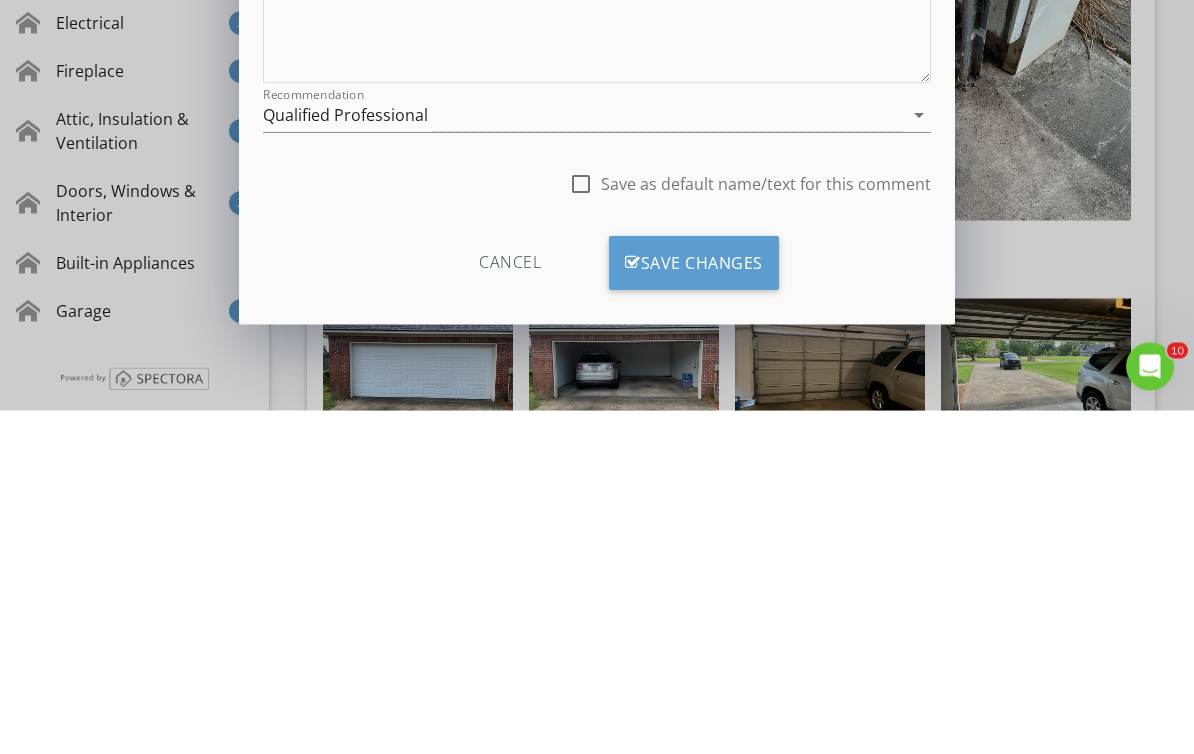 scroll, scrollTop: 236, scrollLeft: 0, axis: vertical 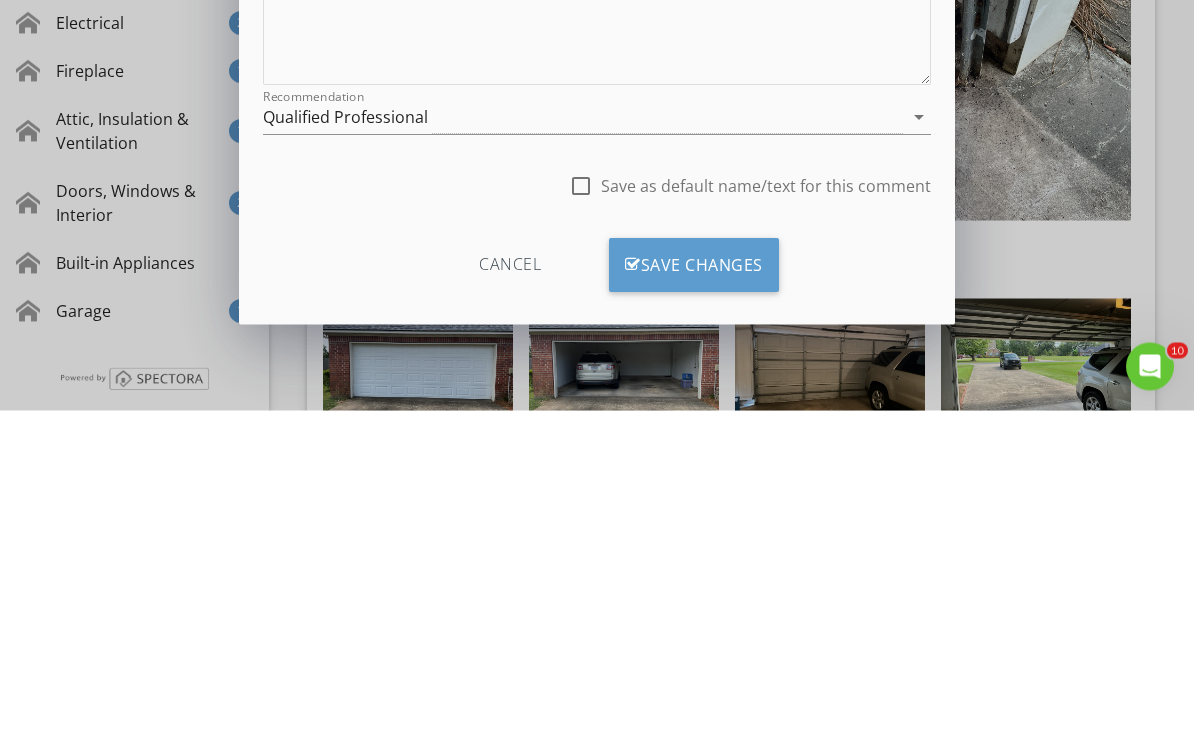 click on "Save Changes" at bounding box center (694, 609) 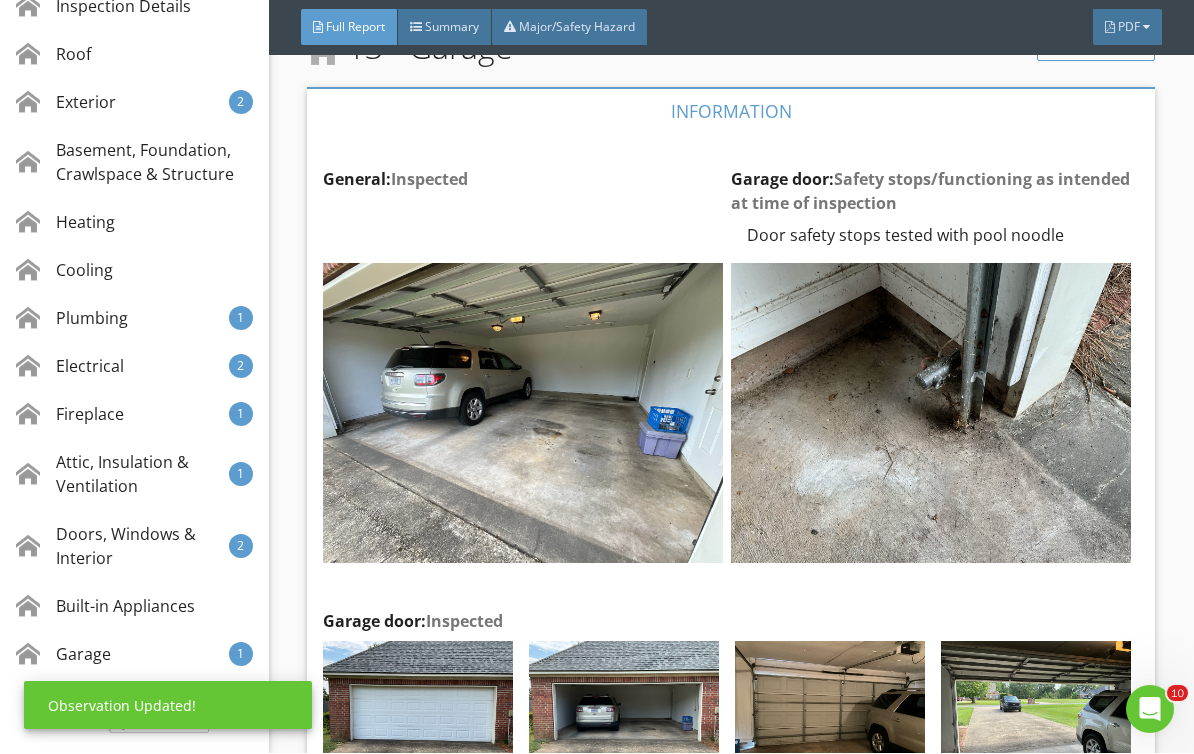 scroll, scrollTop: 0, scrollLeft: 0, axis: both 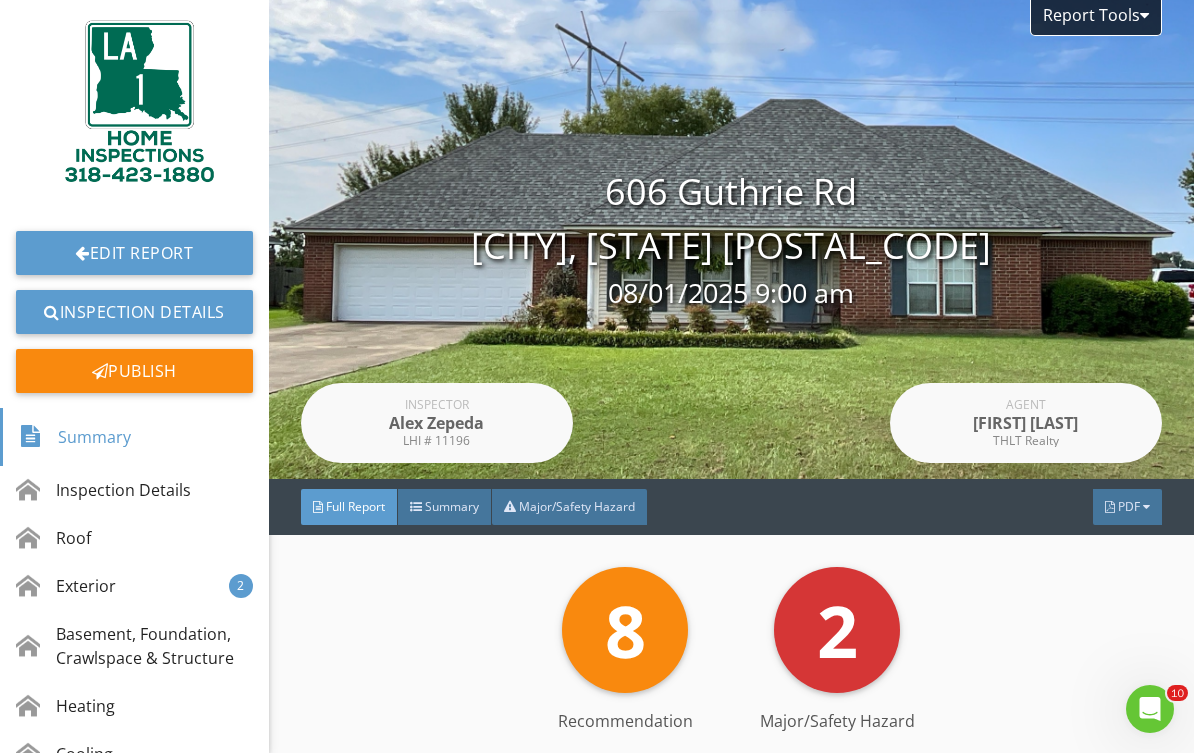 click on "Publish" at bounding box center (134, 372) 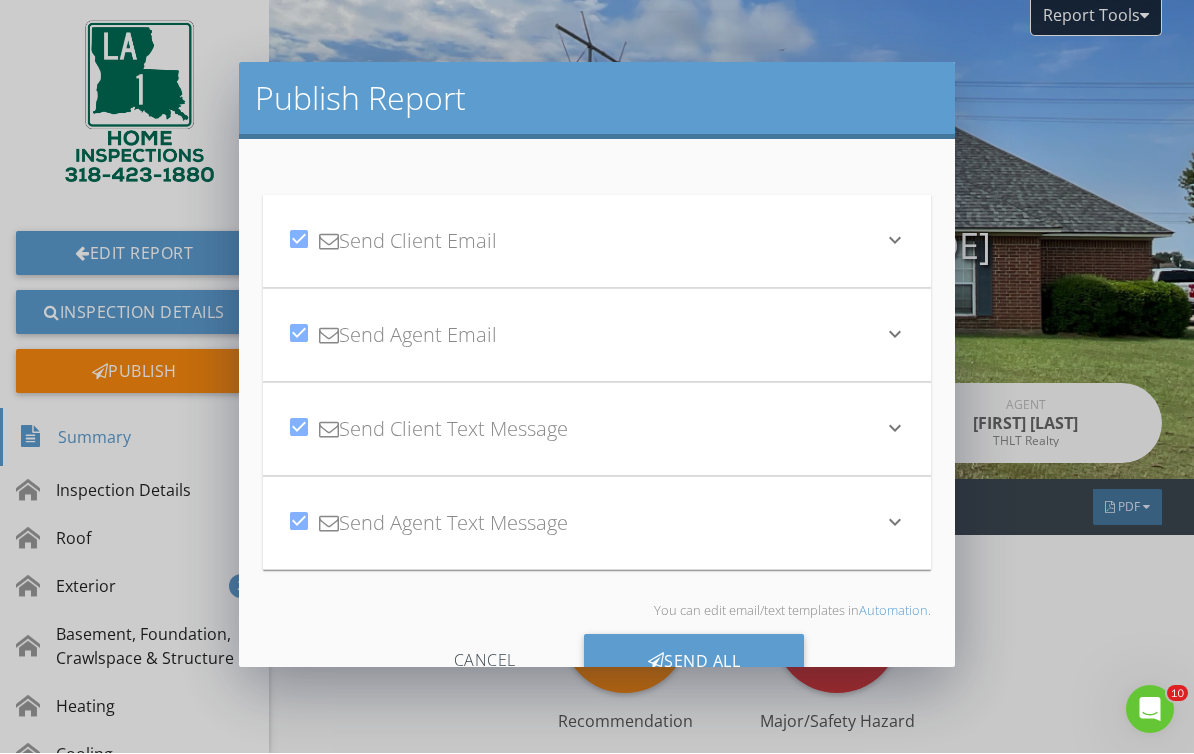 click on "Send All" at bounding box center [694, 662] 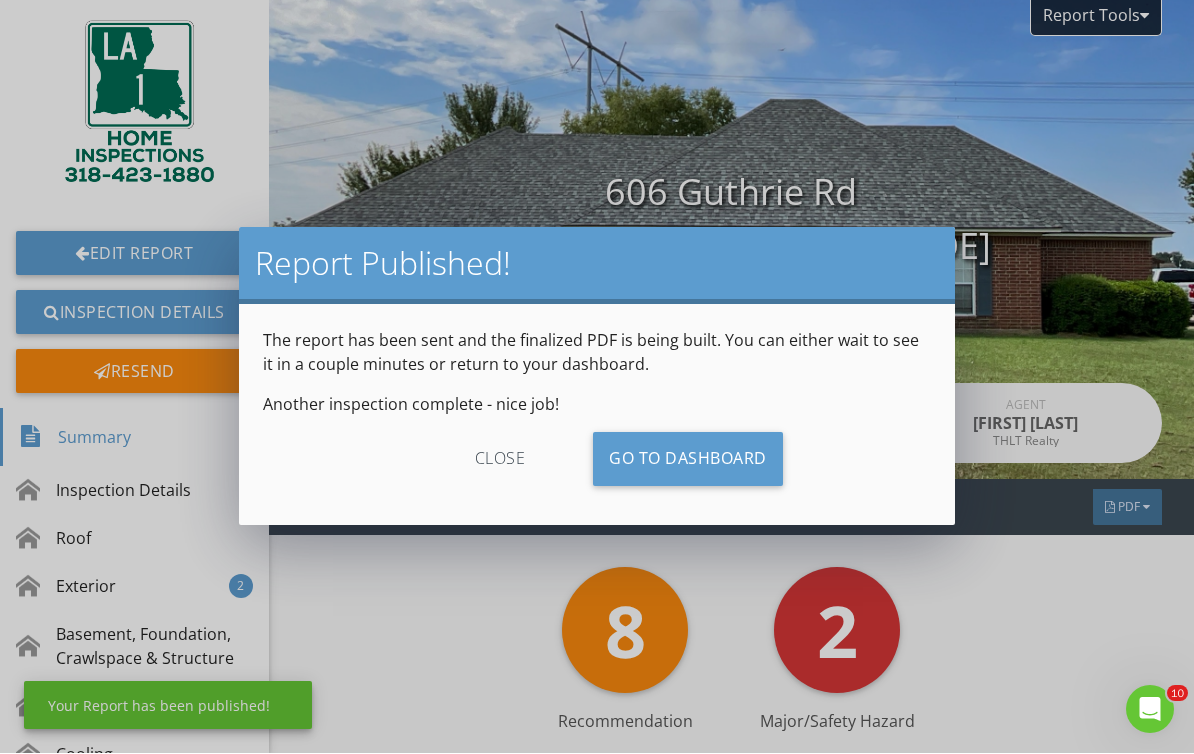 click on "Go To Dashboard" at bounding box center [688, 460] 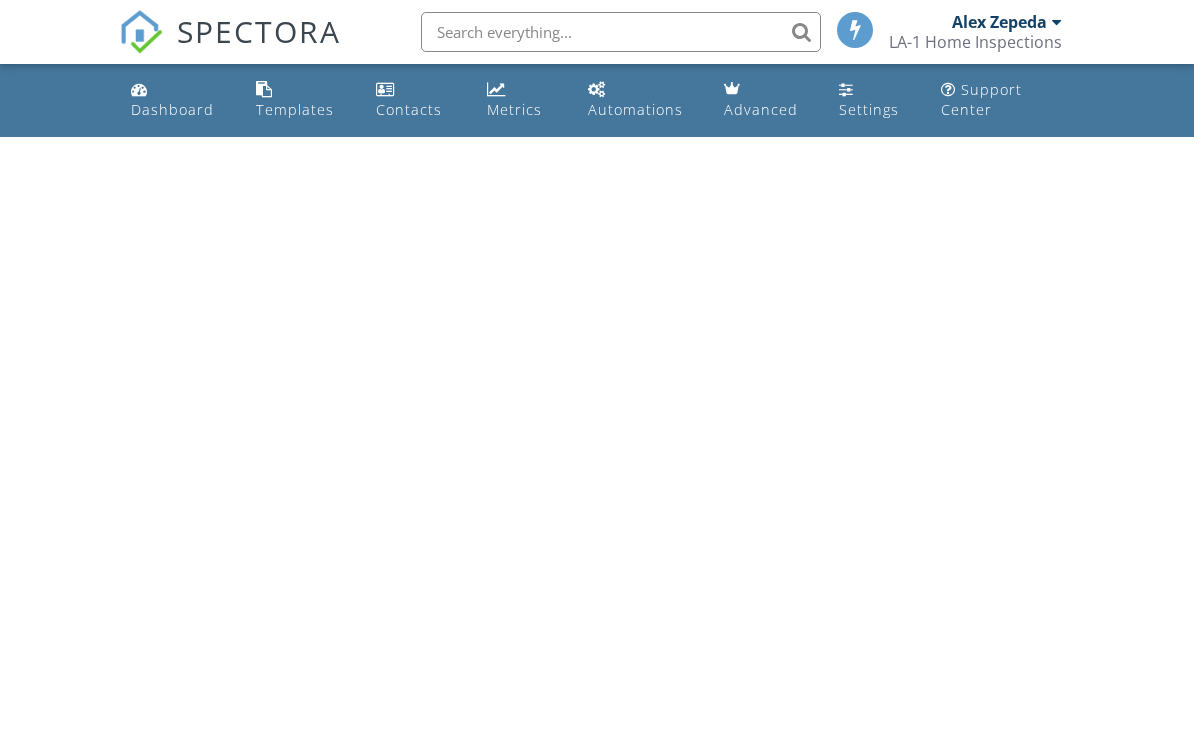 scroll, scrollTop: 0, scrollLeft: 0, axis: both 